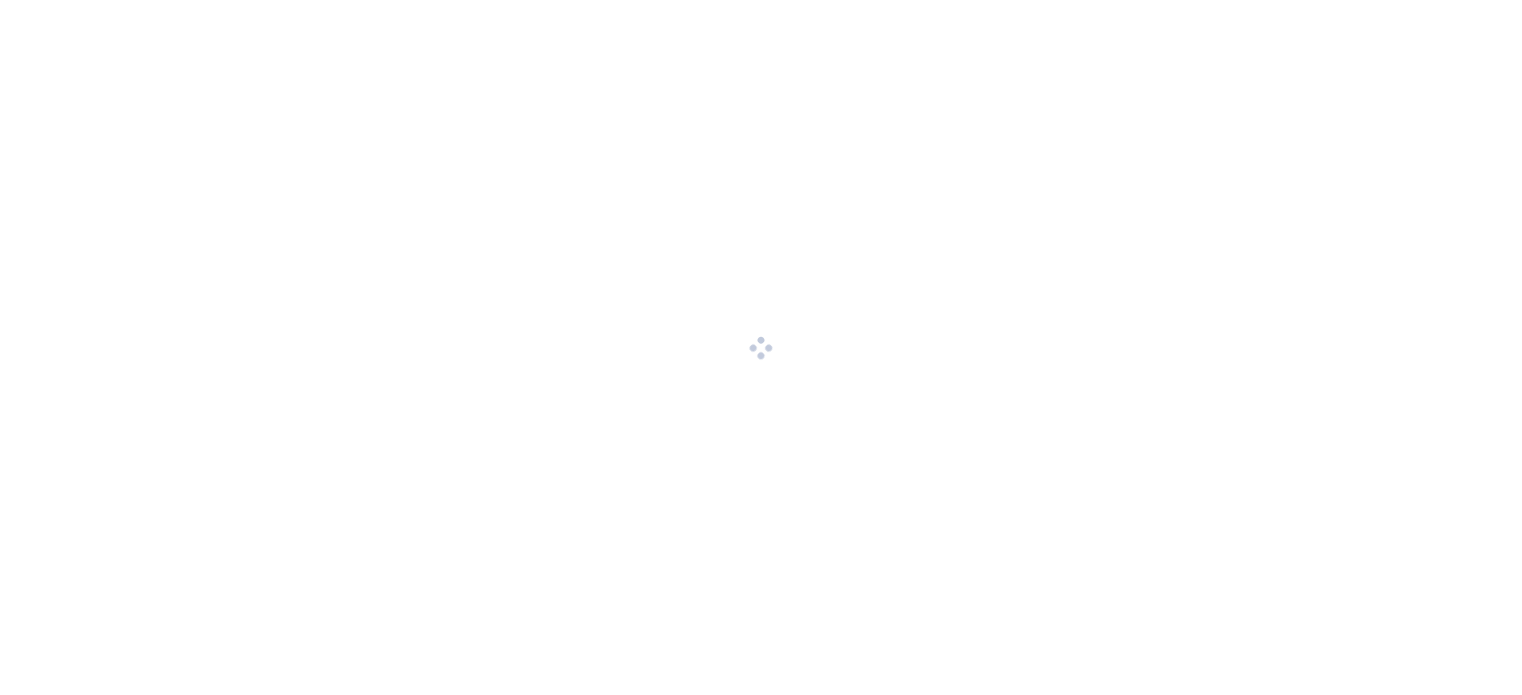 scroll, scrollTop: 0, scrollLeft: 0, axis: both 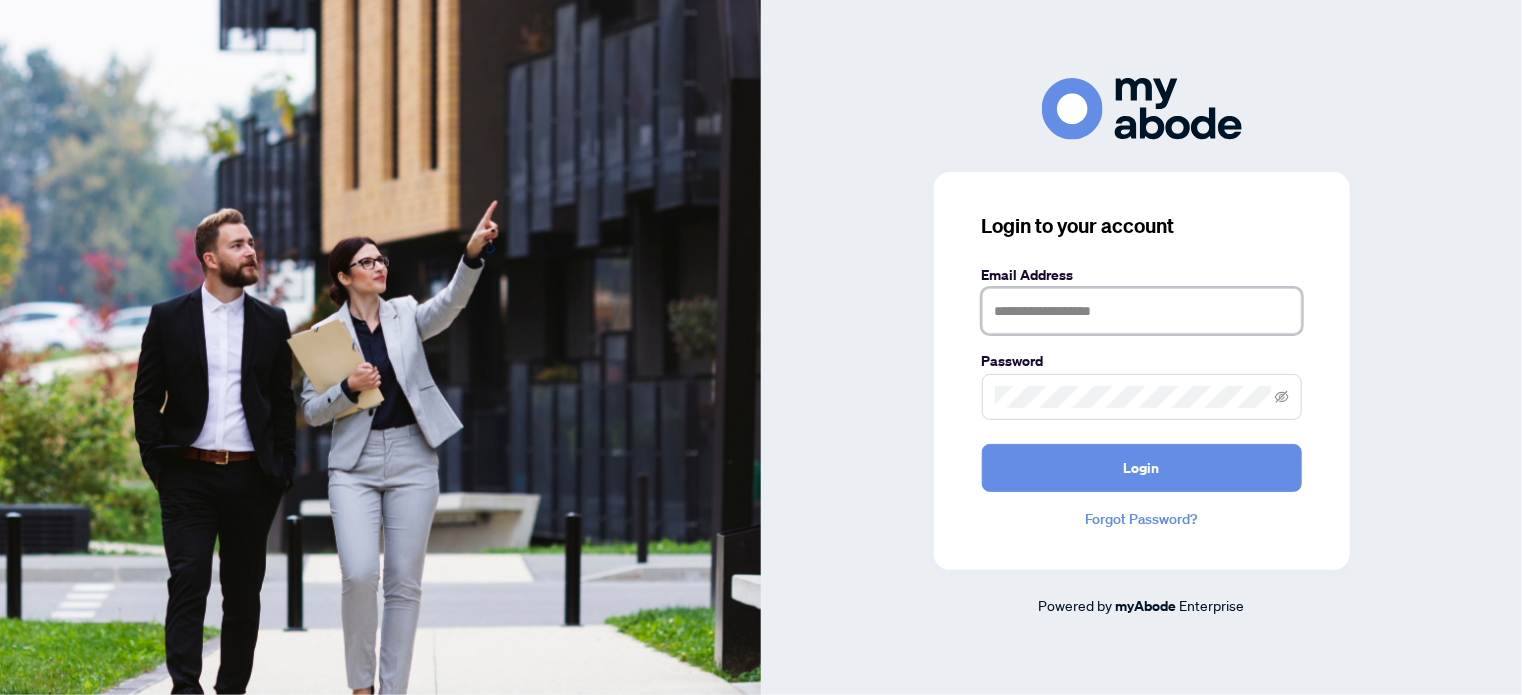 click at bounding box center [1142, 311] 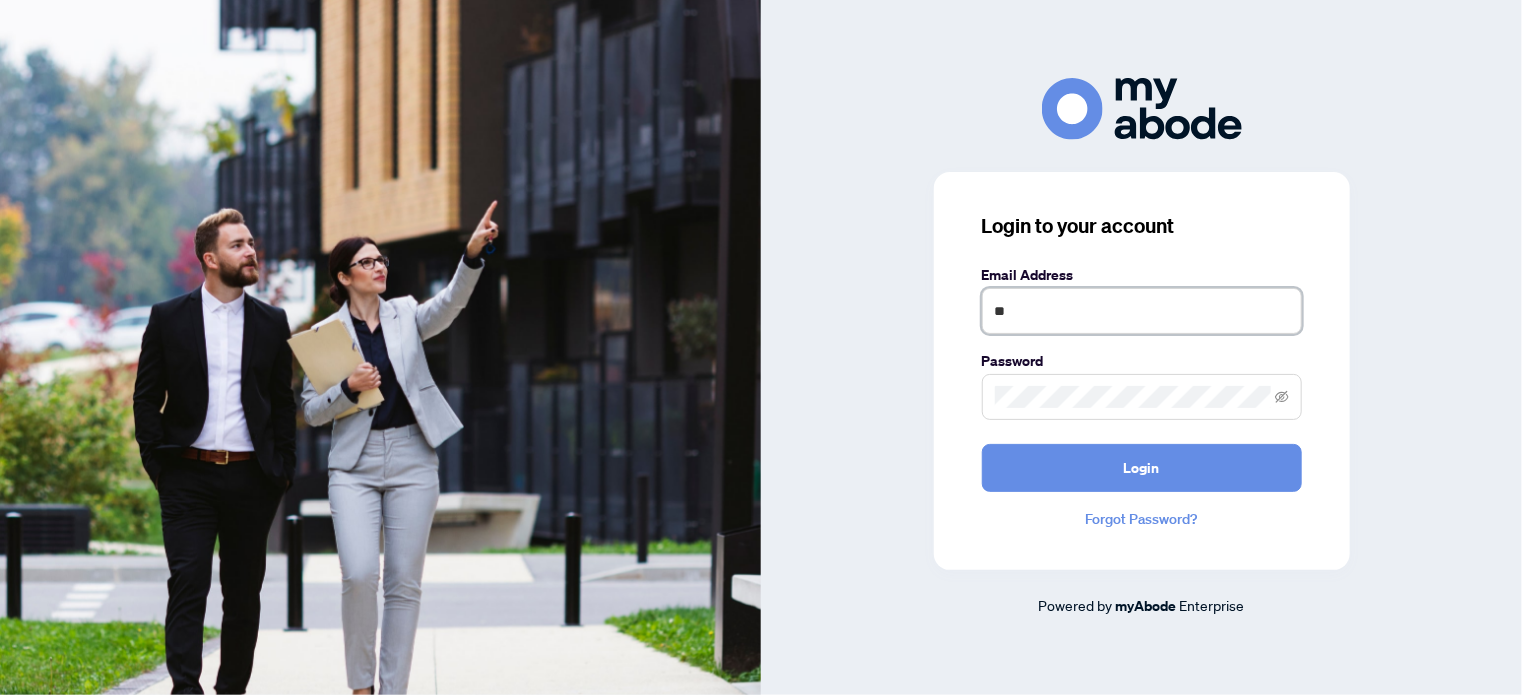 type on "*" 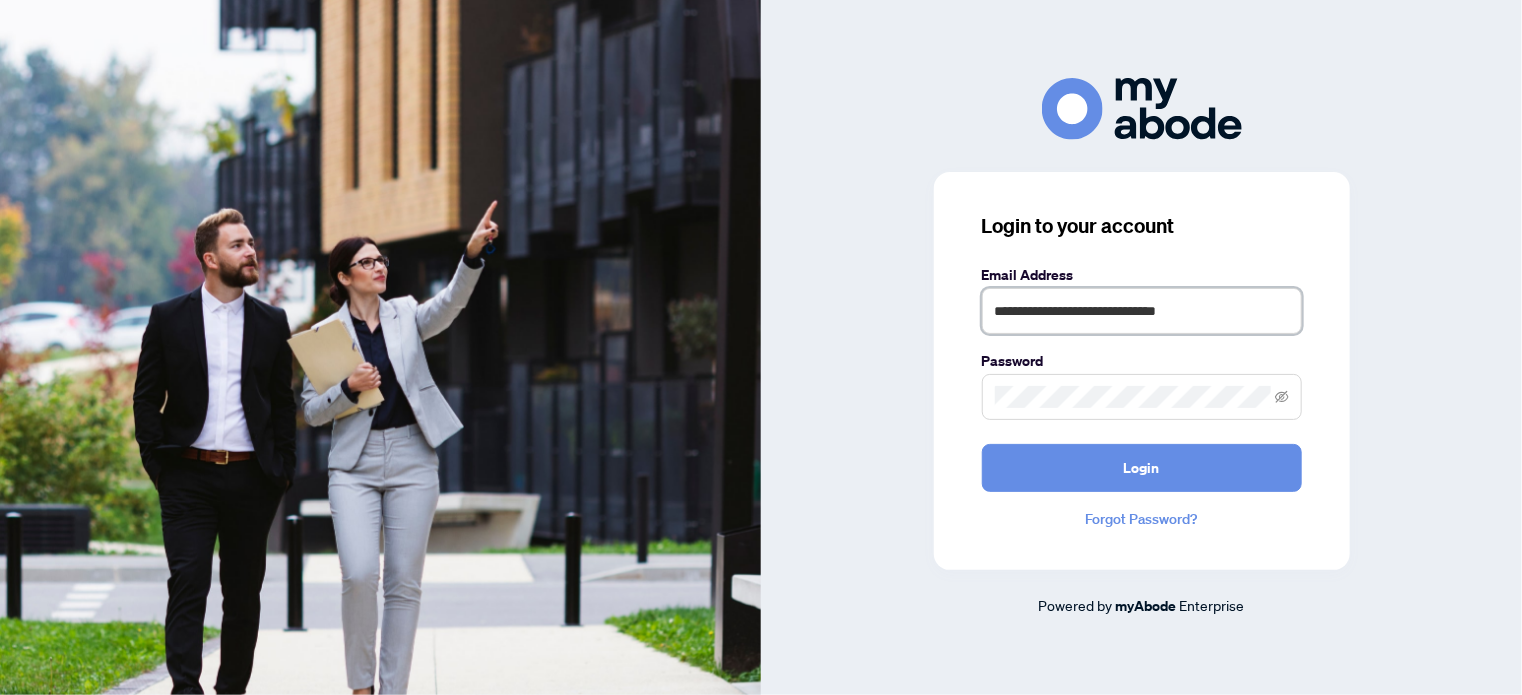 type on "**********" 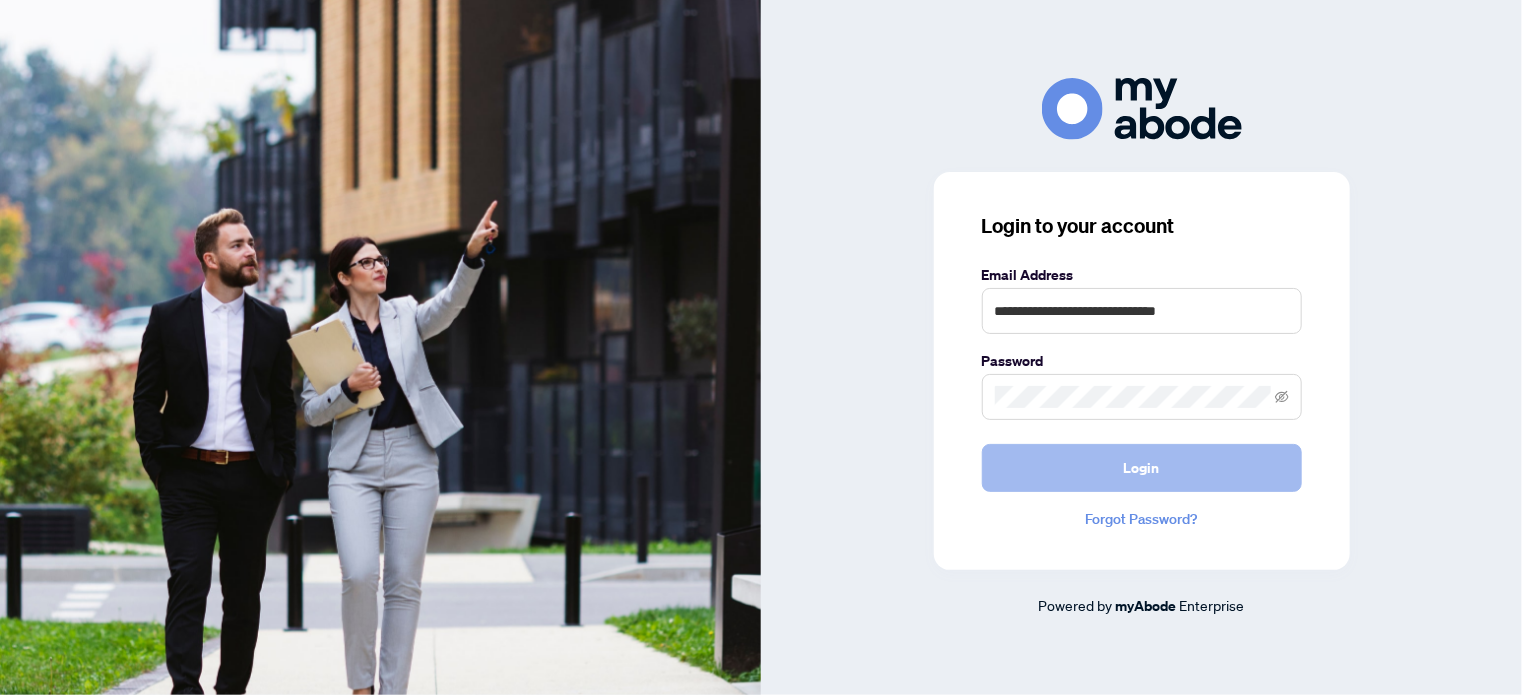 click on "Login" at bounding box center [1142, 468] 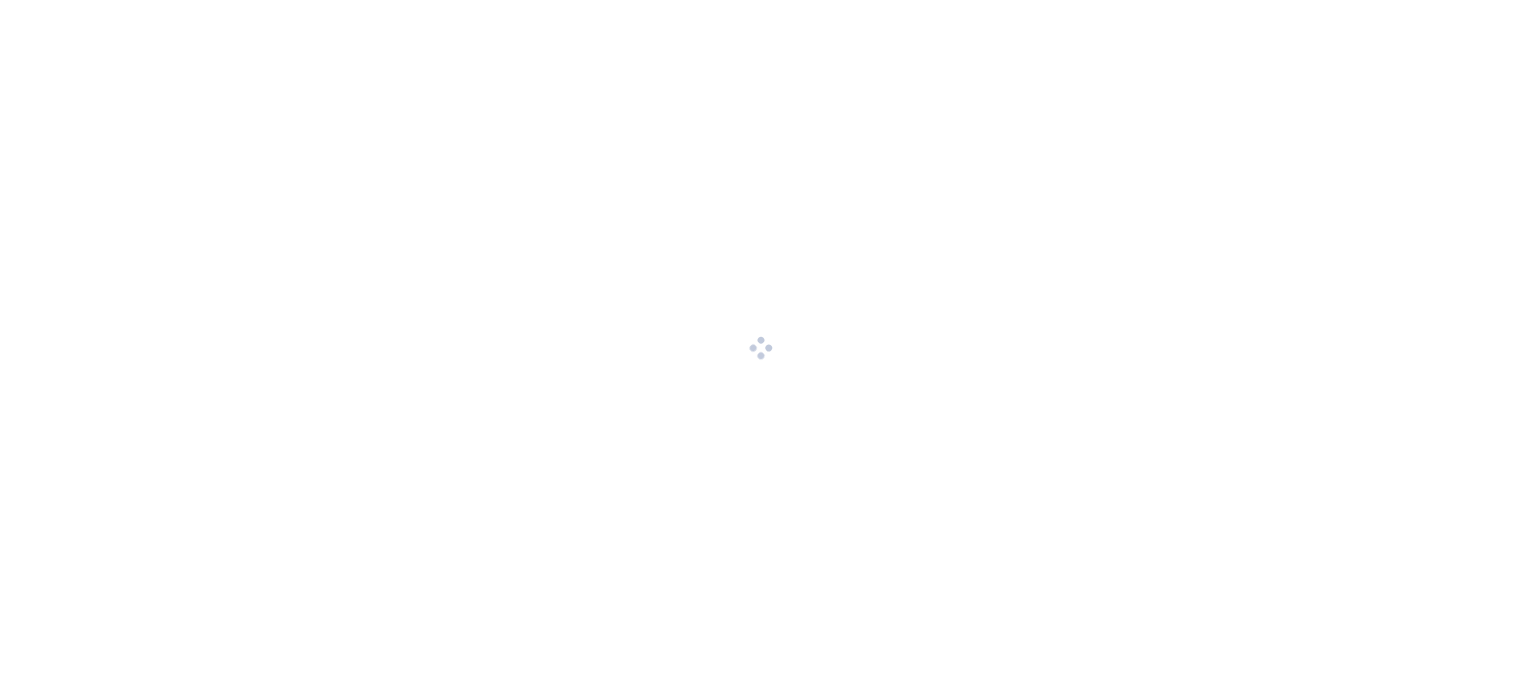 scroll, scrollTop: 0, scrollLeft: 0, axis: both 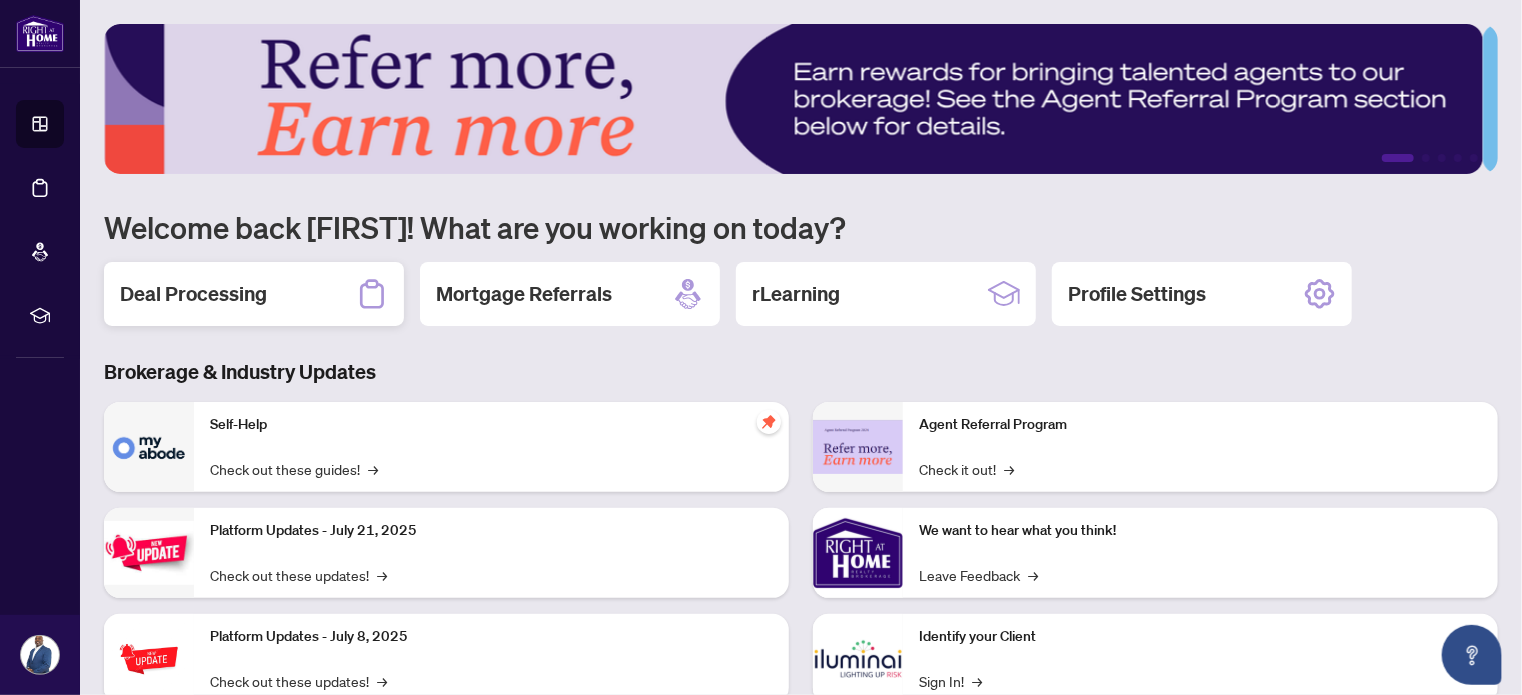 click on "Deal Processing" at bounding box center (193, 294) 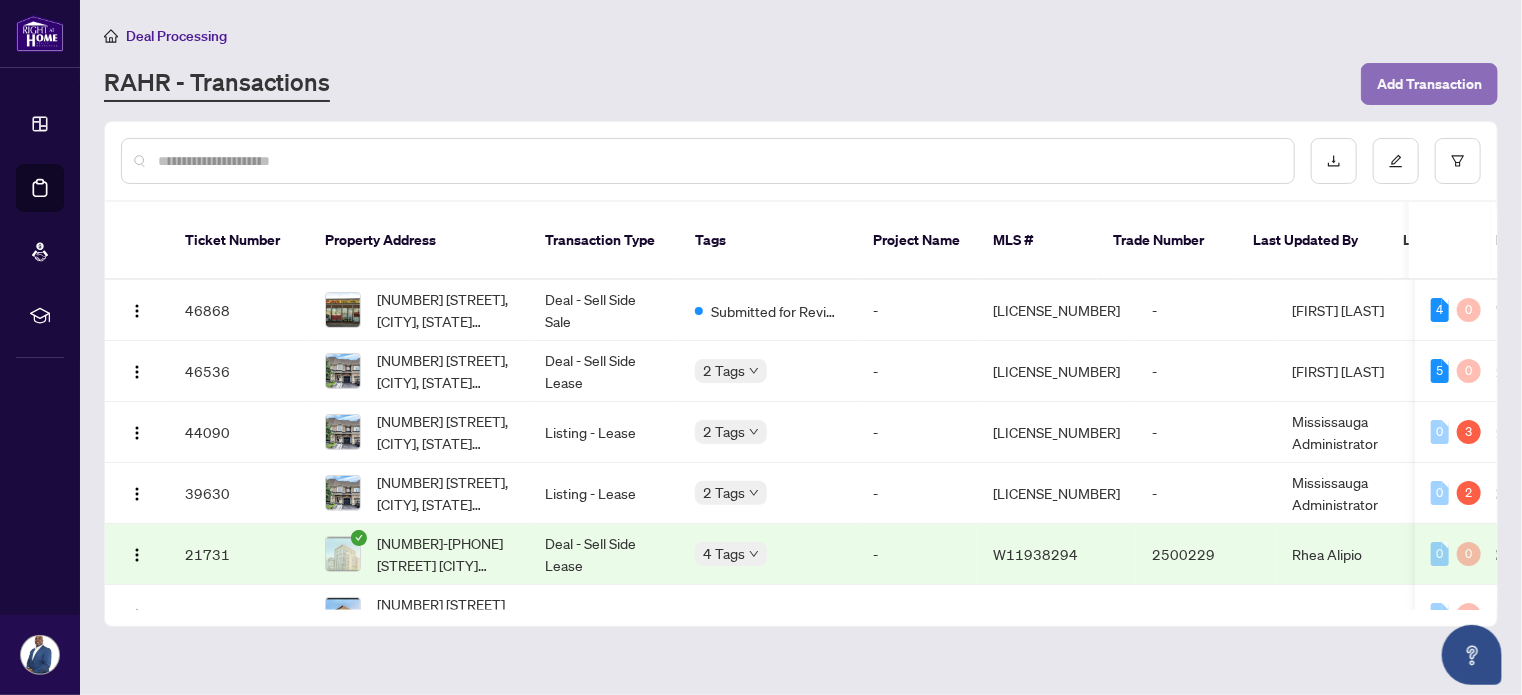 click on "Add Transaction" at bounding box center (1429, 84) 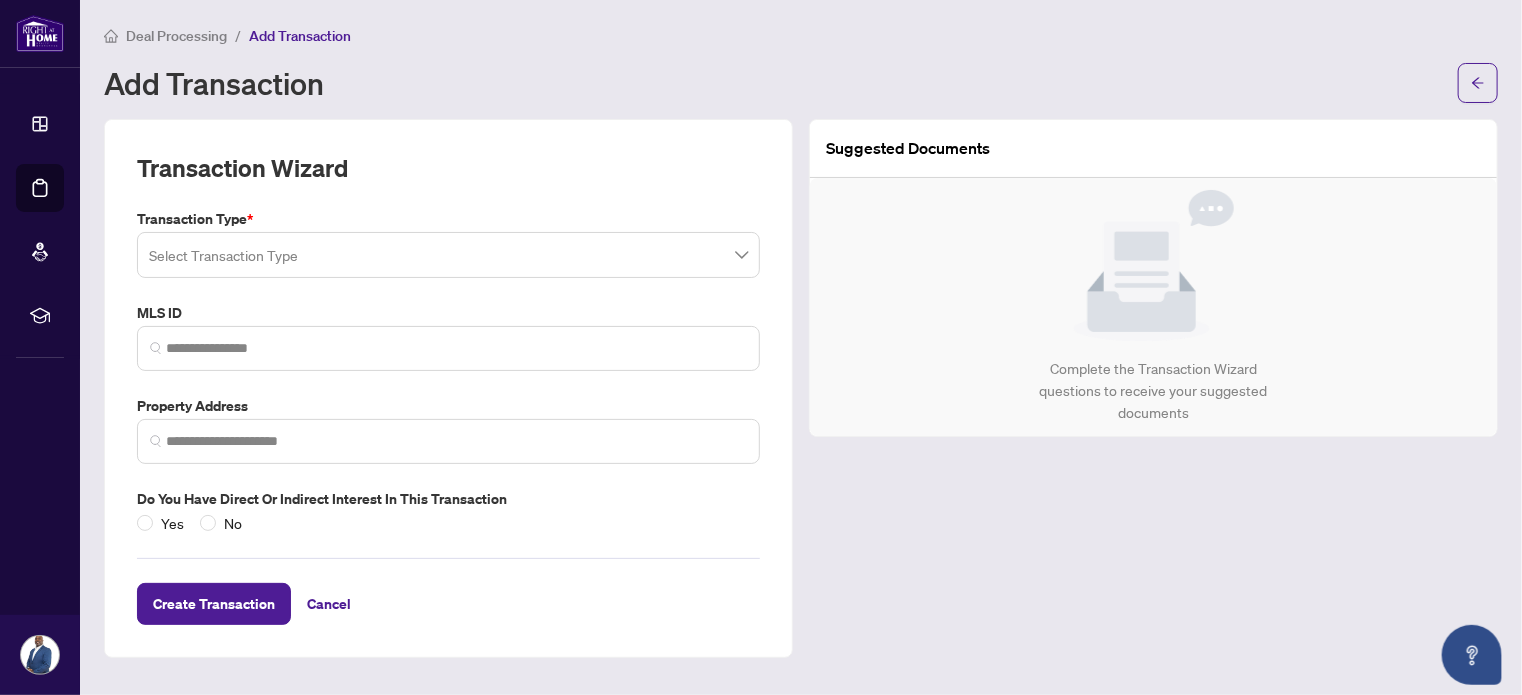 click at bounding box center (448, 348) 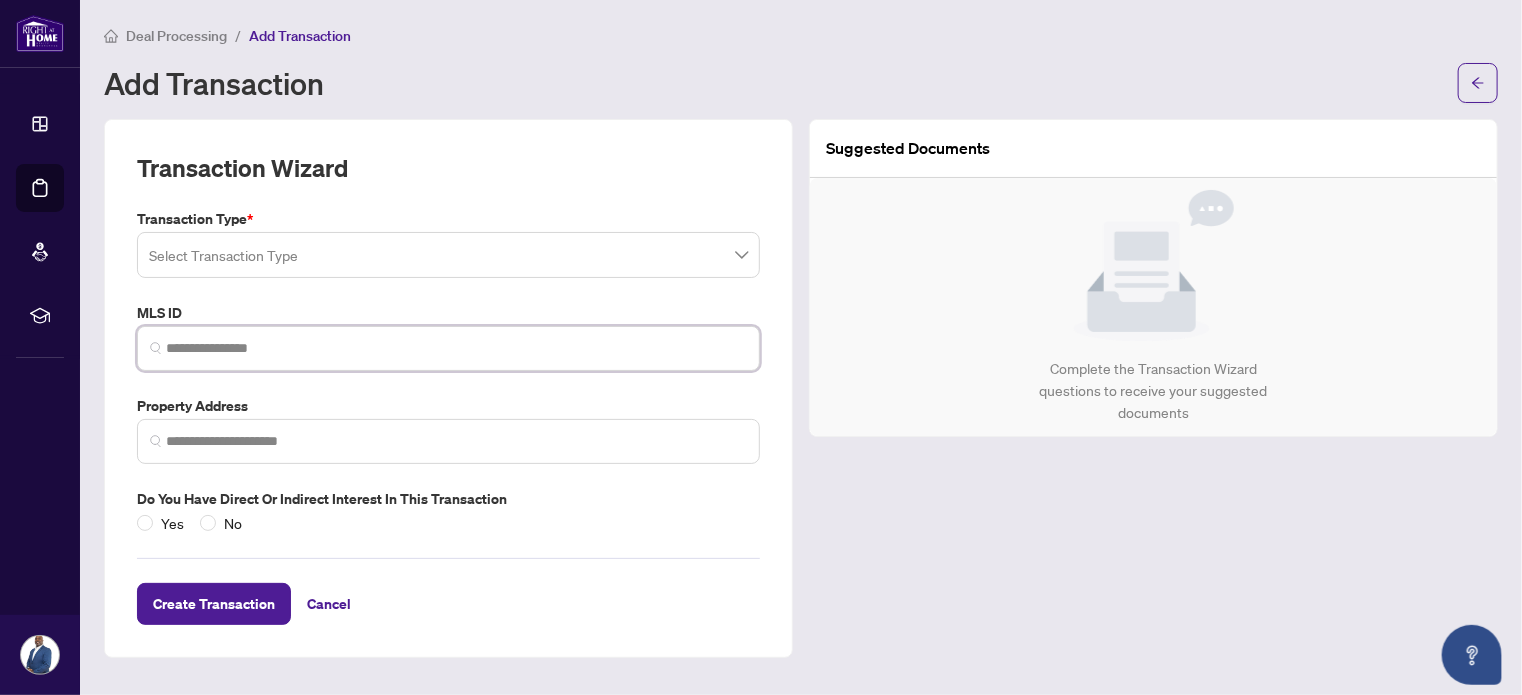 paste on "*********" 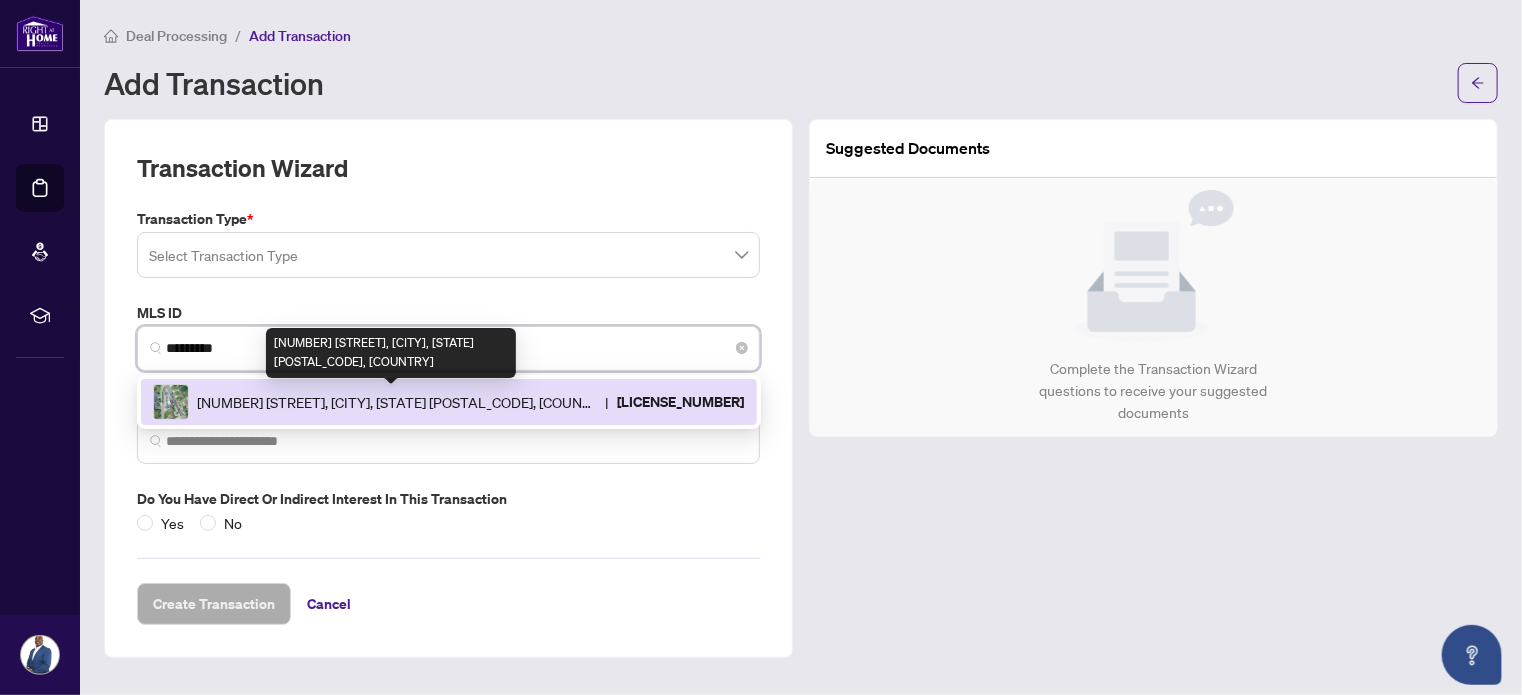 click on "[NUMBER] [STREET], [CITY], [STATE] [POSTAL_CODE], [COUNTRY]" at bounding box center [397, 402] 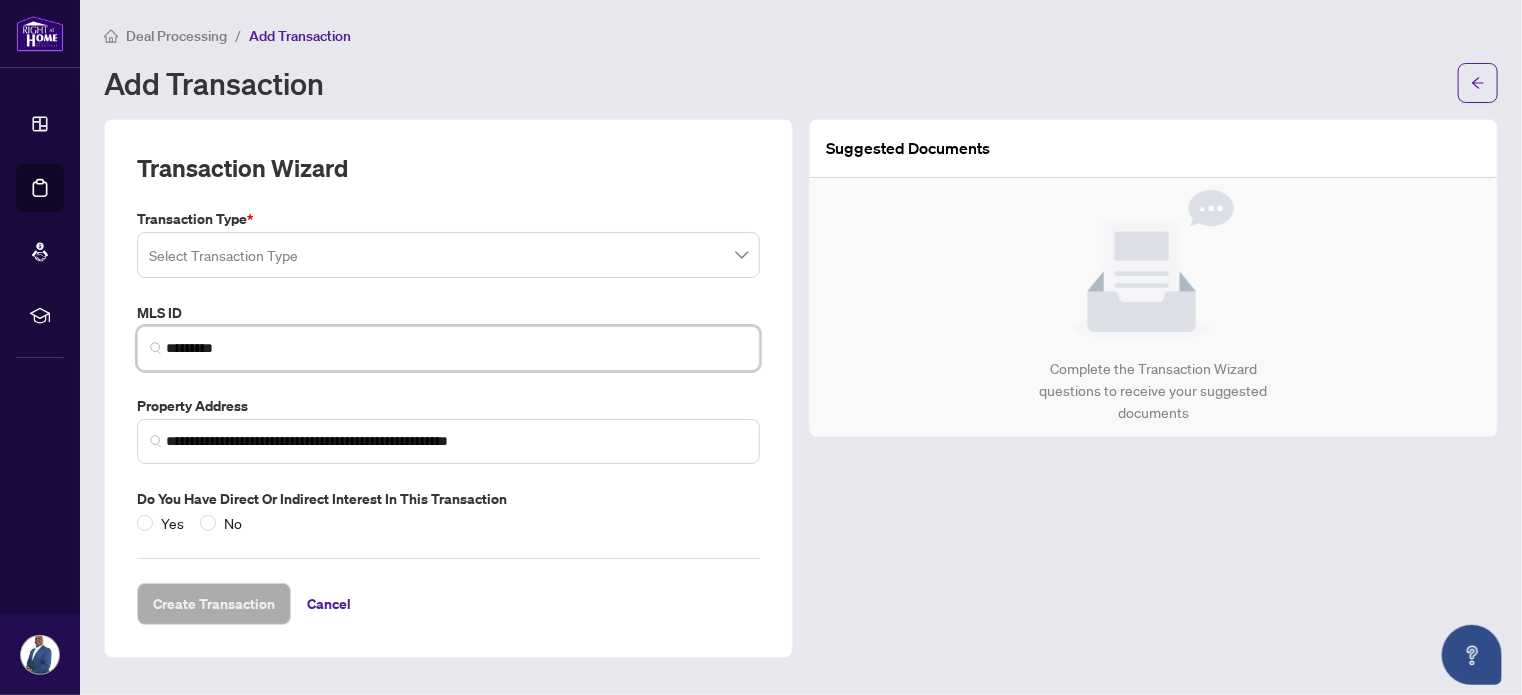 type on "*********" 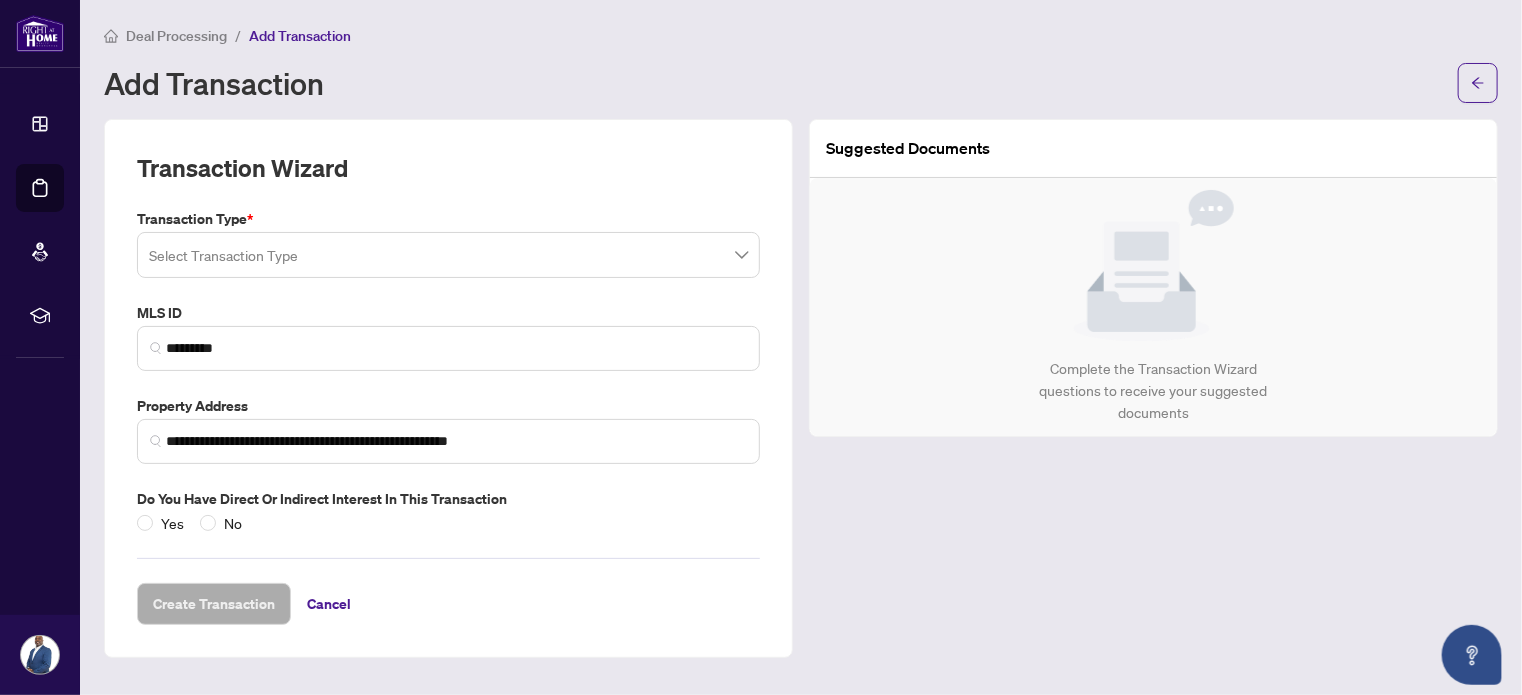 click at bounding box center (448, 255) 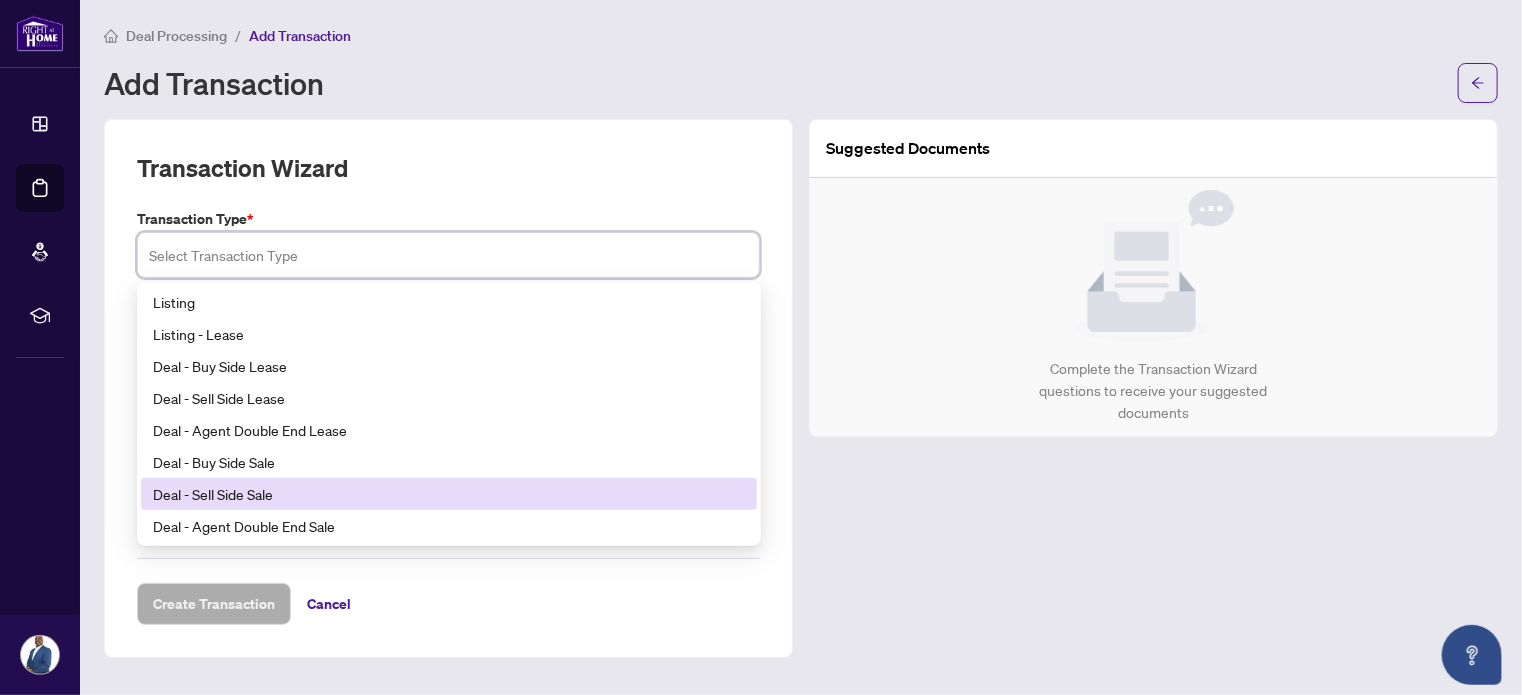 click on "Deal - Sell Side Sale" at bounding box center (449, 494) 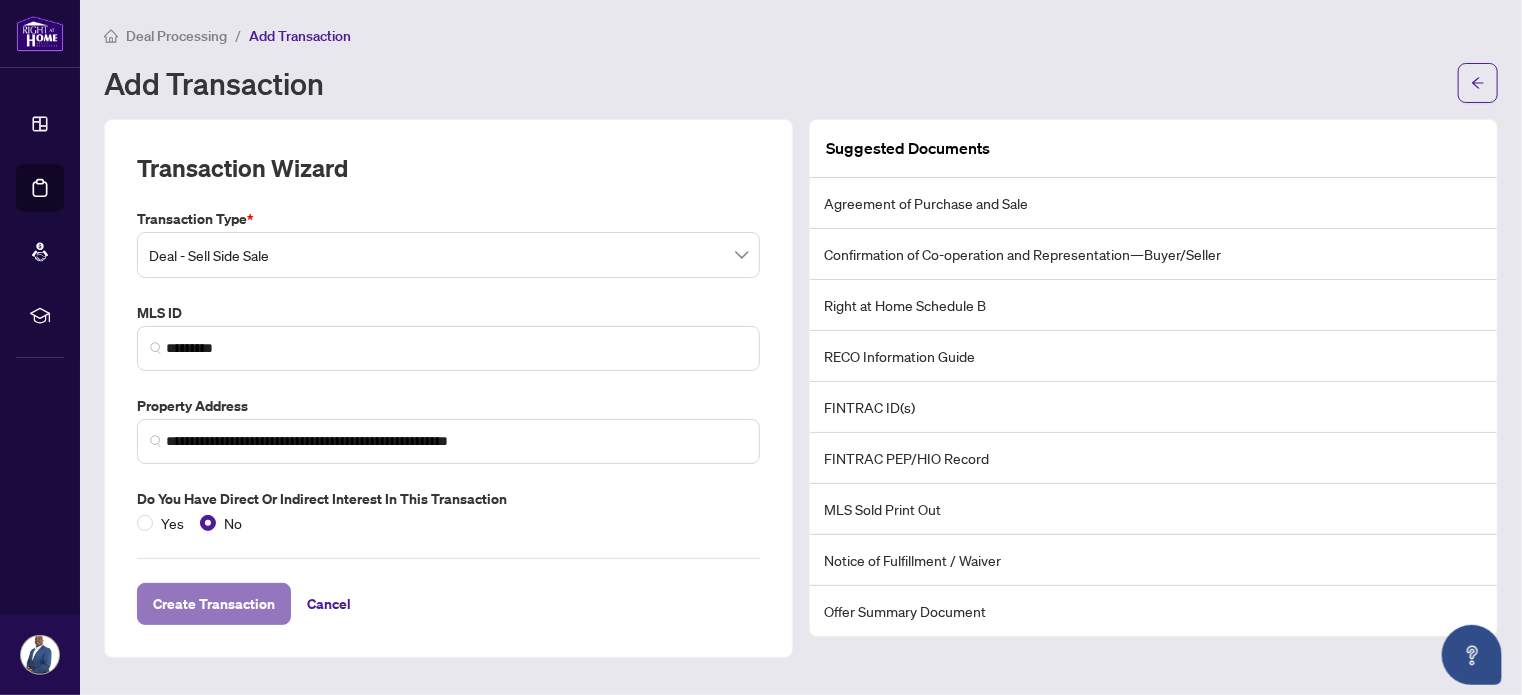 click on "Create Transaction" at bounding box center [214, 604] 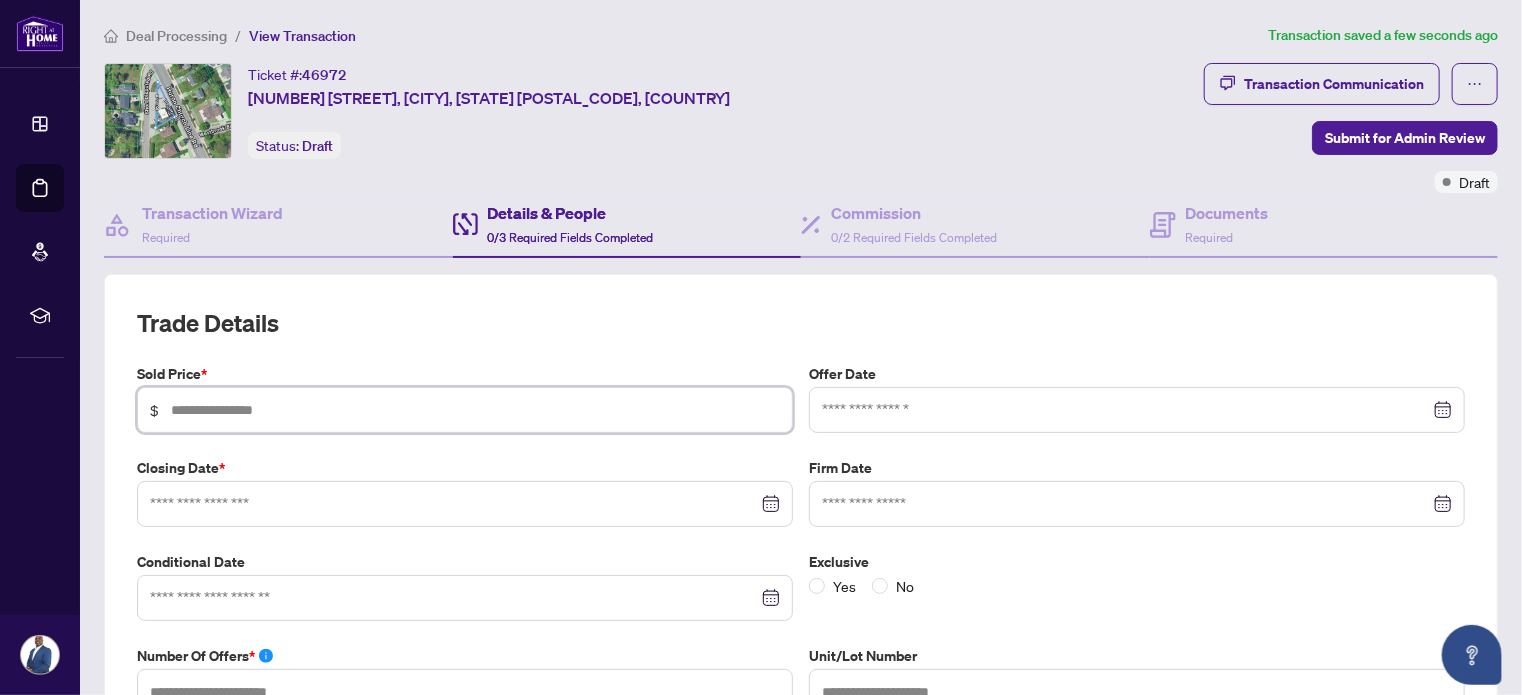 click at bounding box center (475, 410) 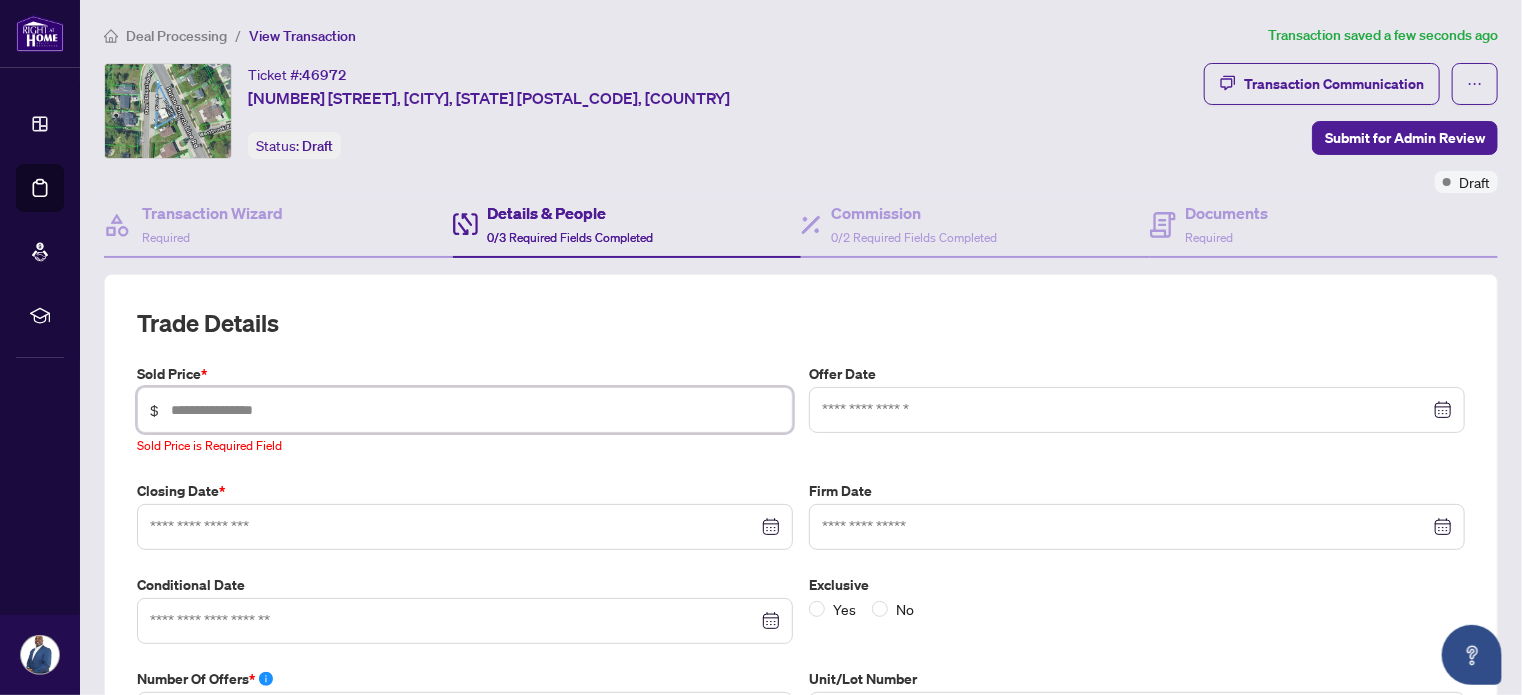 click at bounding box center [475, 410] 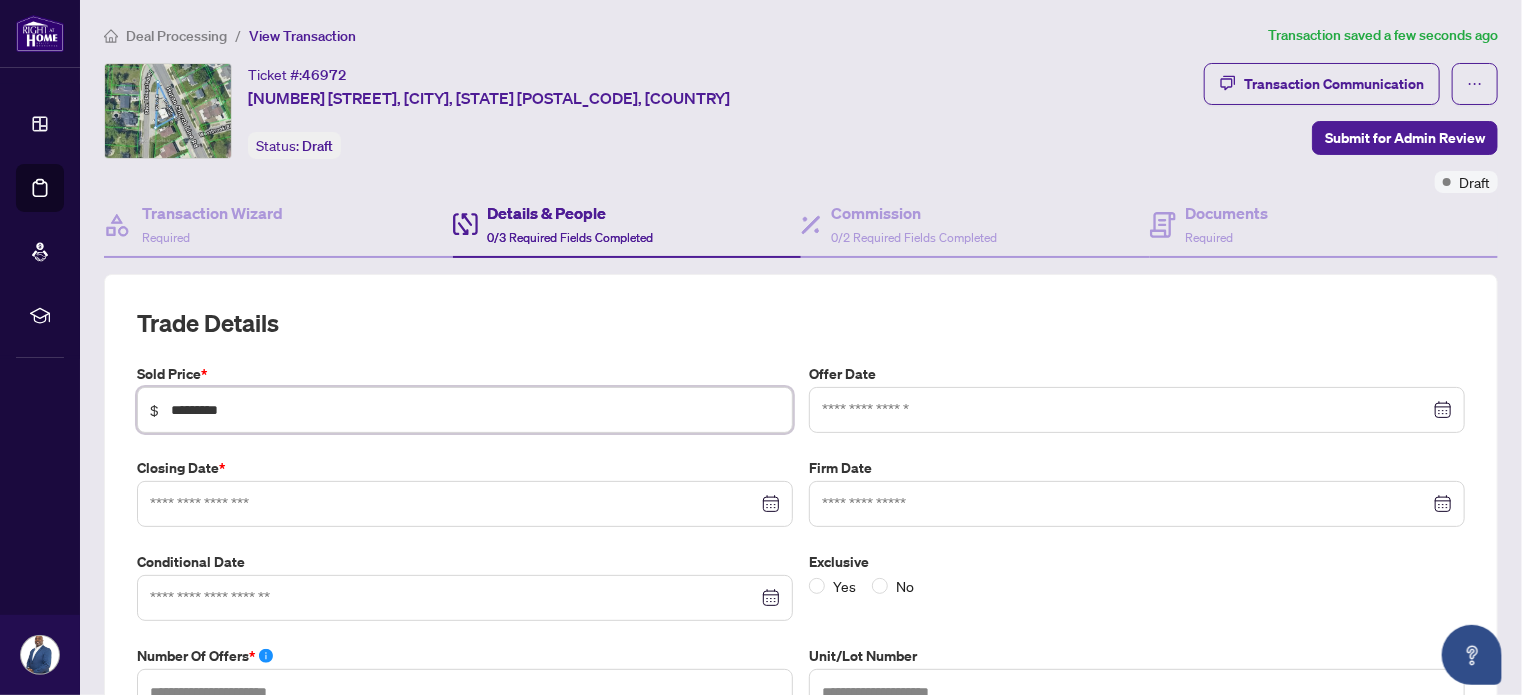 type on "*********" 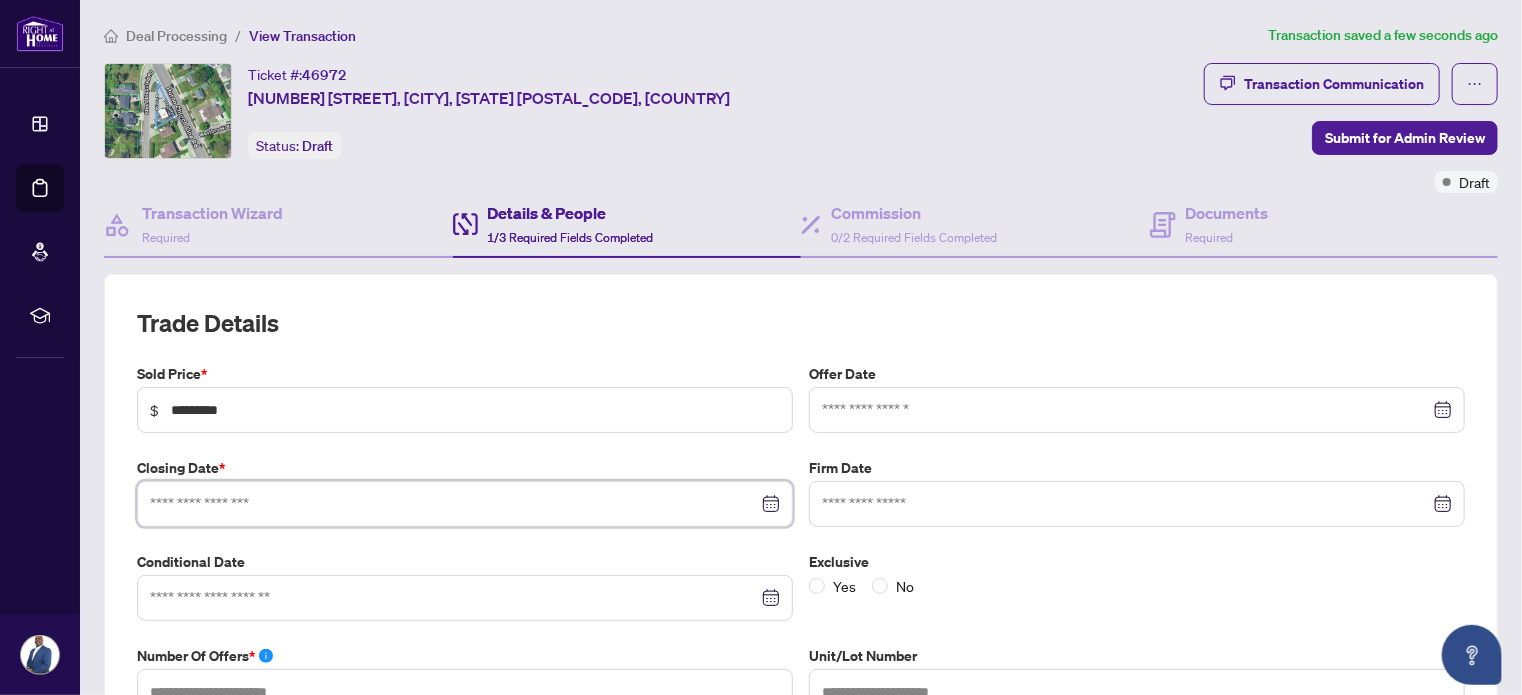 click at bounding box center [454, 504] 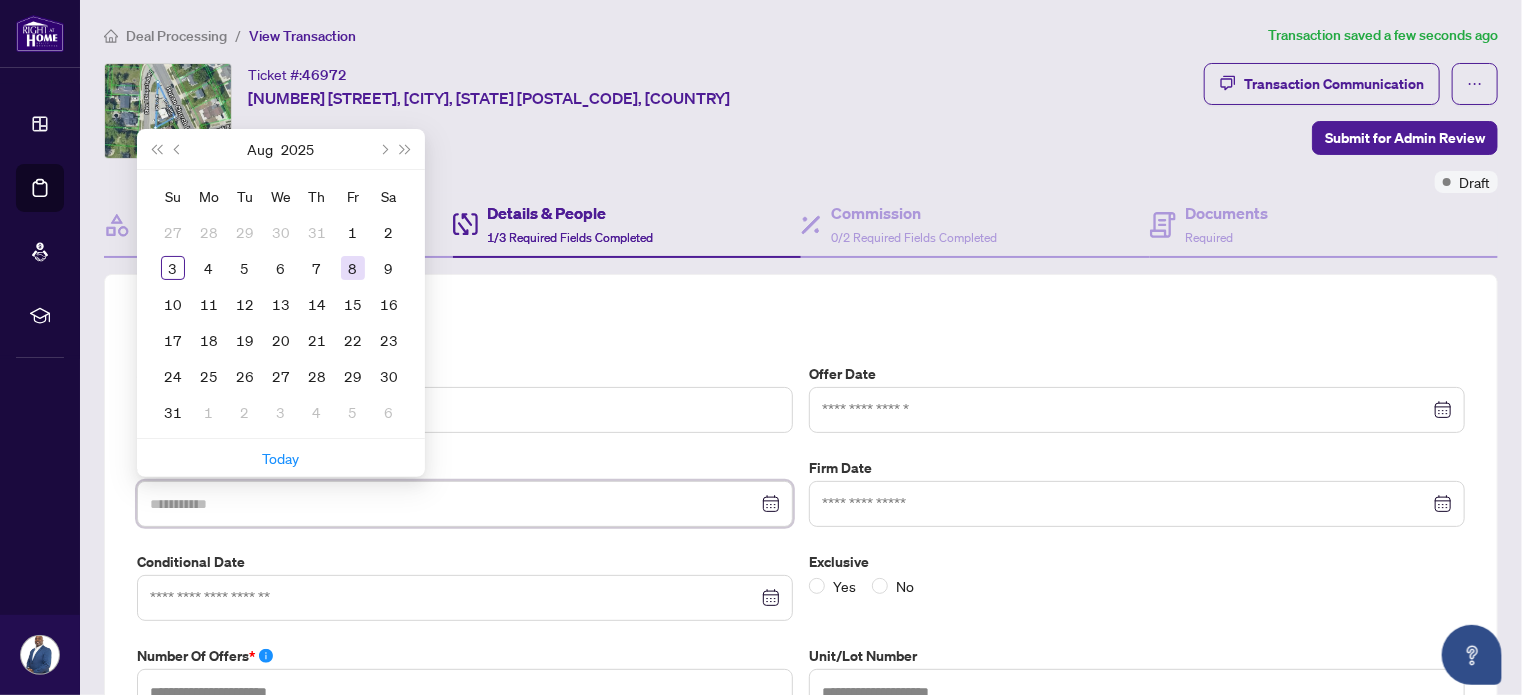type on "**********" 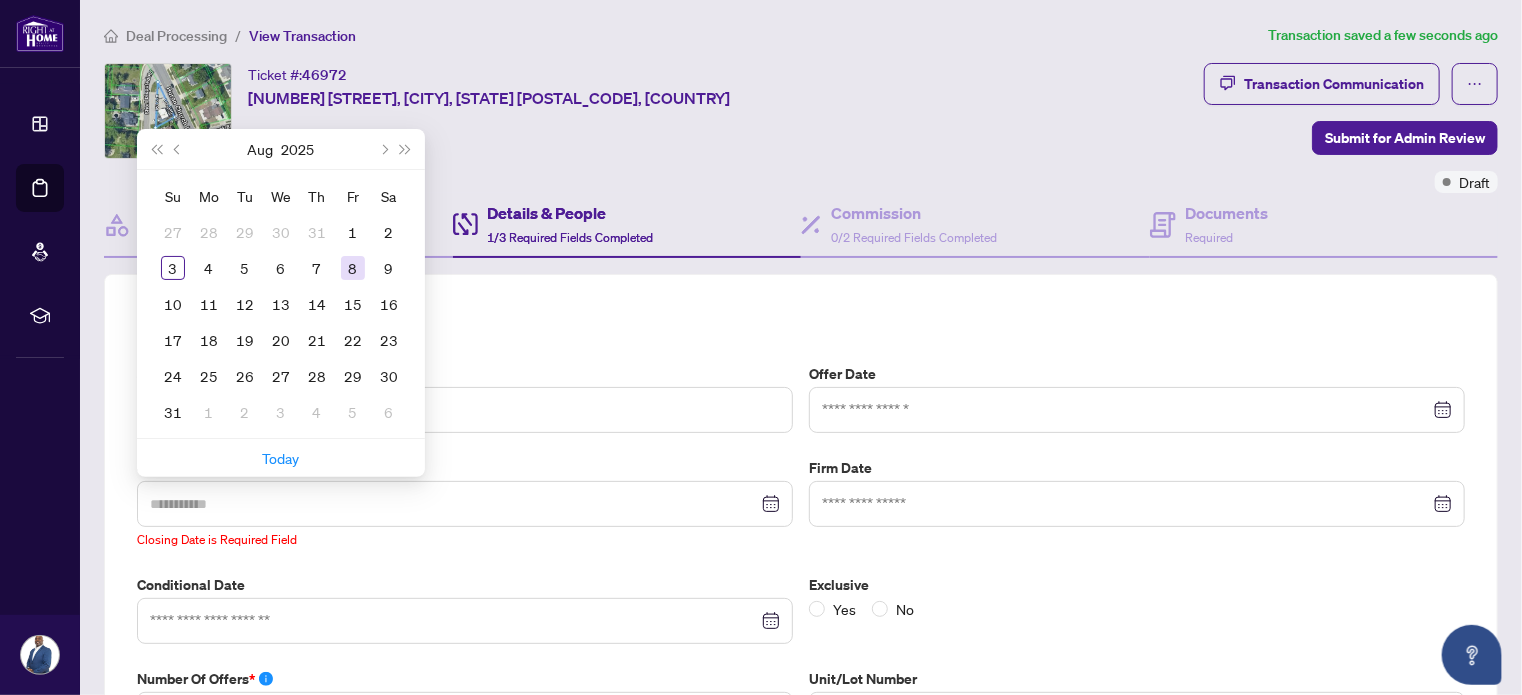 click on "8" at bounding box center [353, 268] 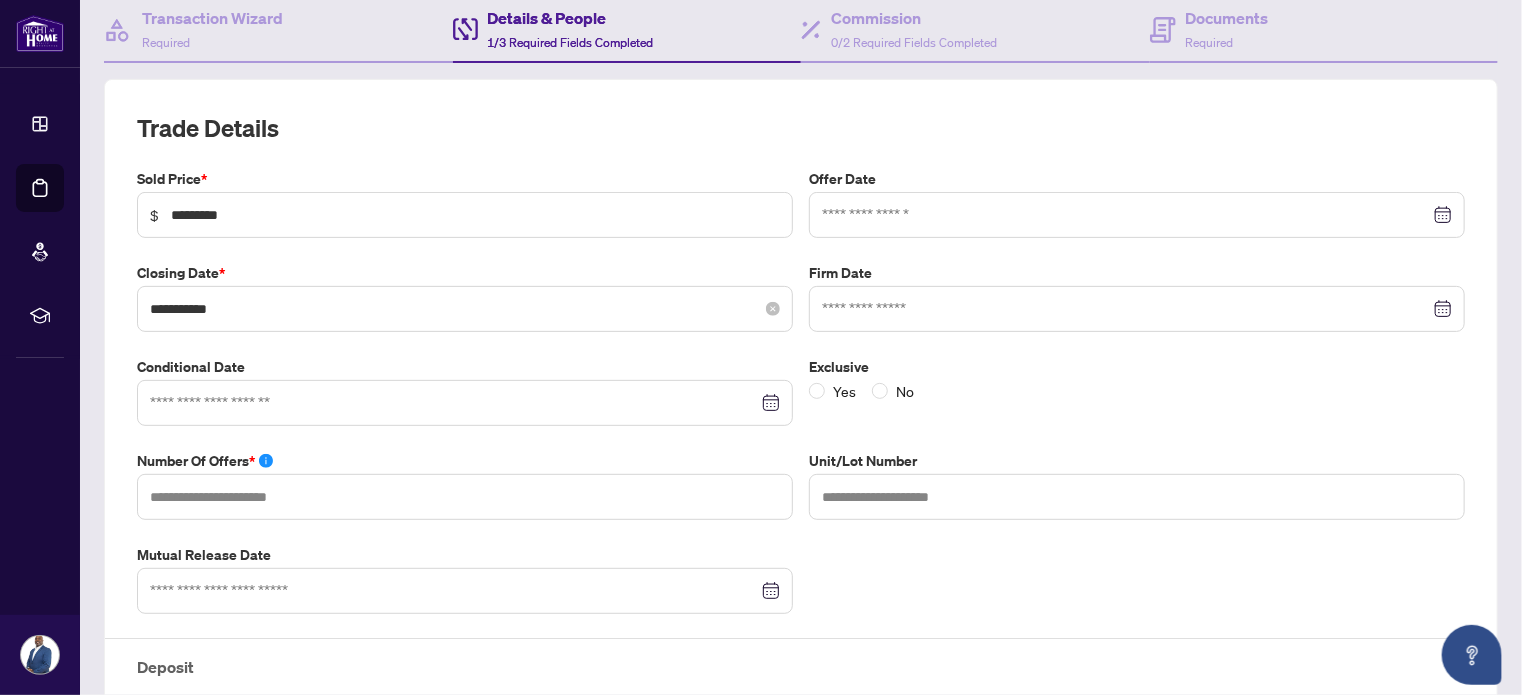 scroll, scrollTop: 200, scrollLeft: 0, axis: vertical 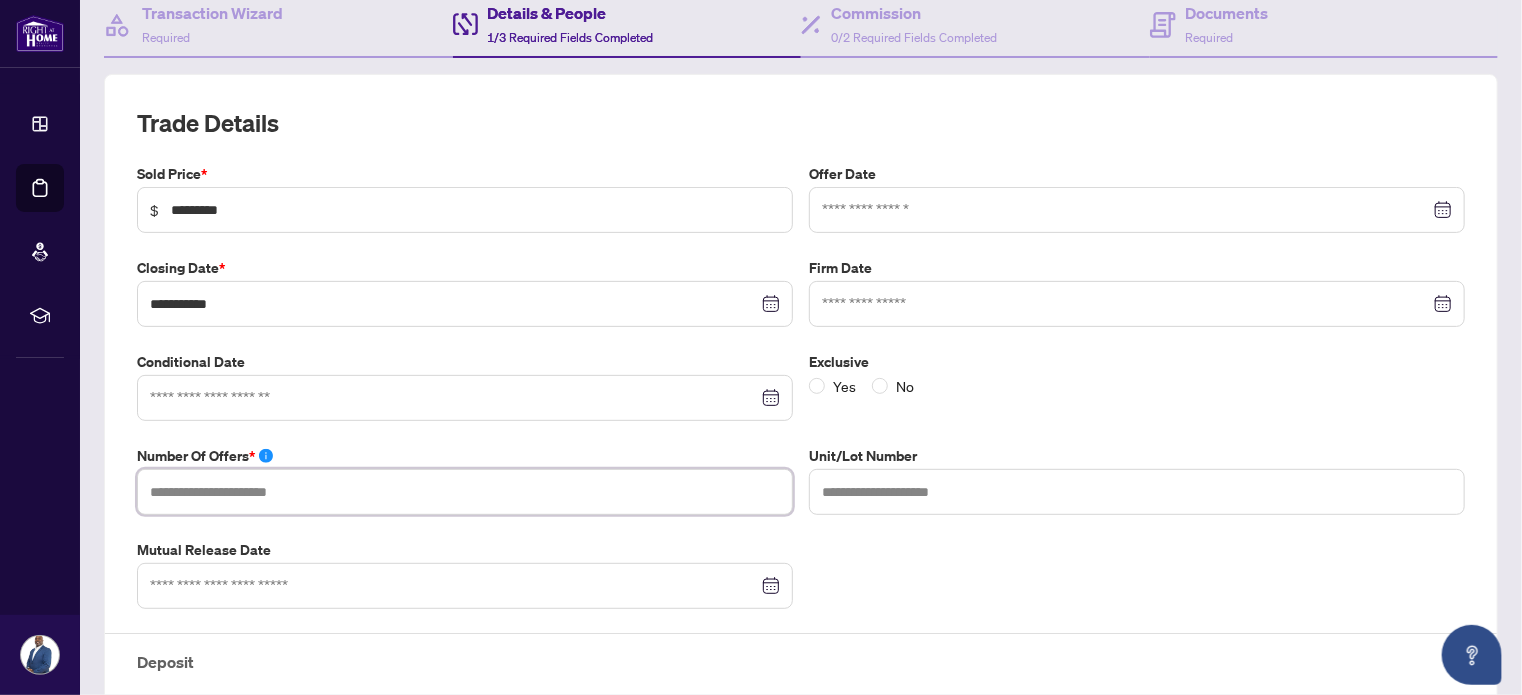 click at bounding box center [465, 492] 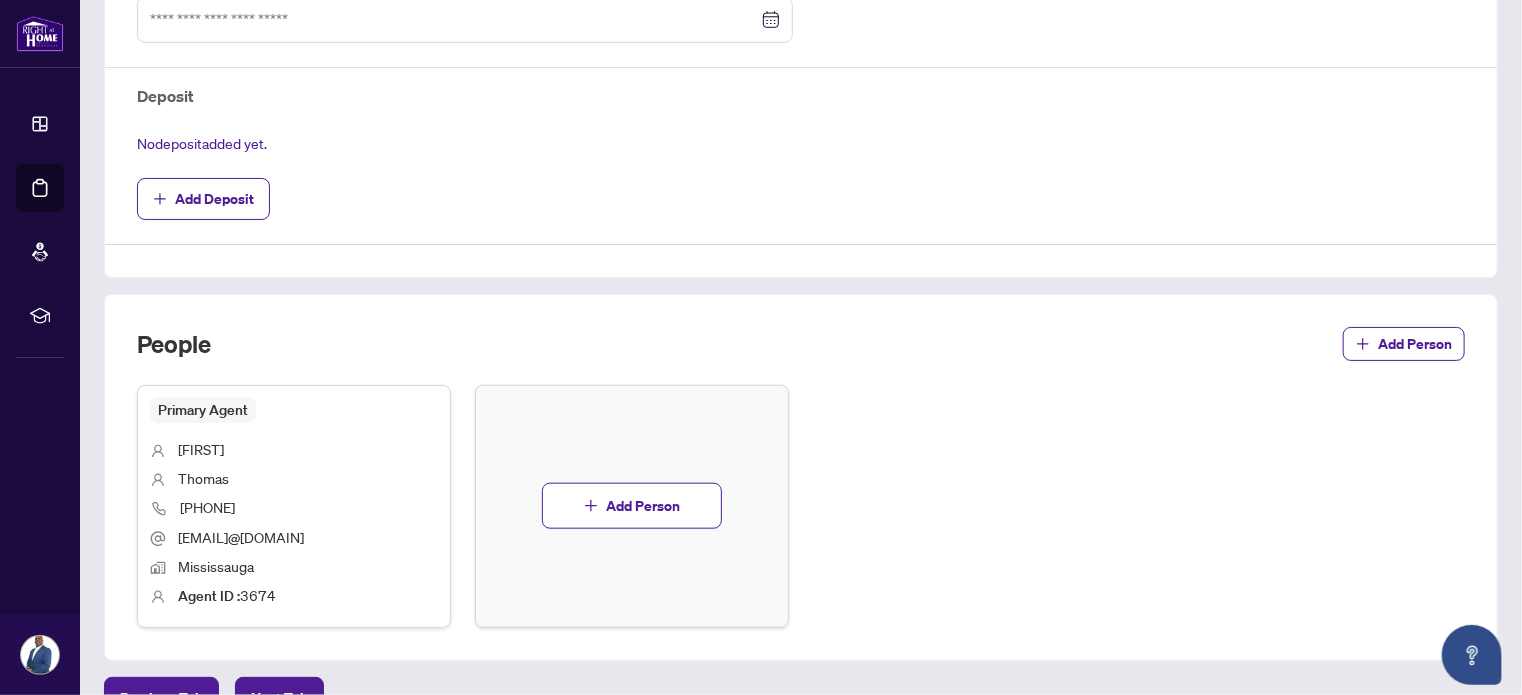 scroll, scrollTop: 800, scrollLeft: 0, axis: vertical 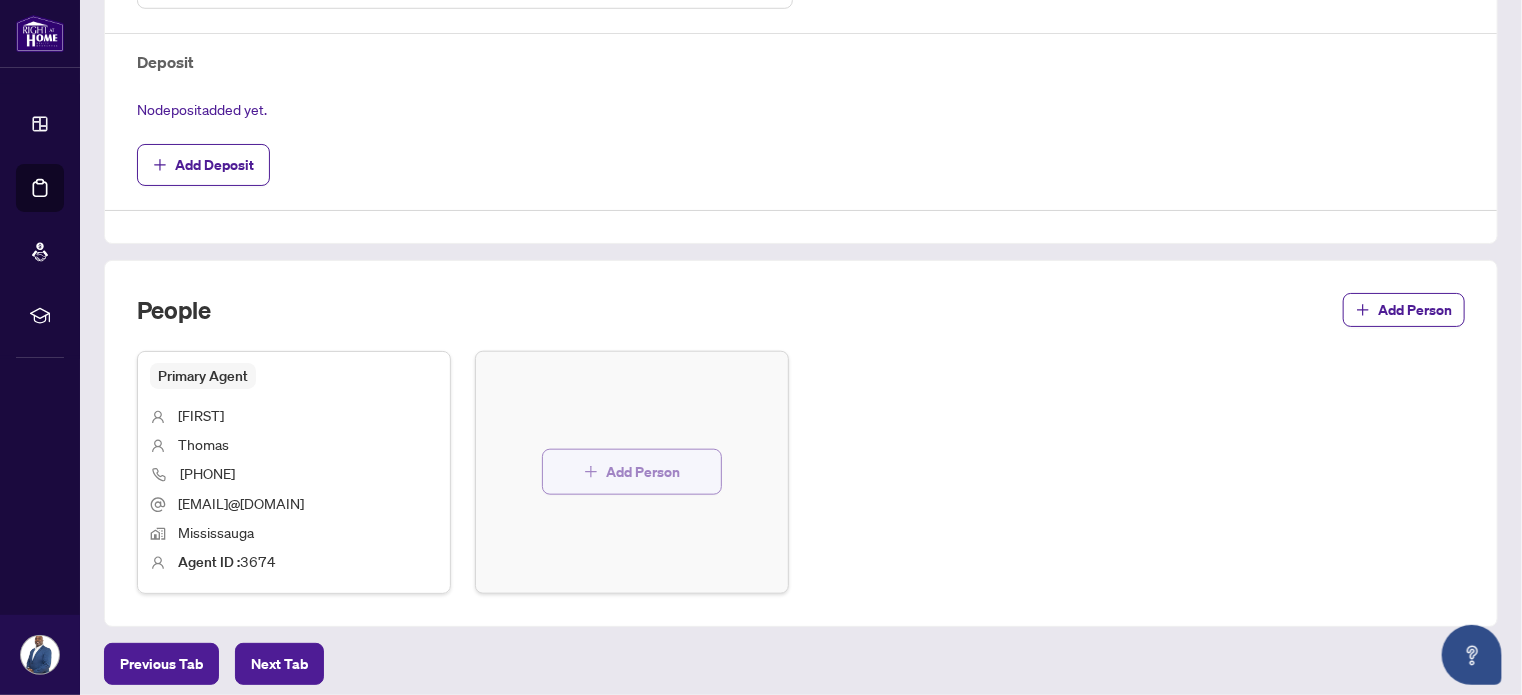 type on "*" 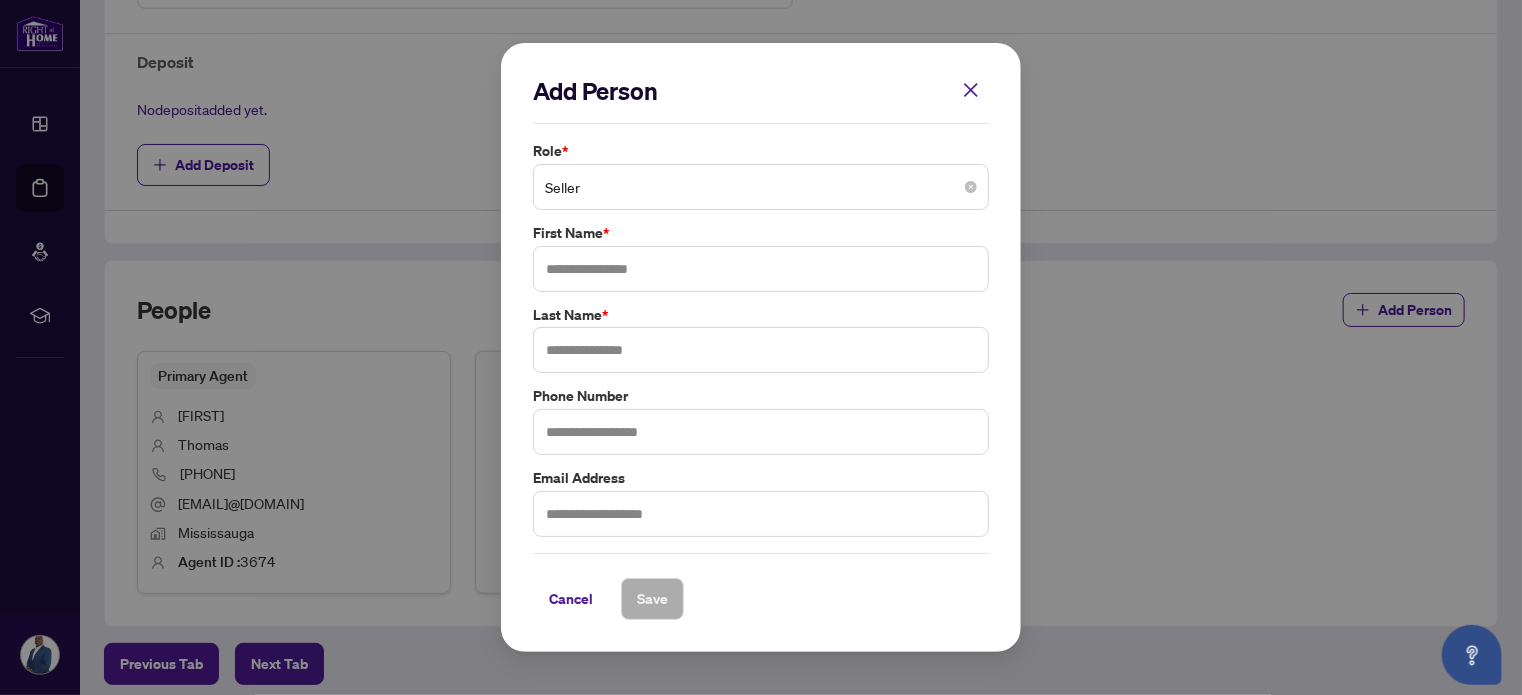 click on "Seller" at bounding box center (761, 187) 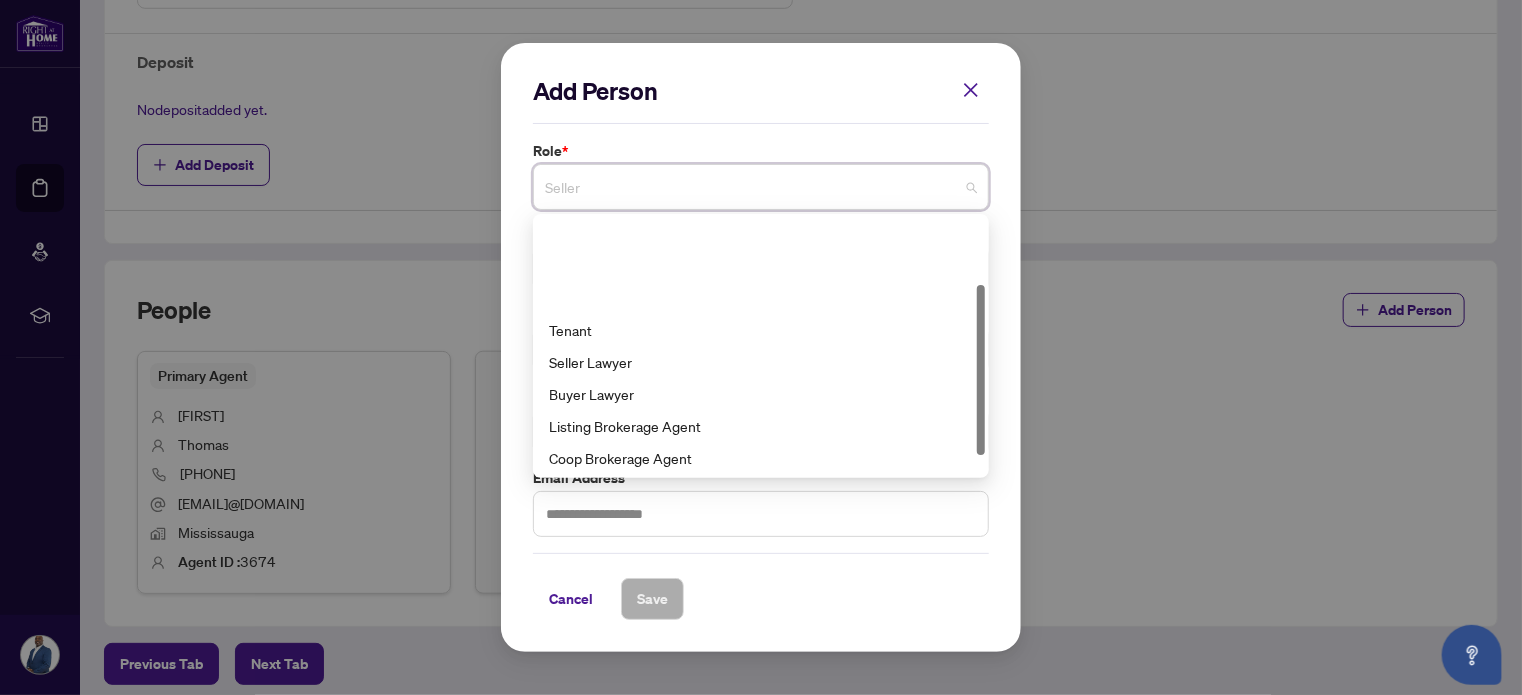 scroll, scrollTop: 100, scrollLeft: 0, axis: vertical 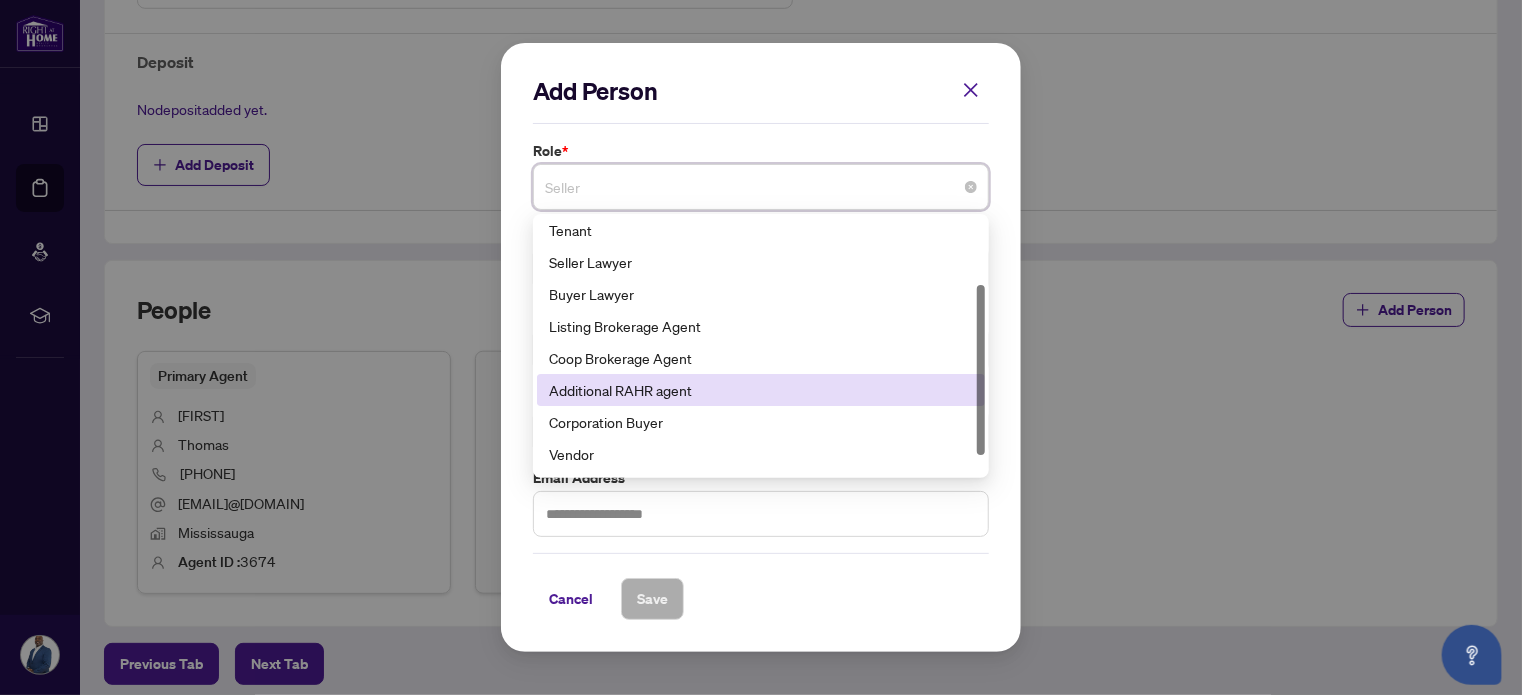 click on "Additional RAHR agent" at bounding box center [761, 390] 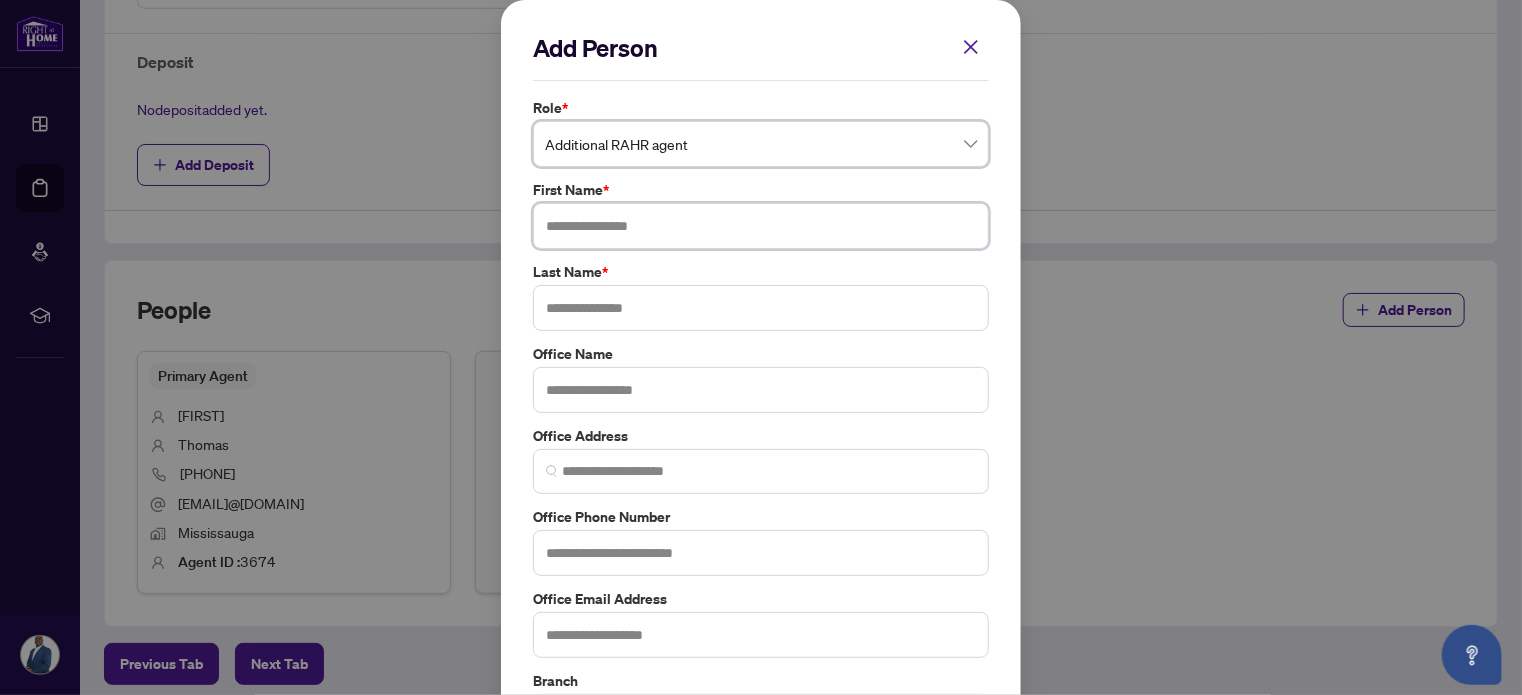 click at bounding box center [761, 226] 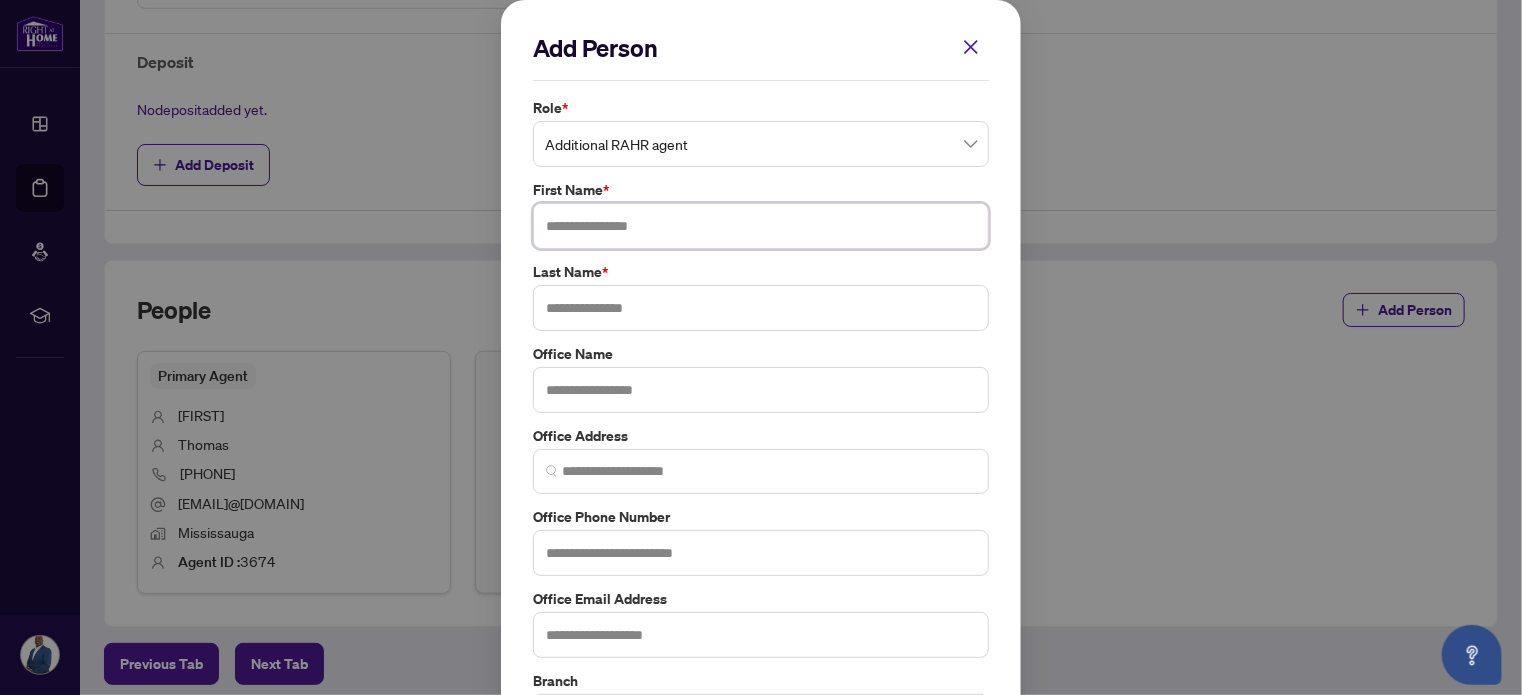 type on "*" 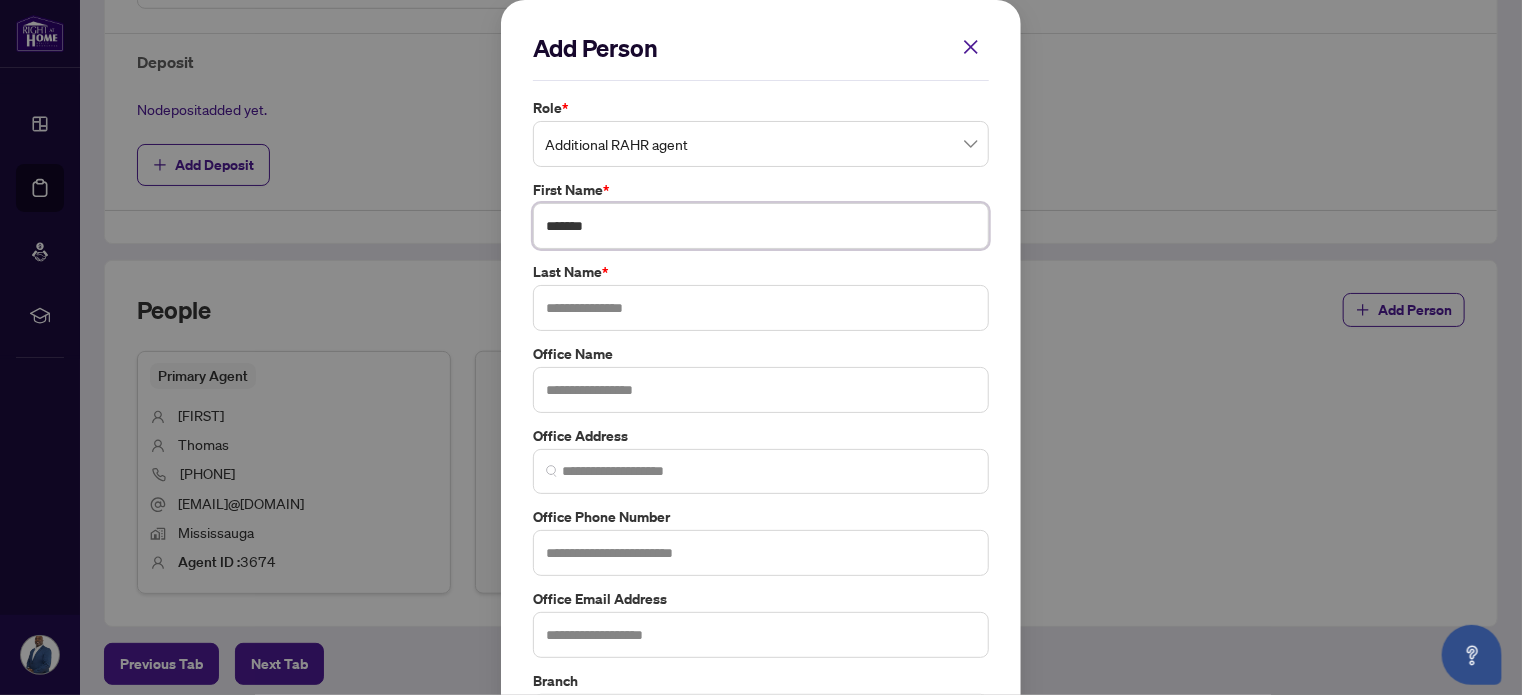 type on "******" 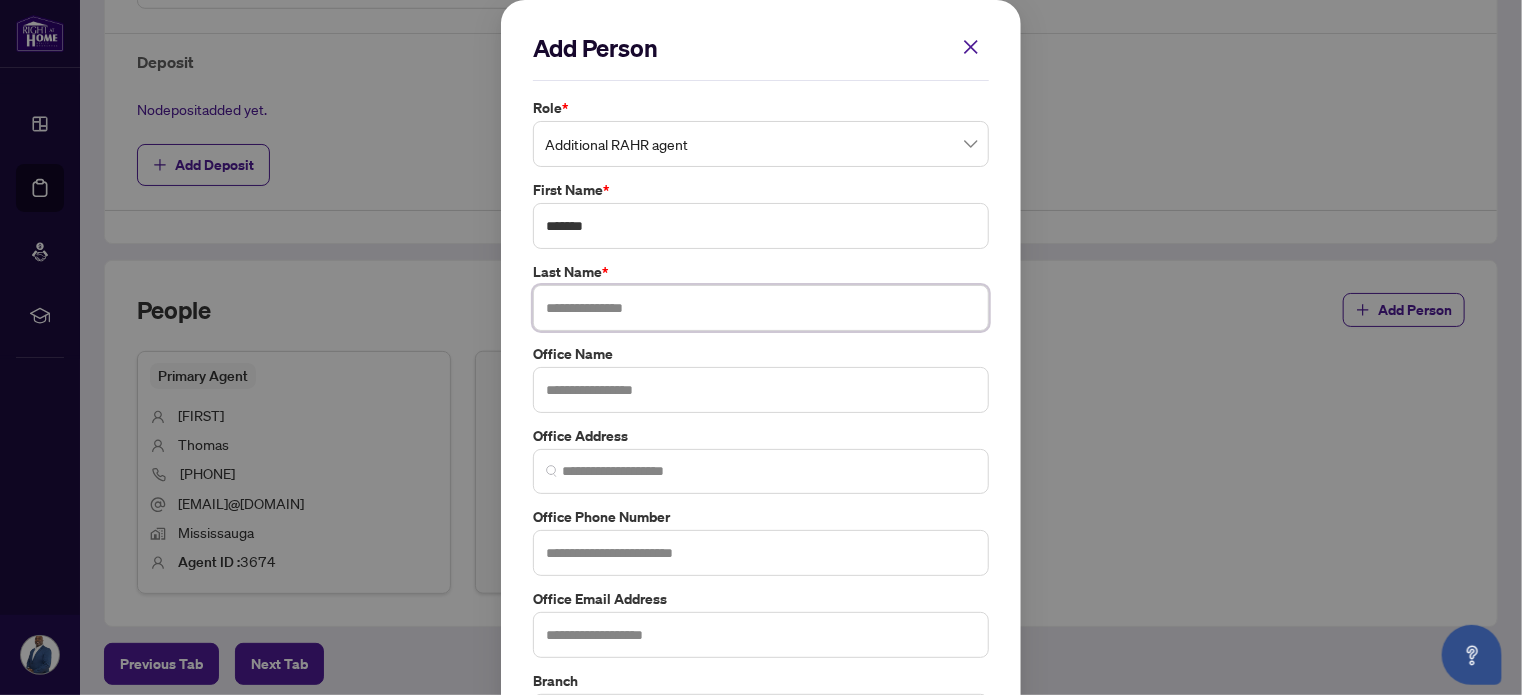 click at bounding box center [761, 308] 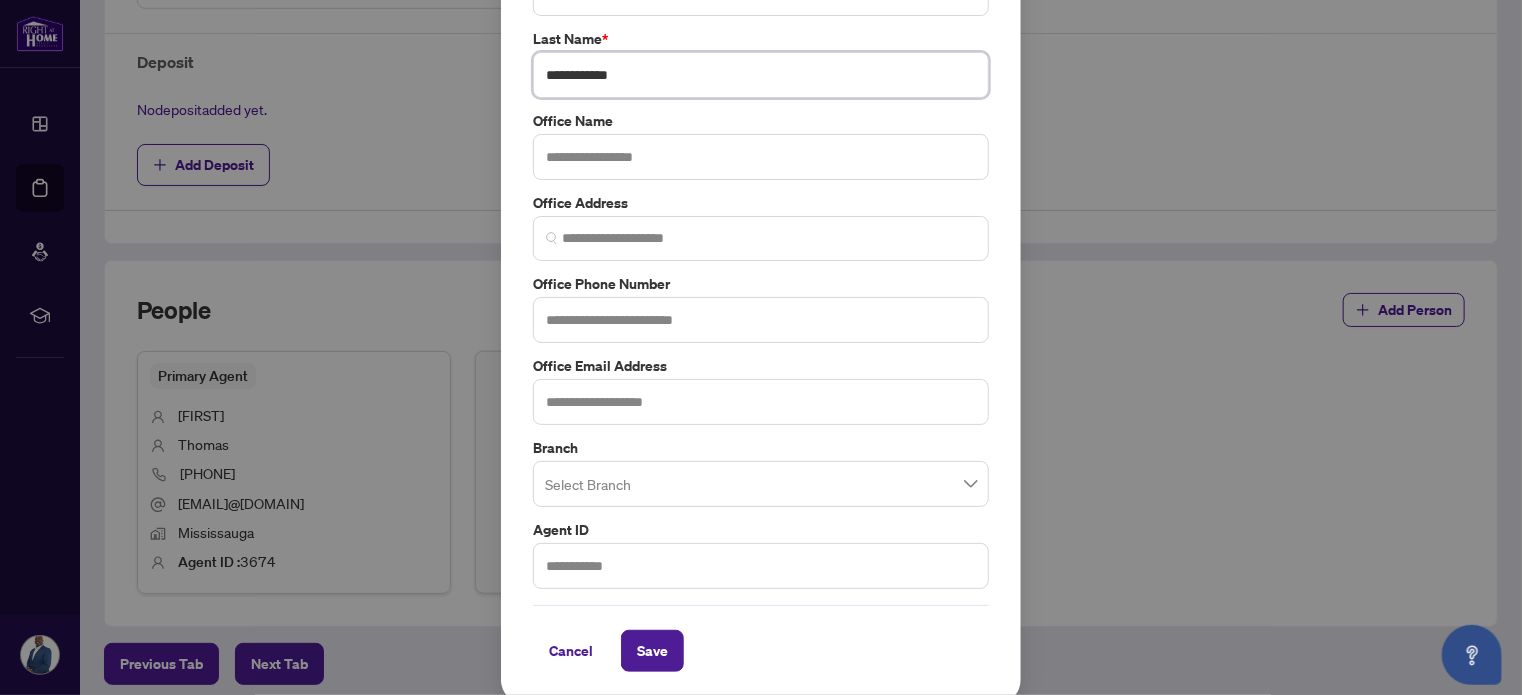 scroll, scrollTop: 237, scrollLeft: 0, axis: vertical 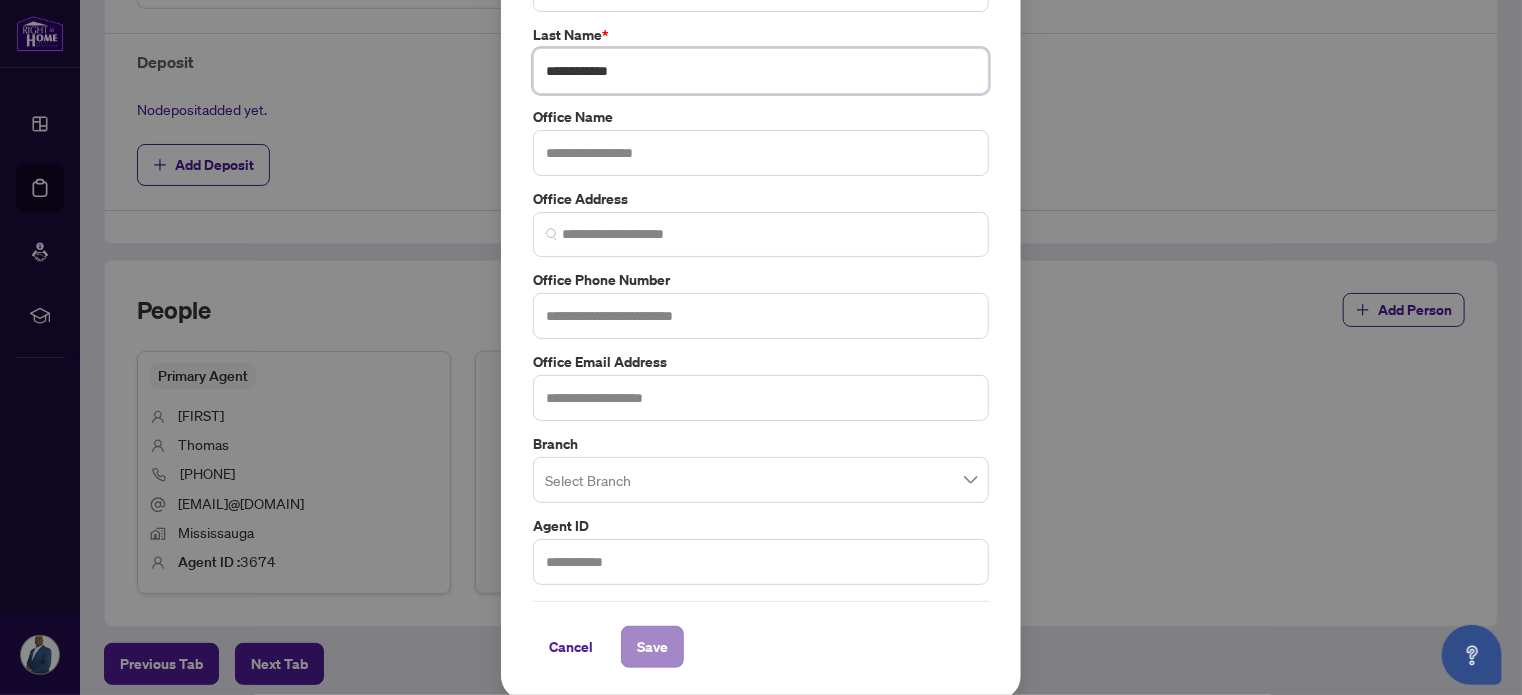 type on "**********" 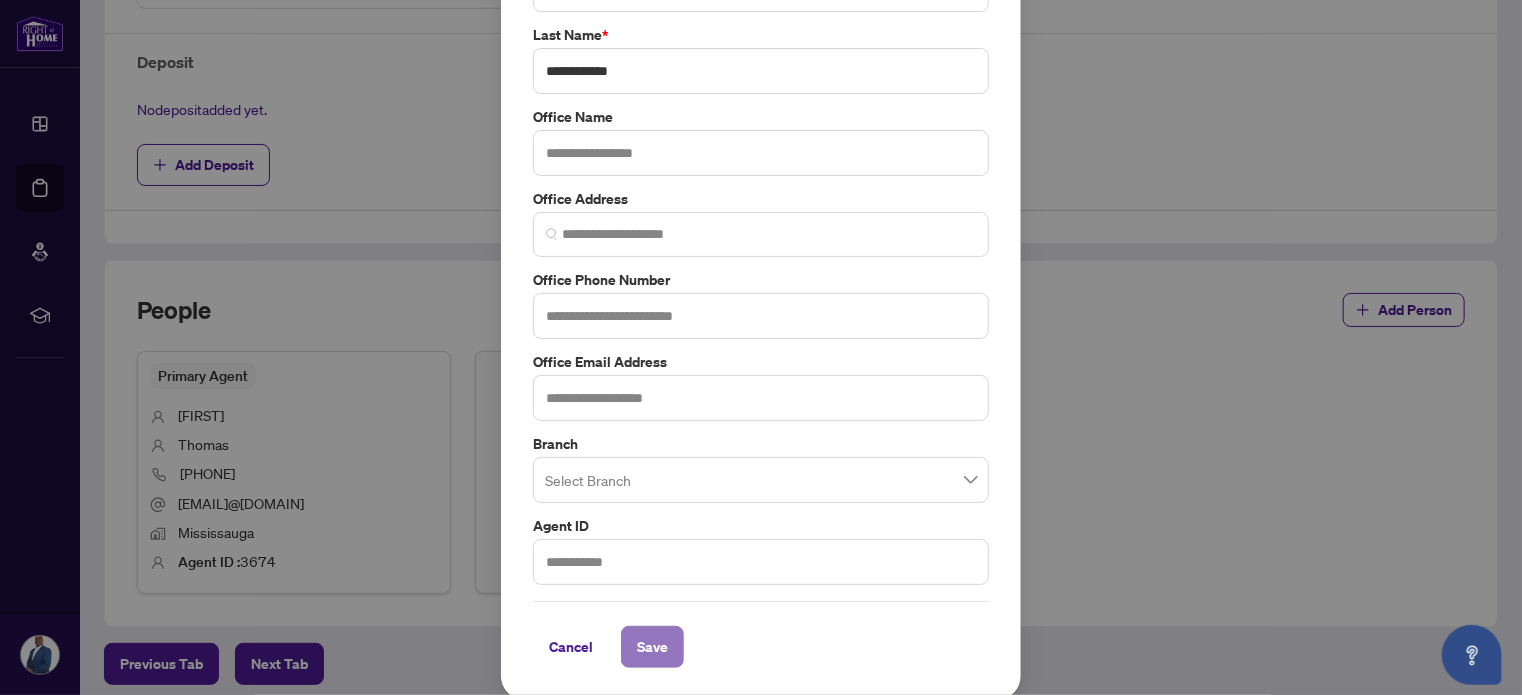click on "Save" at bounding box center (652, 647) 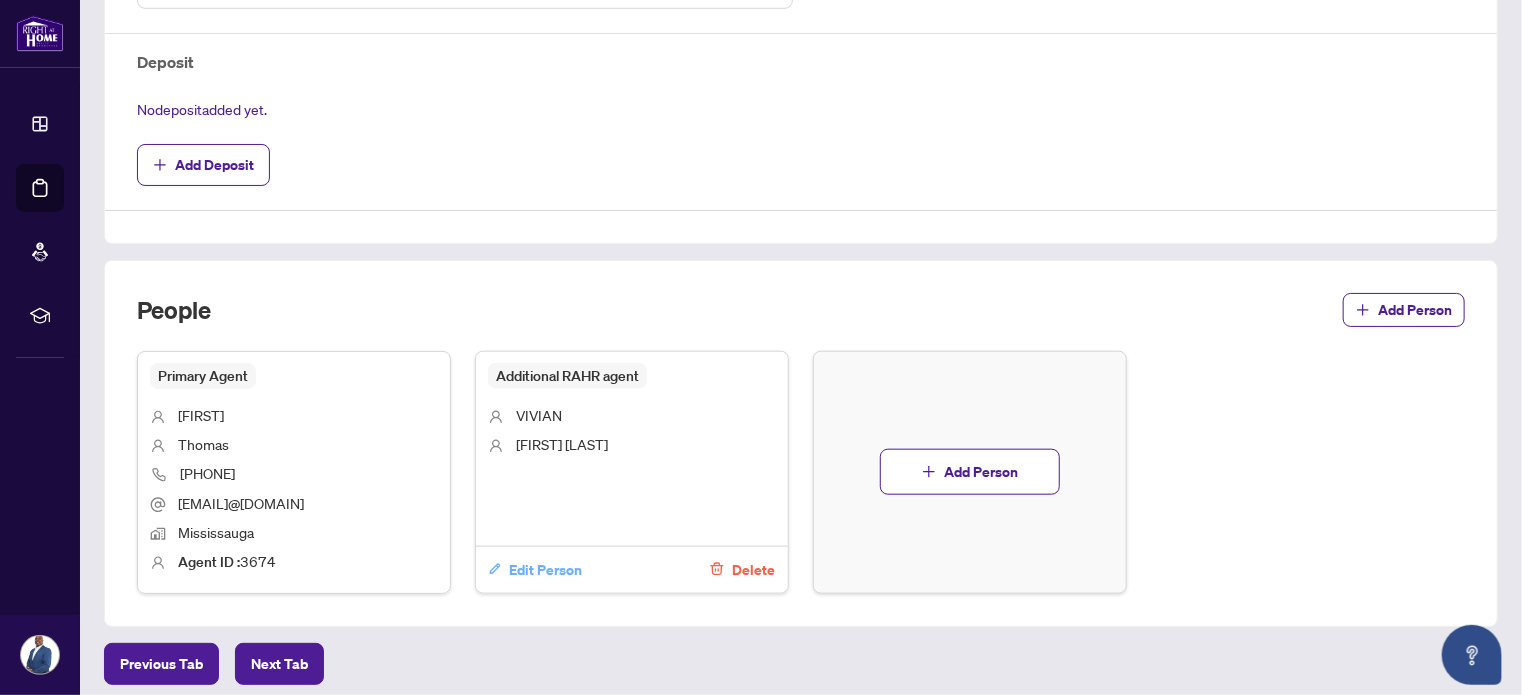 click on "Edit Person" at bounding box center (545, 570) 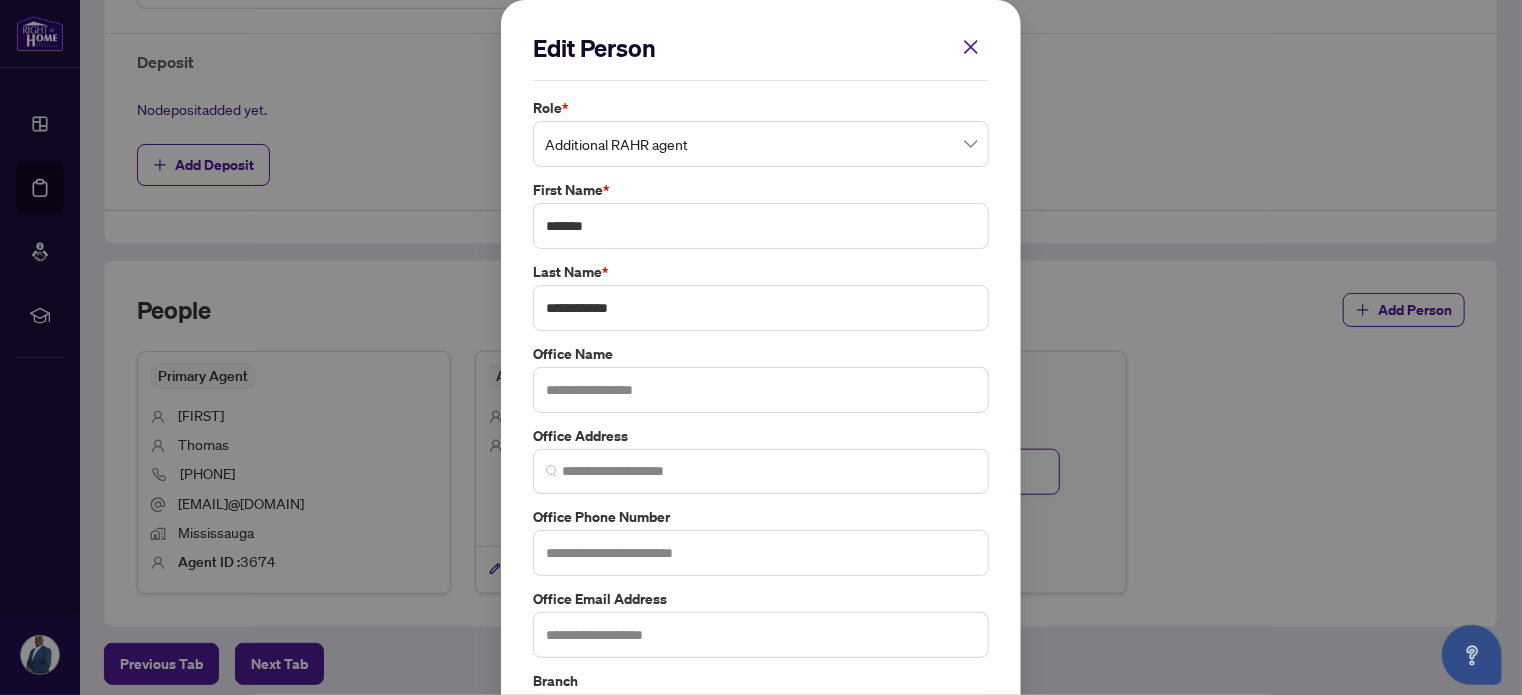 scroll, scrollTop: 100, scrollLeft: 0, axis: vertical 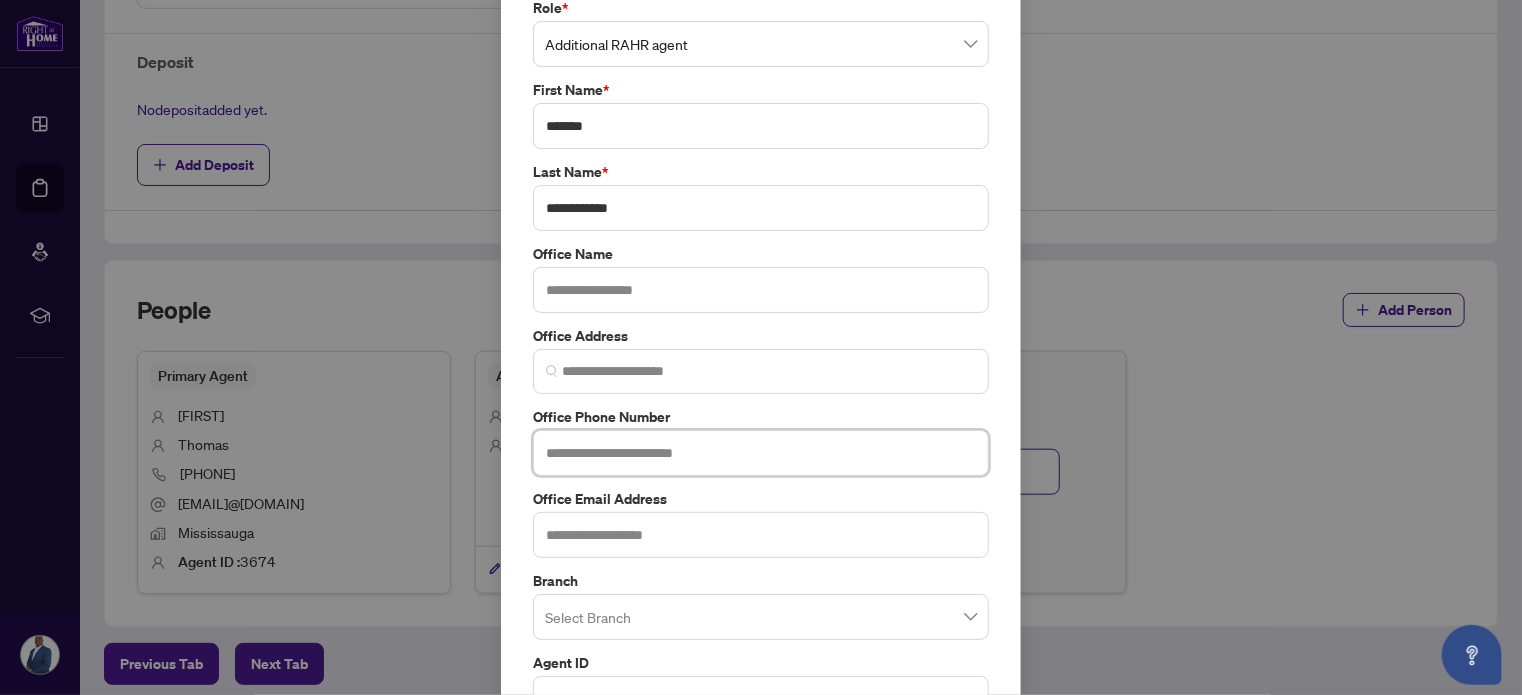 click at bounding box center (761, 453) 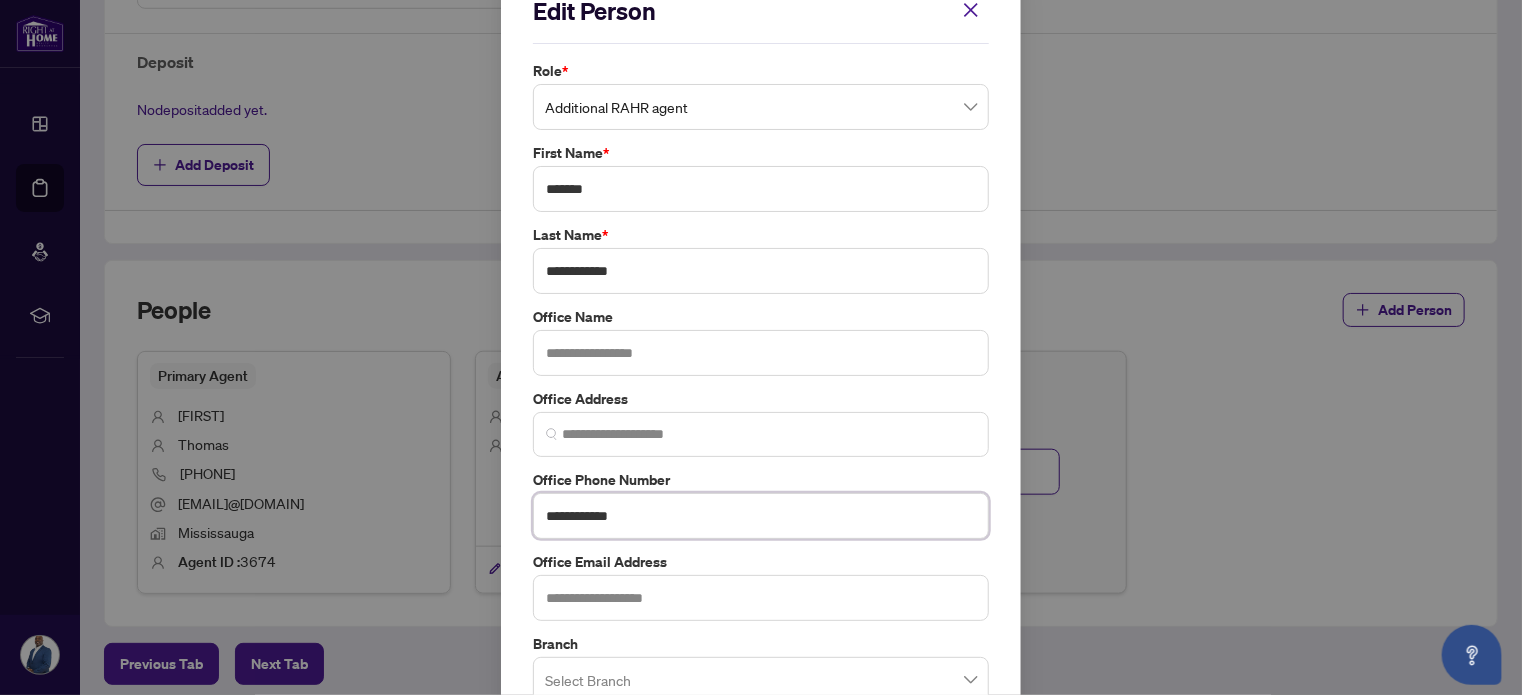 scroll, scrollTop: 137, scrollLeft: 0, axis: vertical 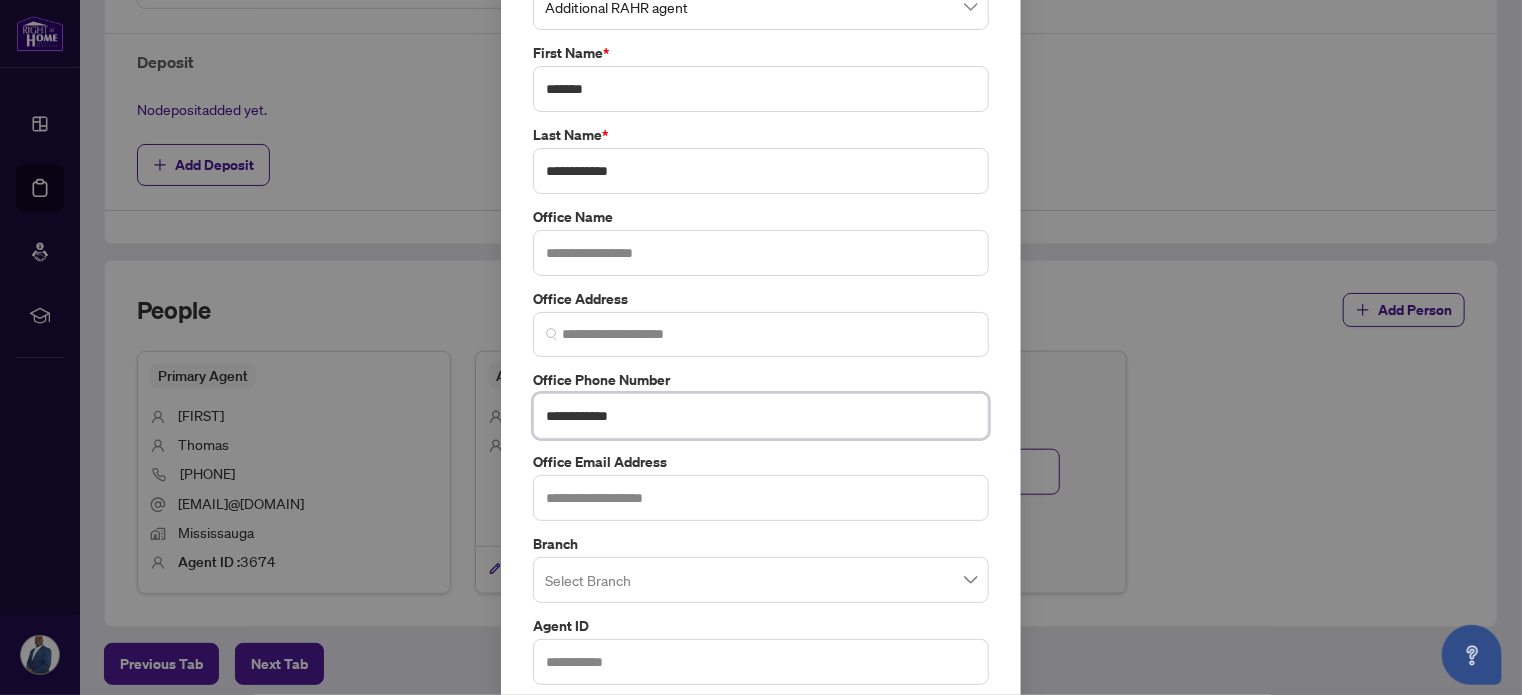 type on "**********" 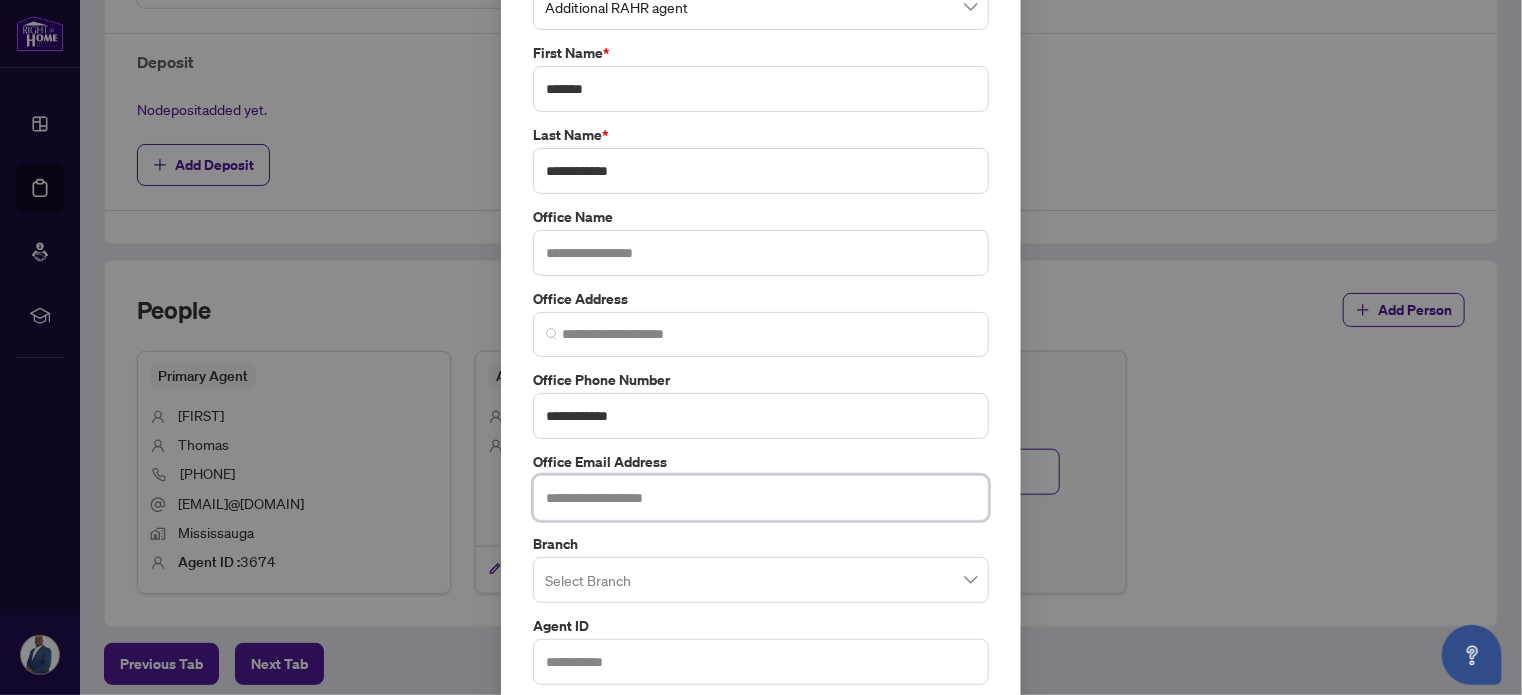 click at bounding box center [761, 498] 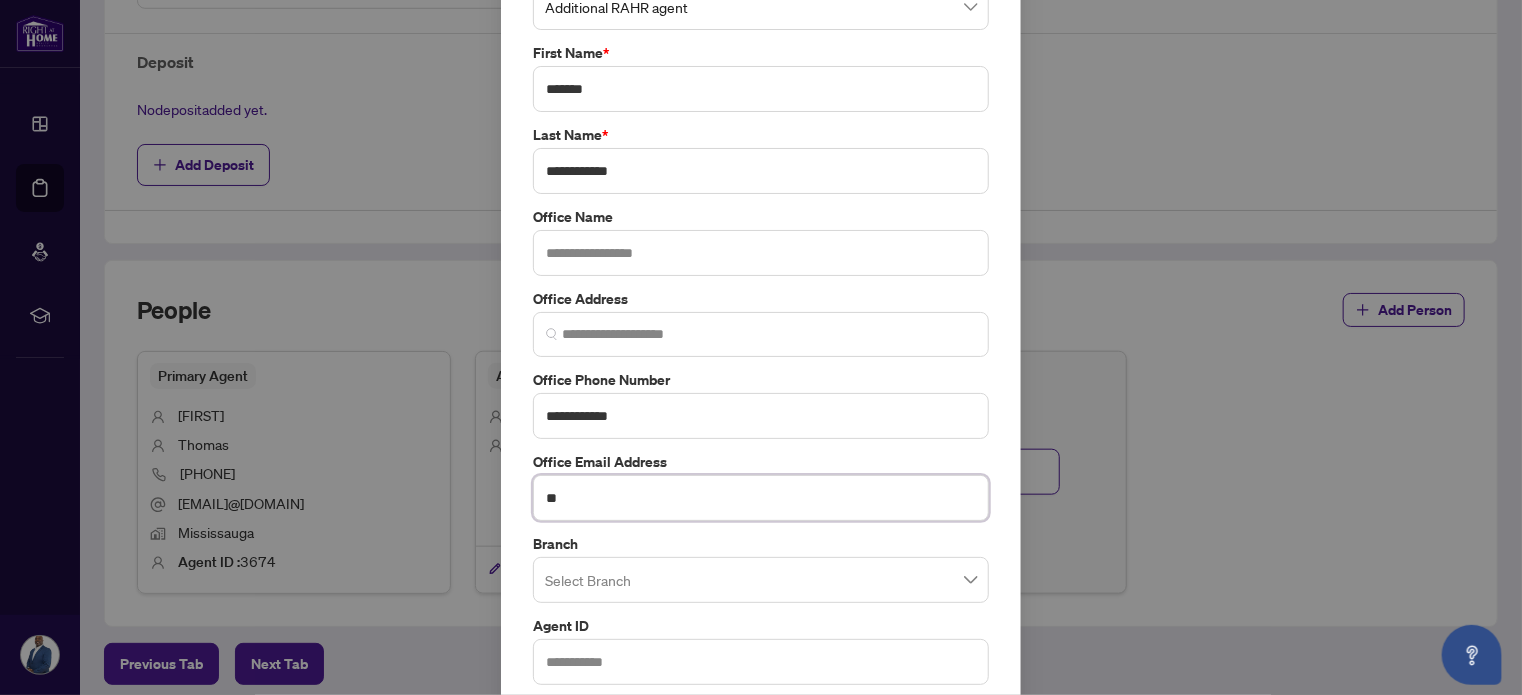 type on "*" 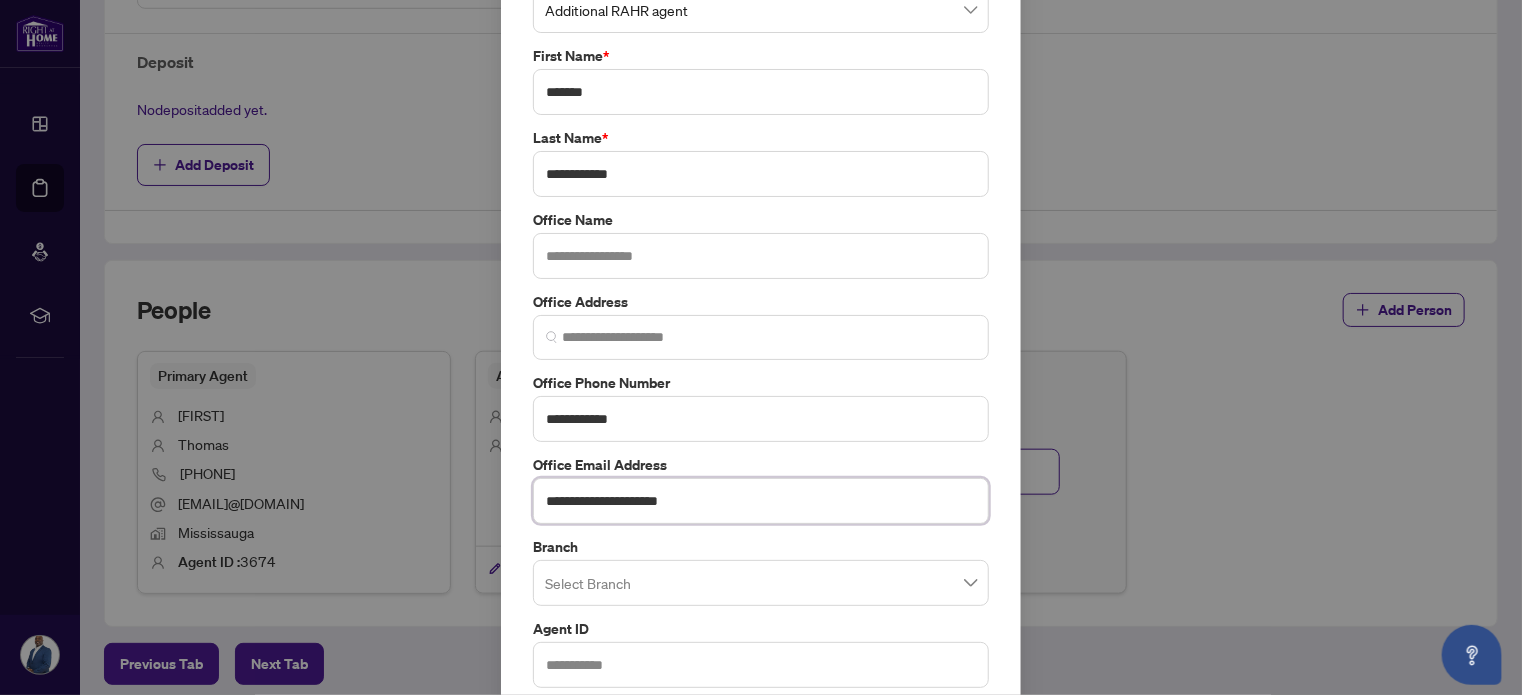 scroll, scrollTop: 237, scrollLeft: 0, axis: vertical 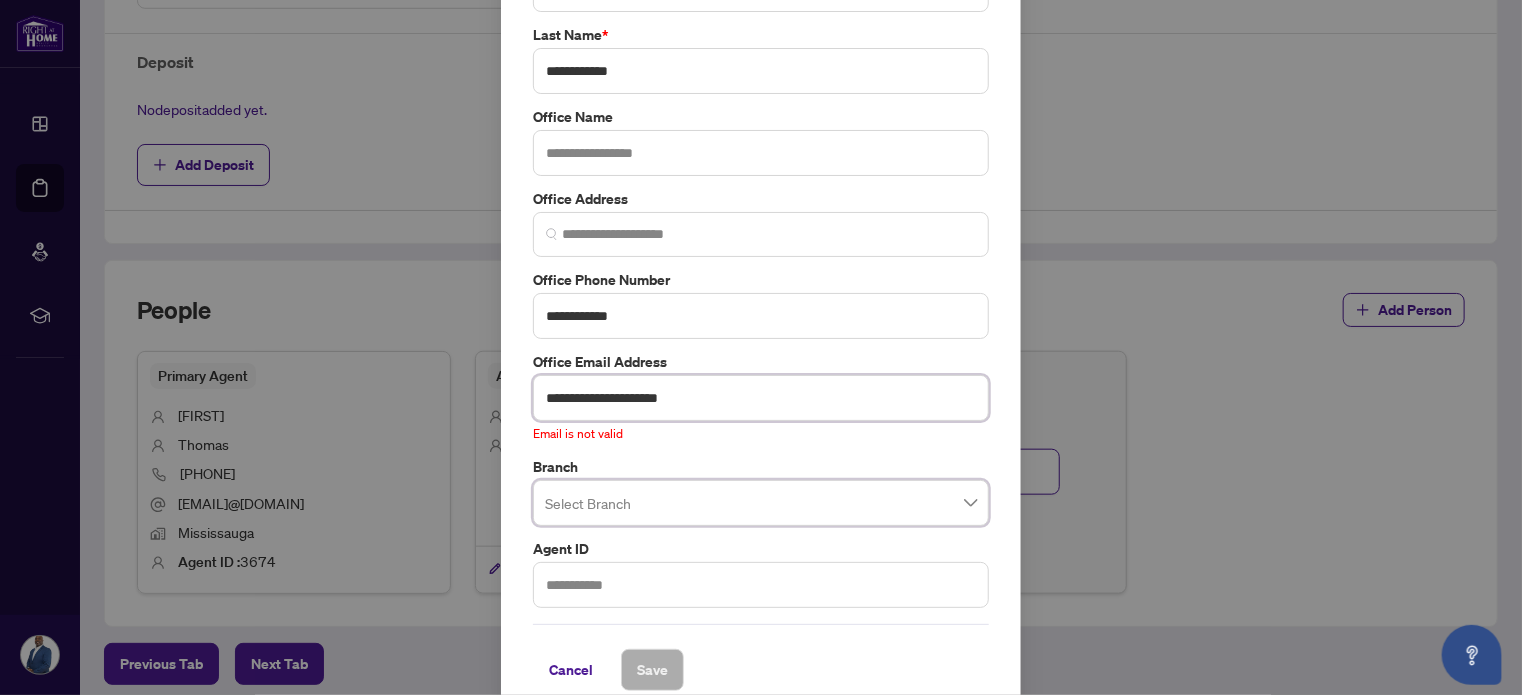 click on "**********" at bounding box center [761, 398] 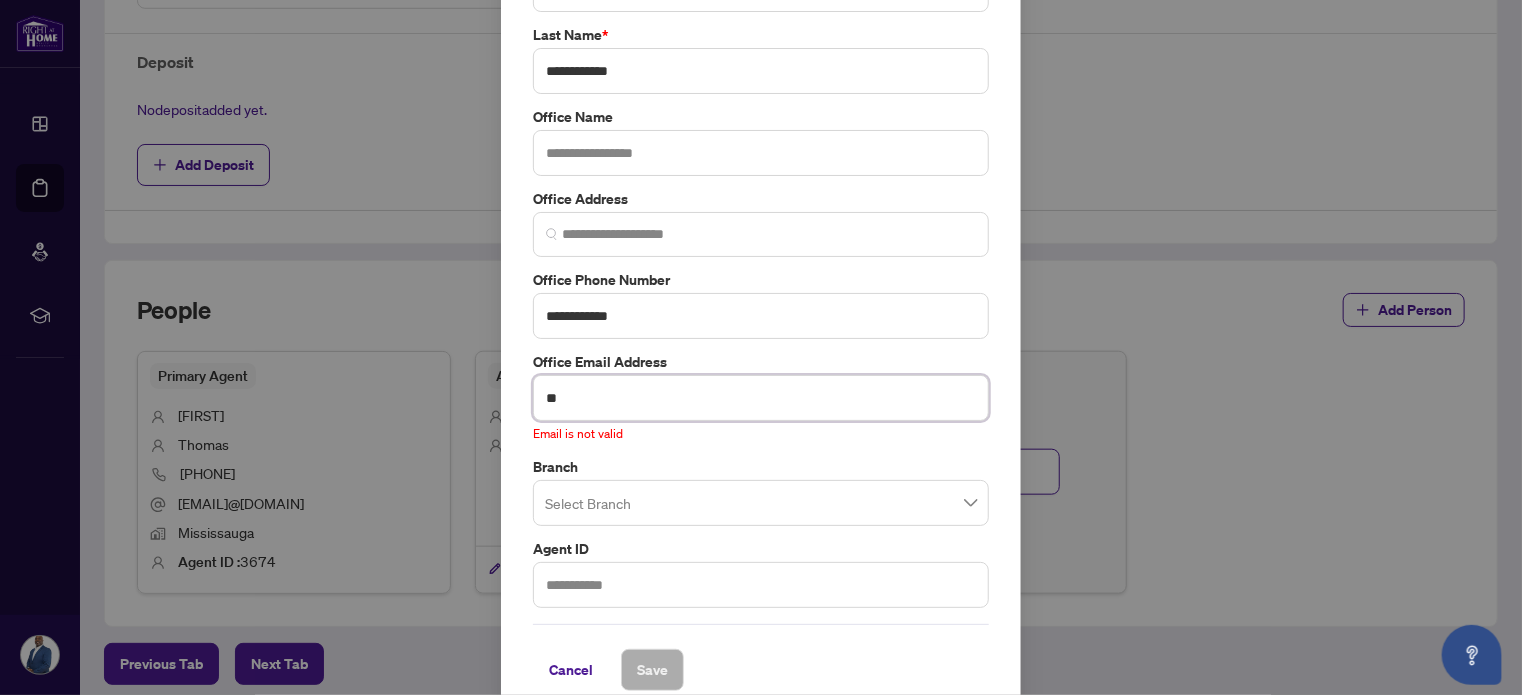 type on "*" 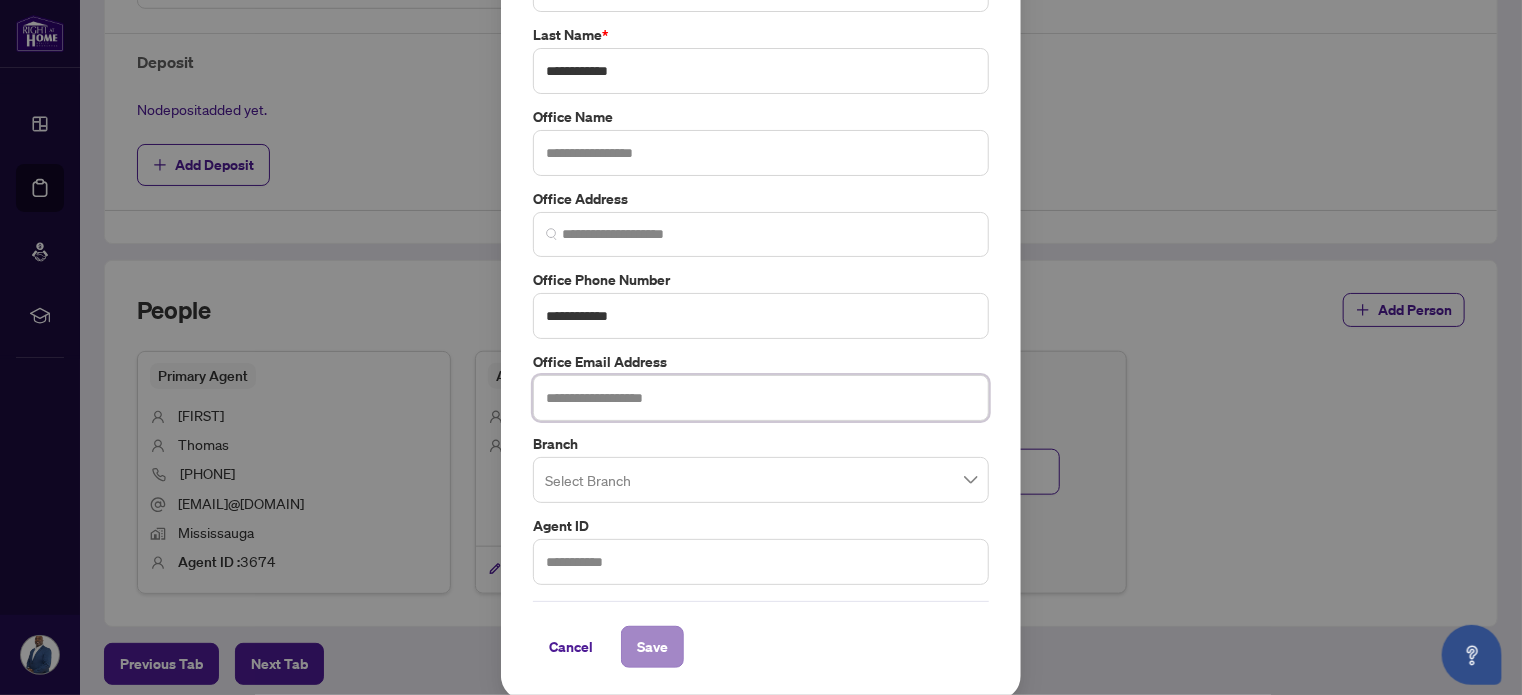 type 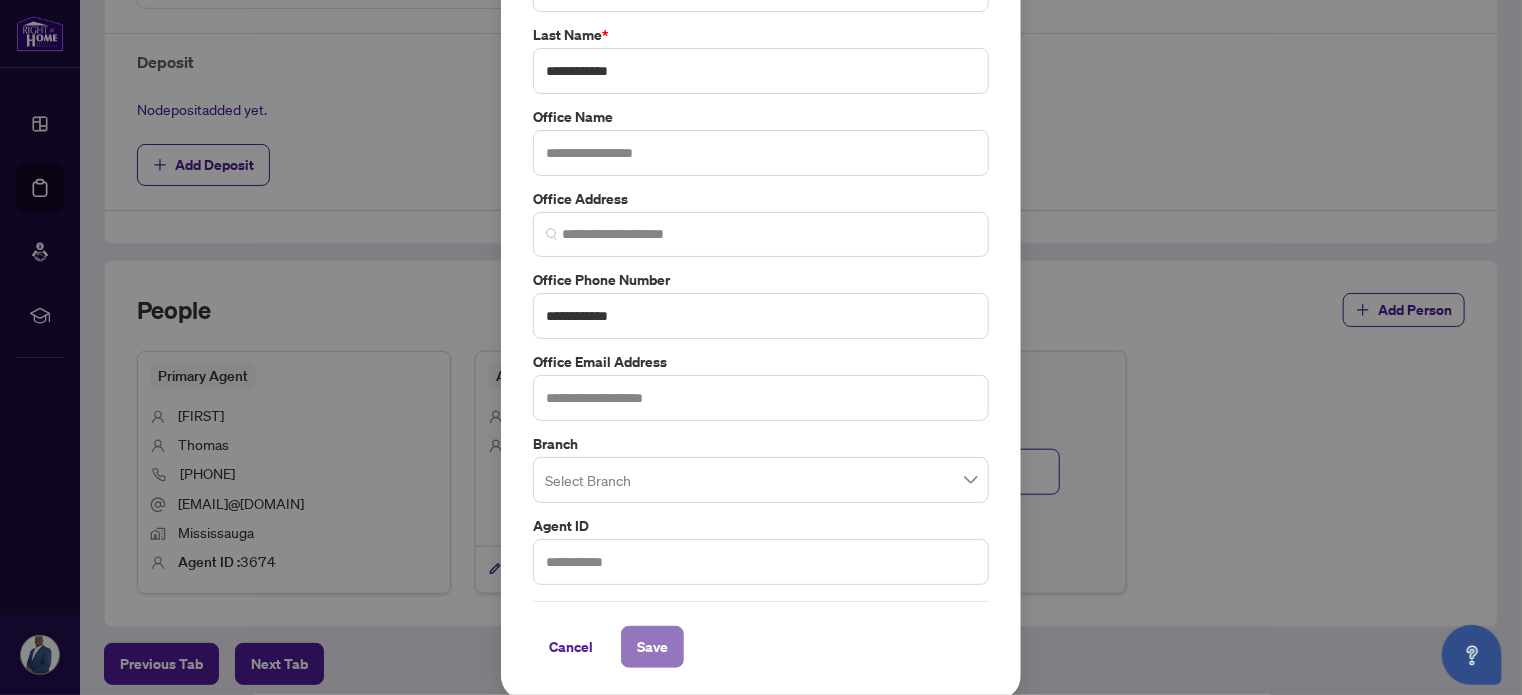 click on "Save" at bounding box center (652, 647) 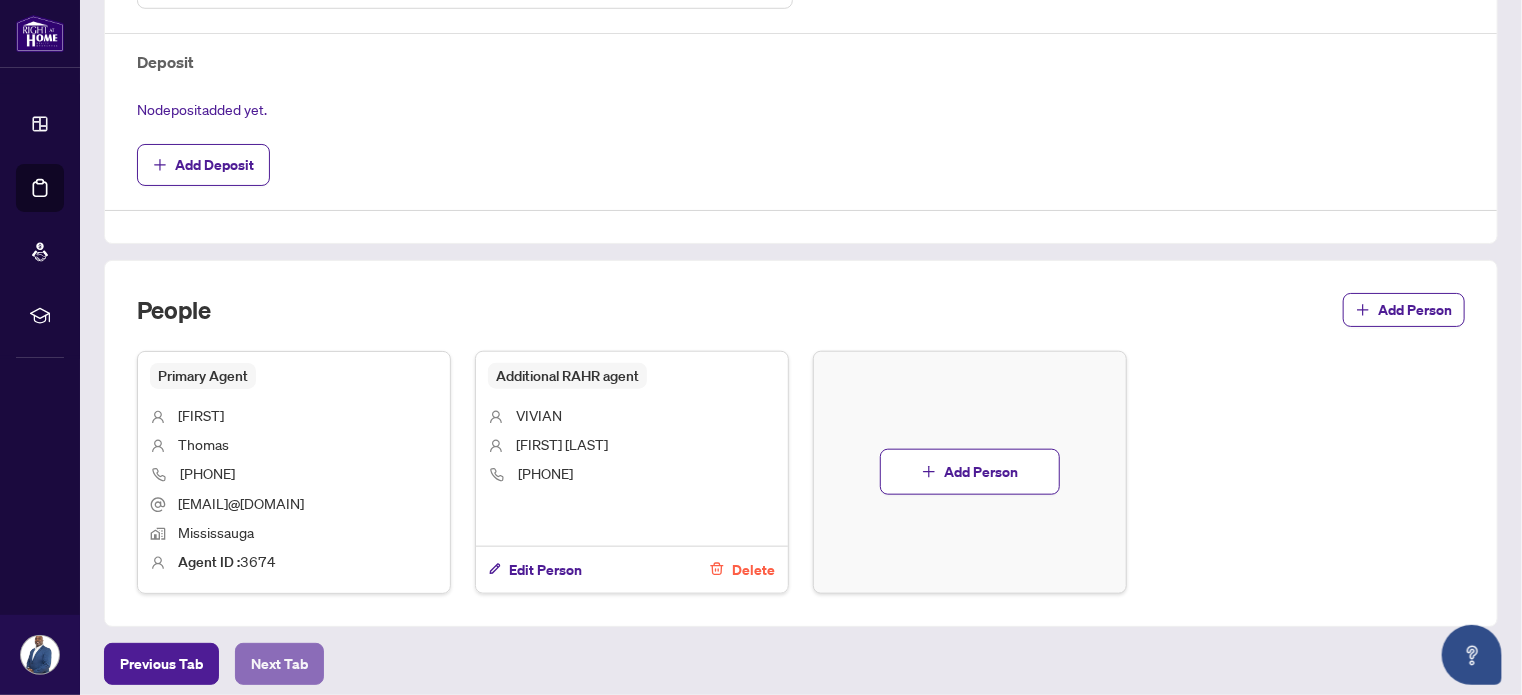 click on "Next Tab" at bounding box center [279, 664] 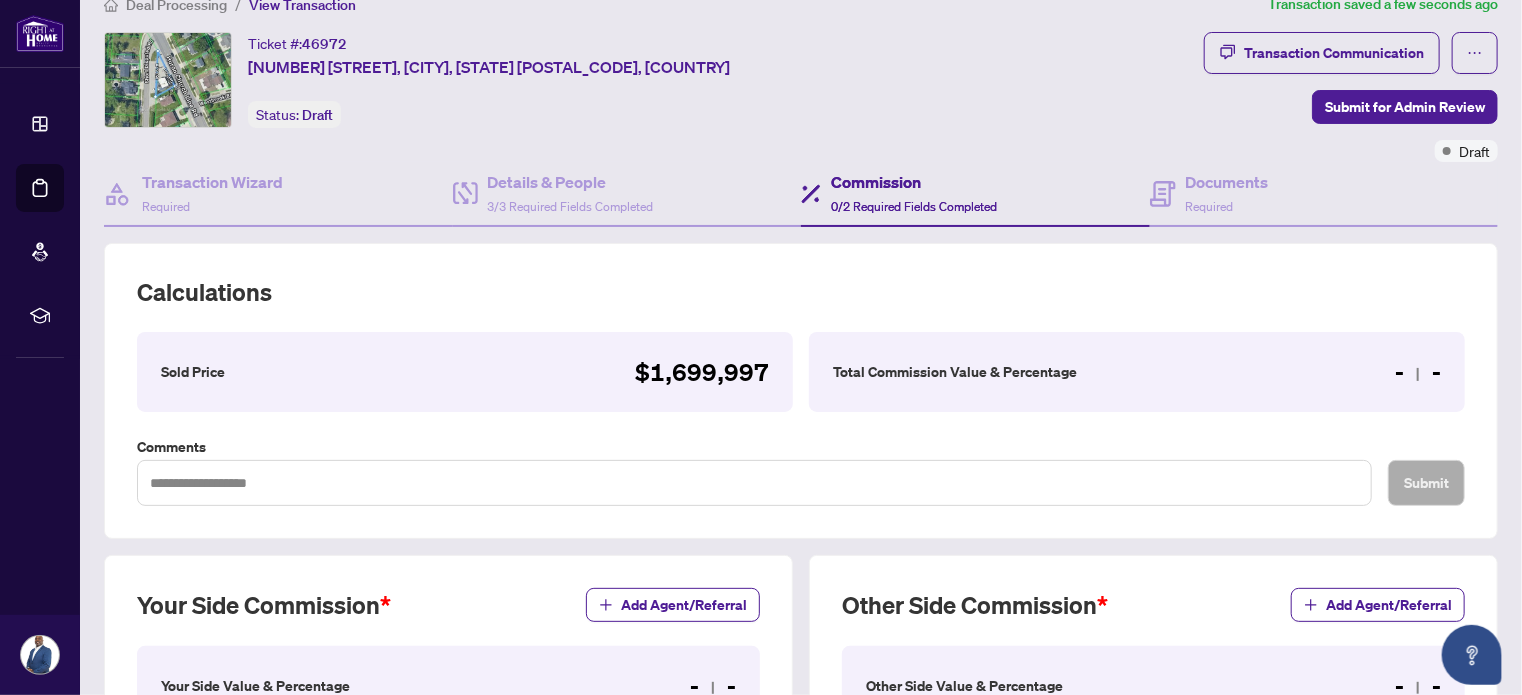 scroll, scrollTop: 492, scrollLeft: 0, axis: vertical 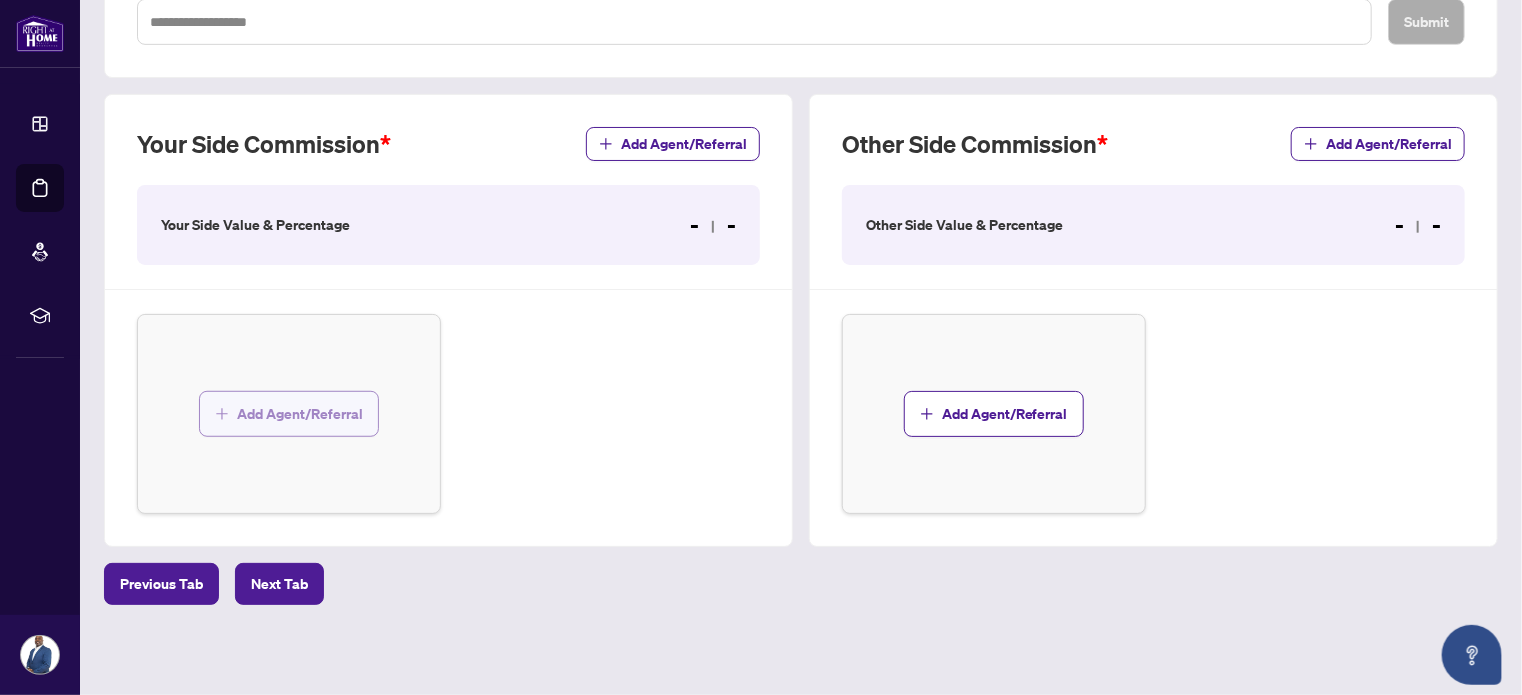 click on "Add Agent/Referral" at bounding box center (300, 414) 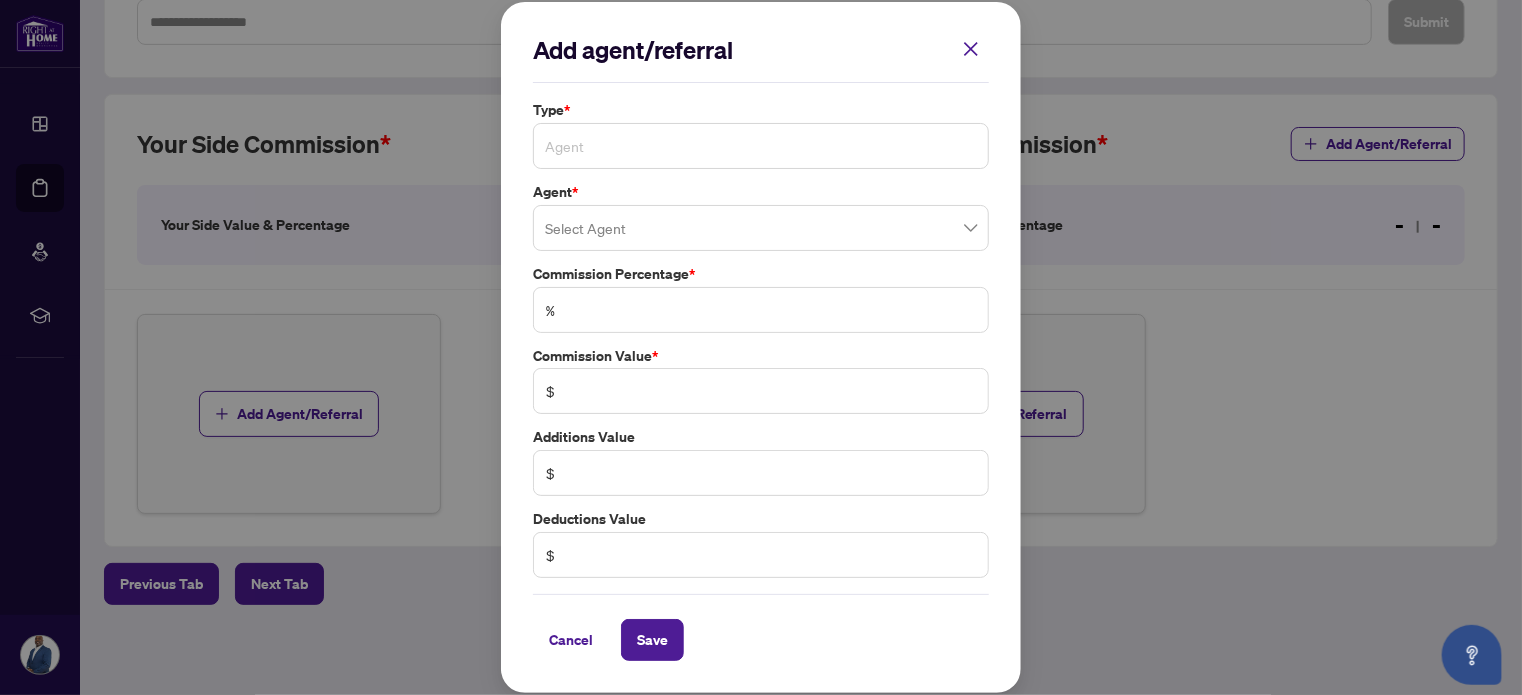 click on "Agent" at bounding box center [761, 146] 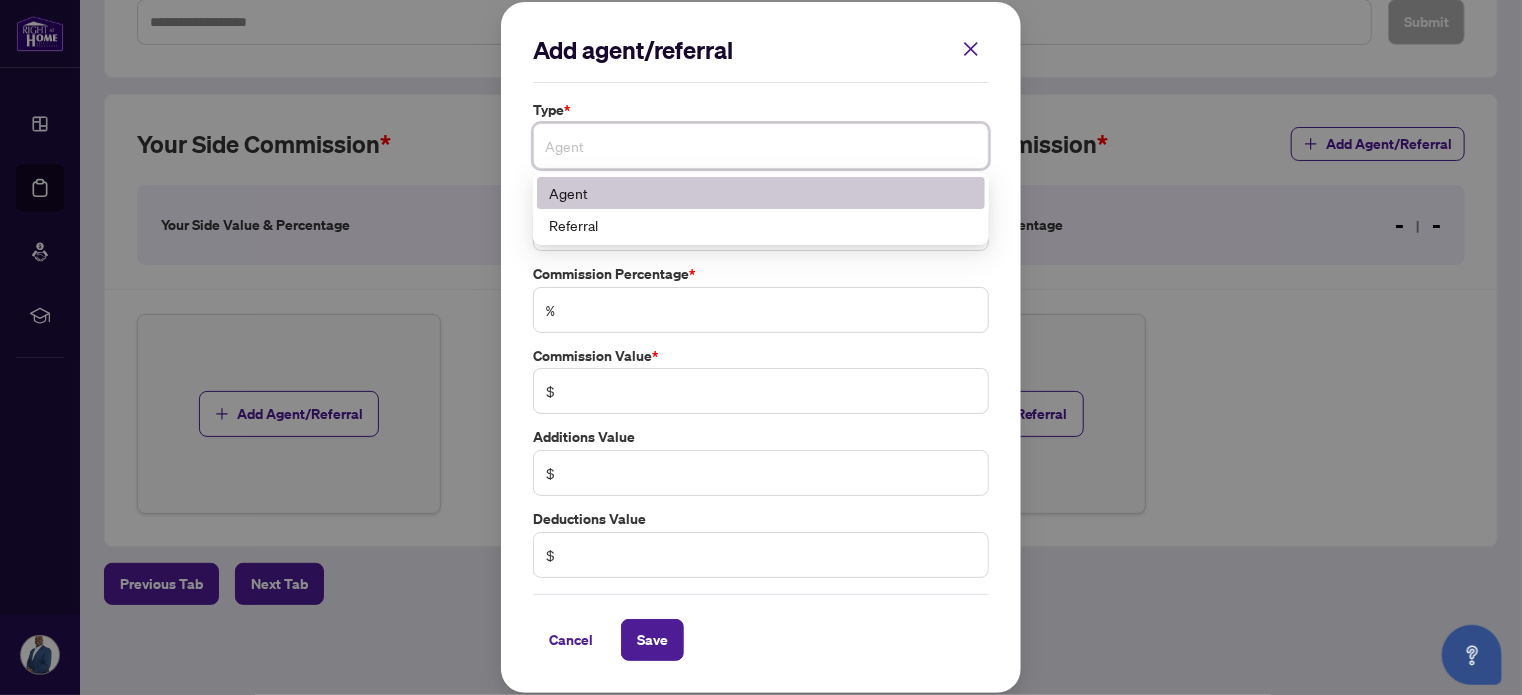 click on "Agent" at bounding box center (761, 193) 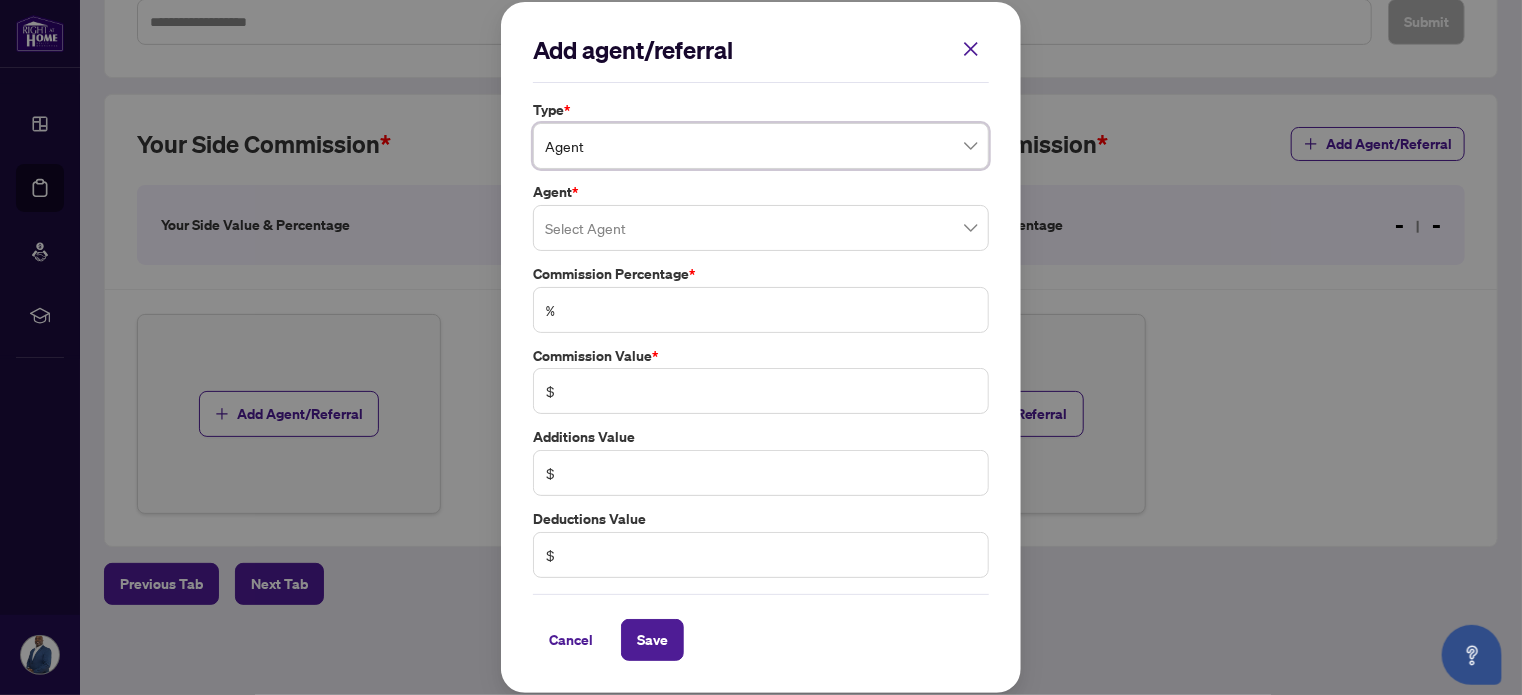 click at bounding box center [761, 228] 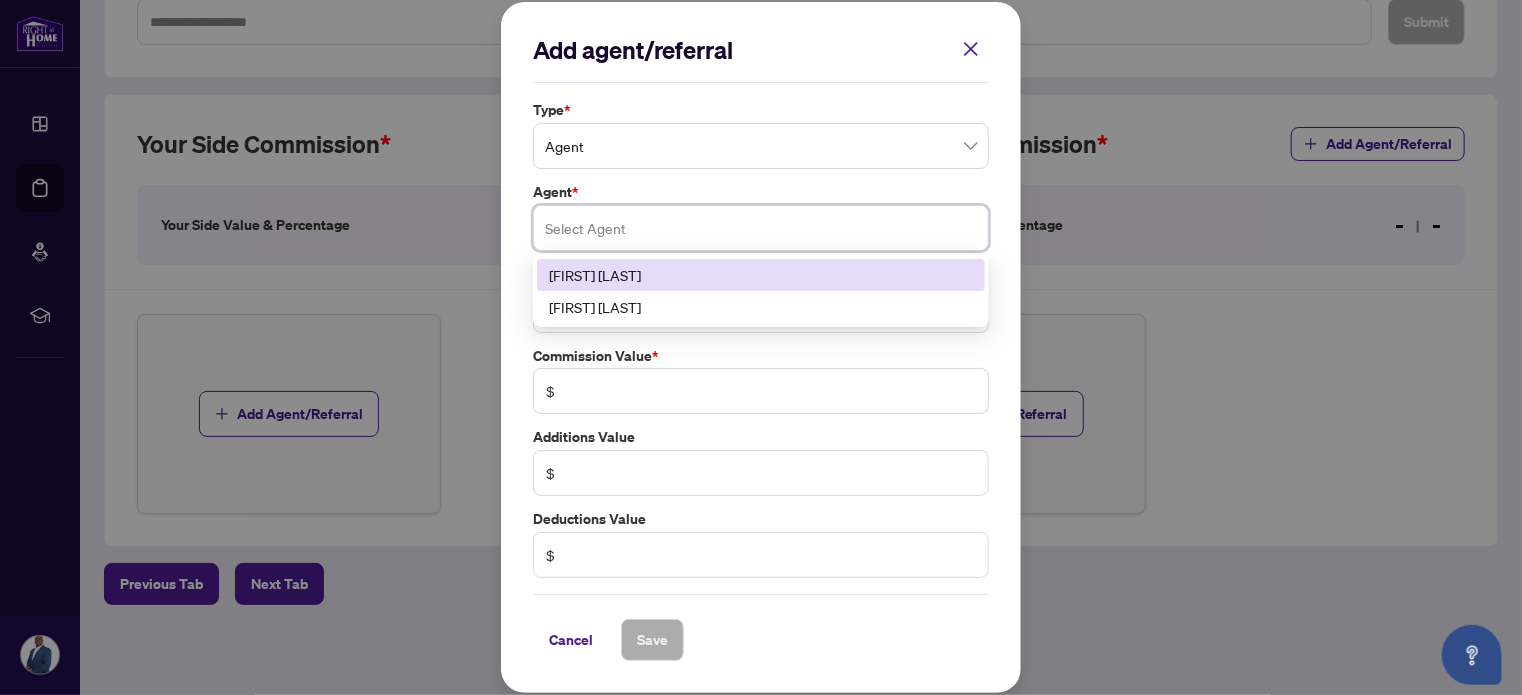 click on "[FIRST] [LAST]" at bounding box center (761, 275) 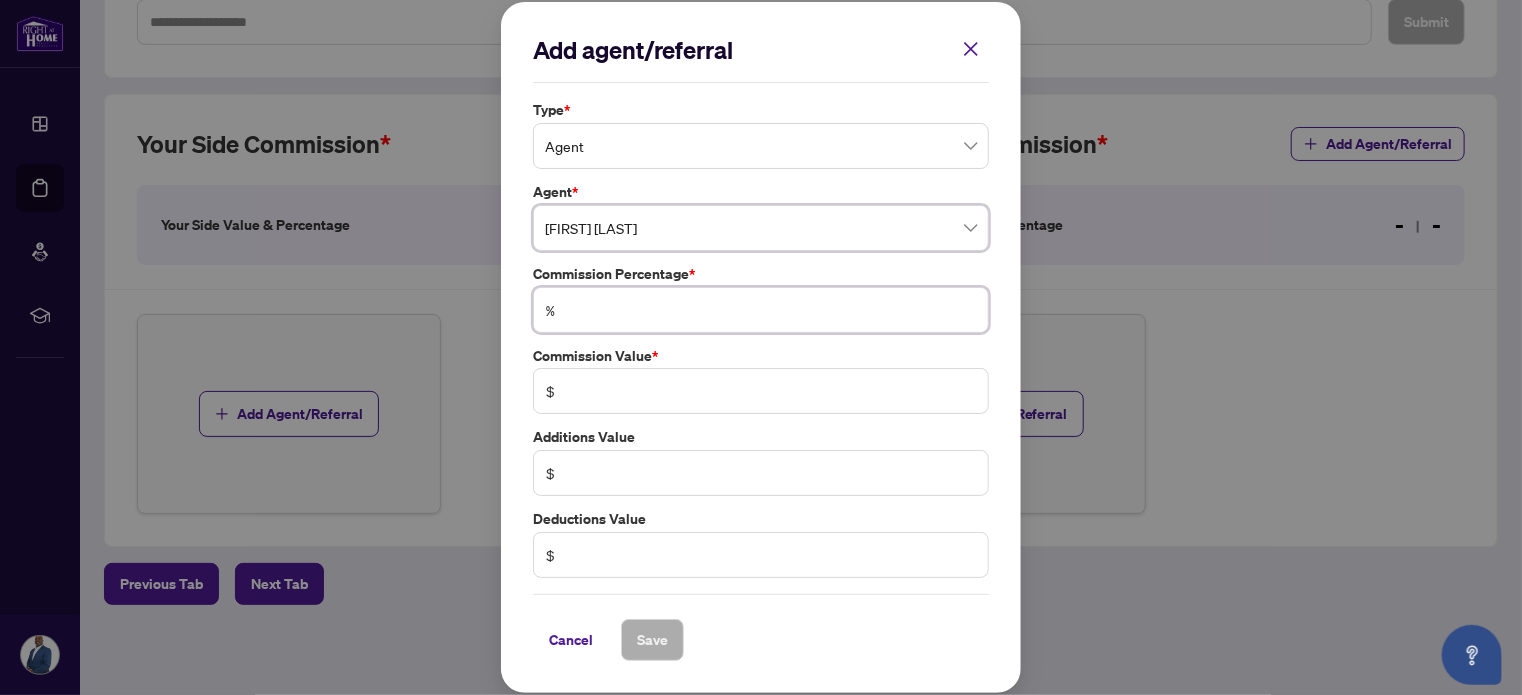 click at bounding box center [771, 310] 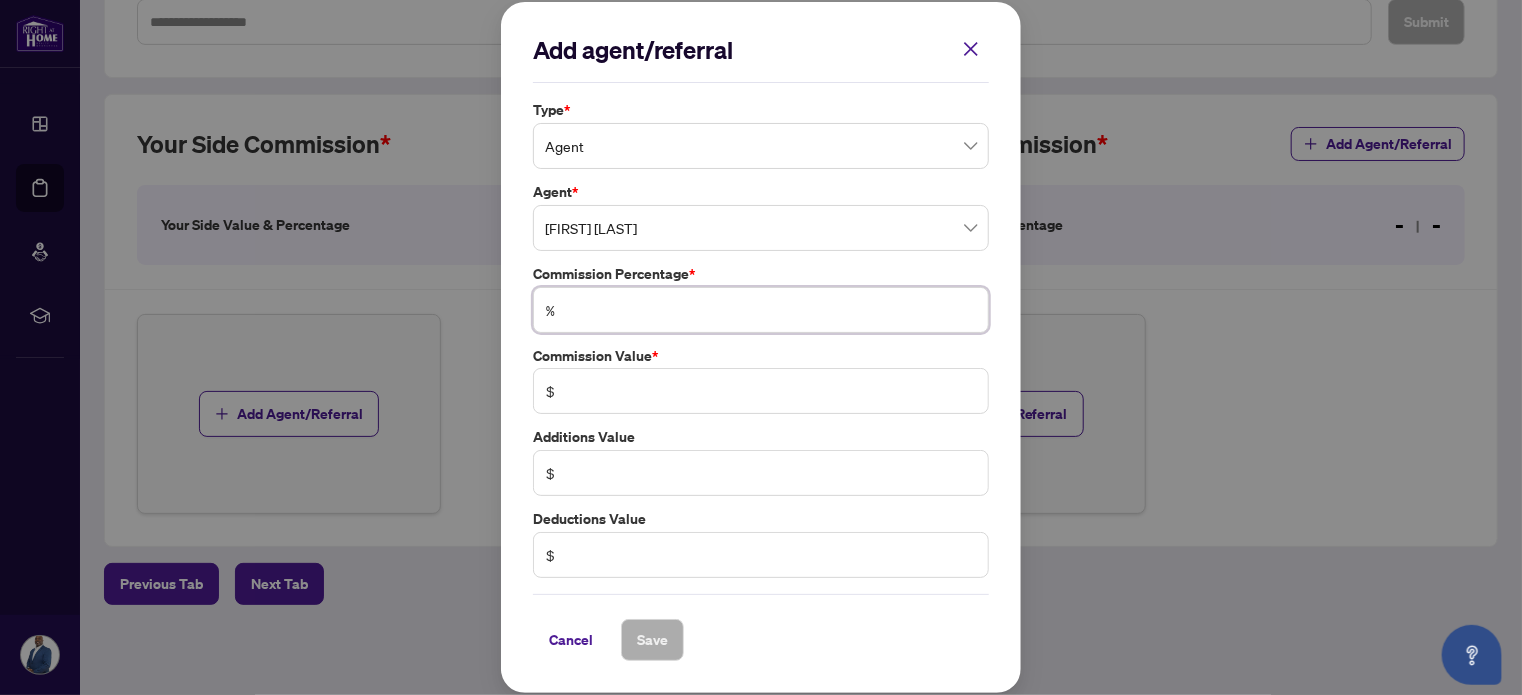 type on "*" 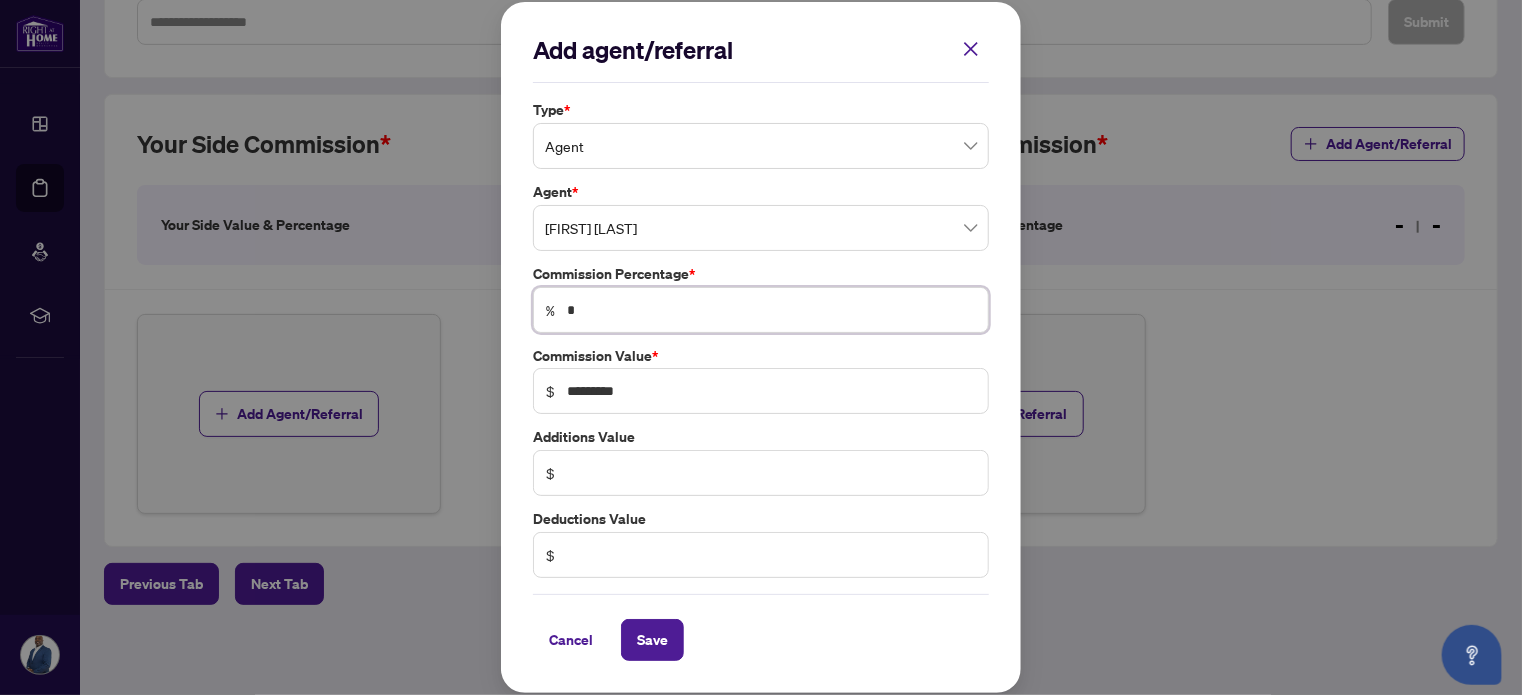 type 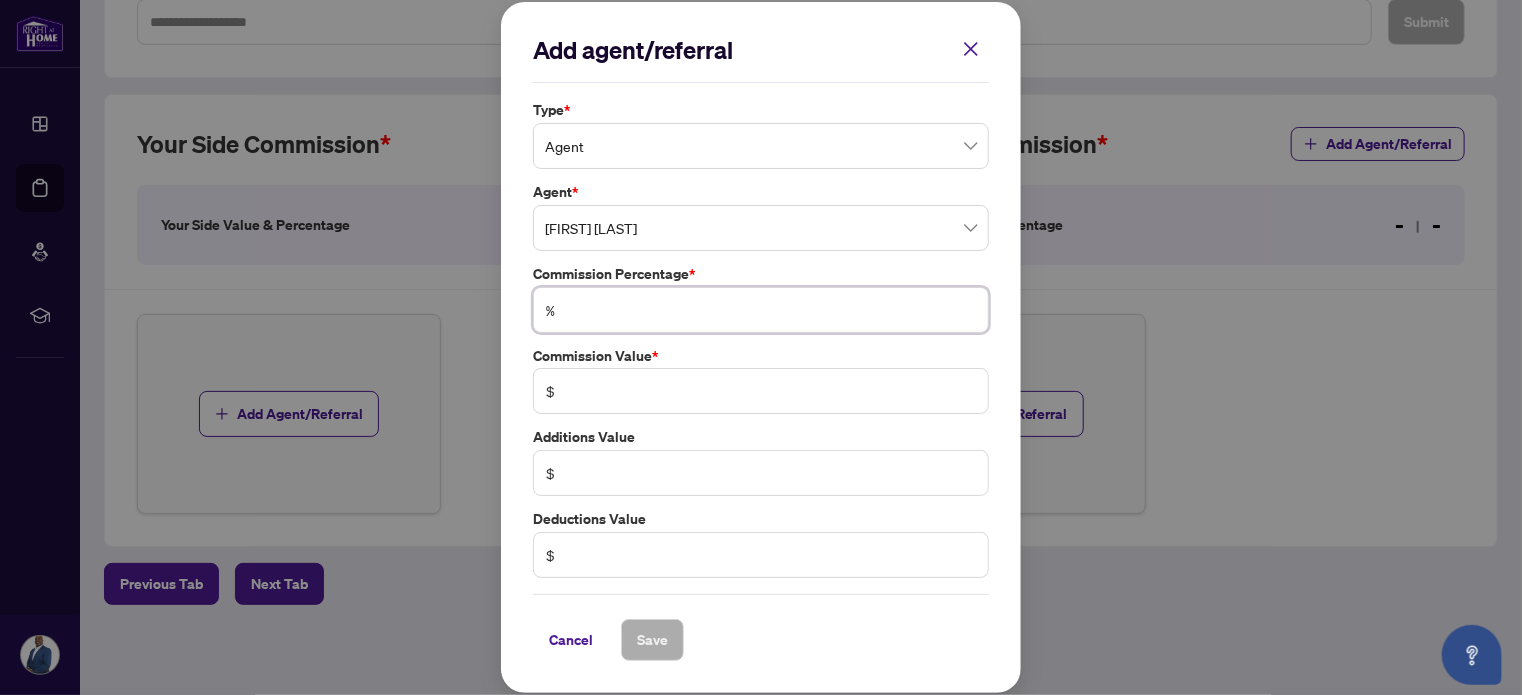 type on "*" 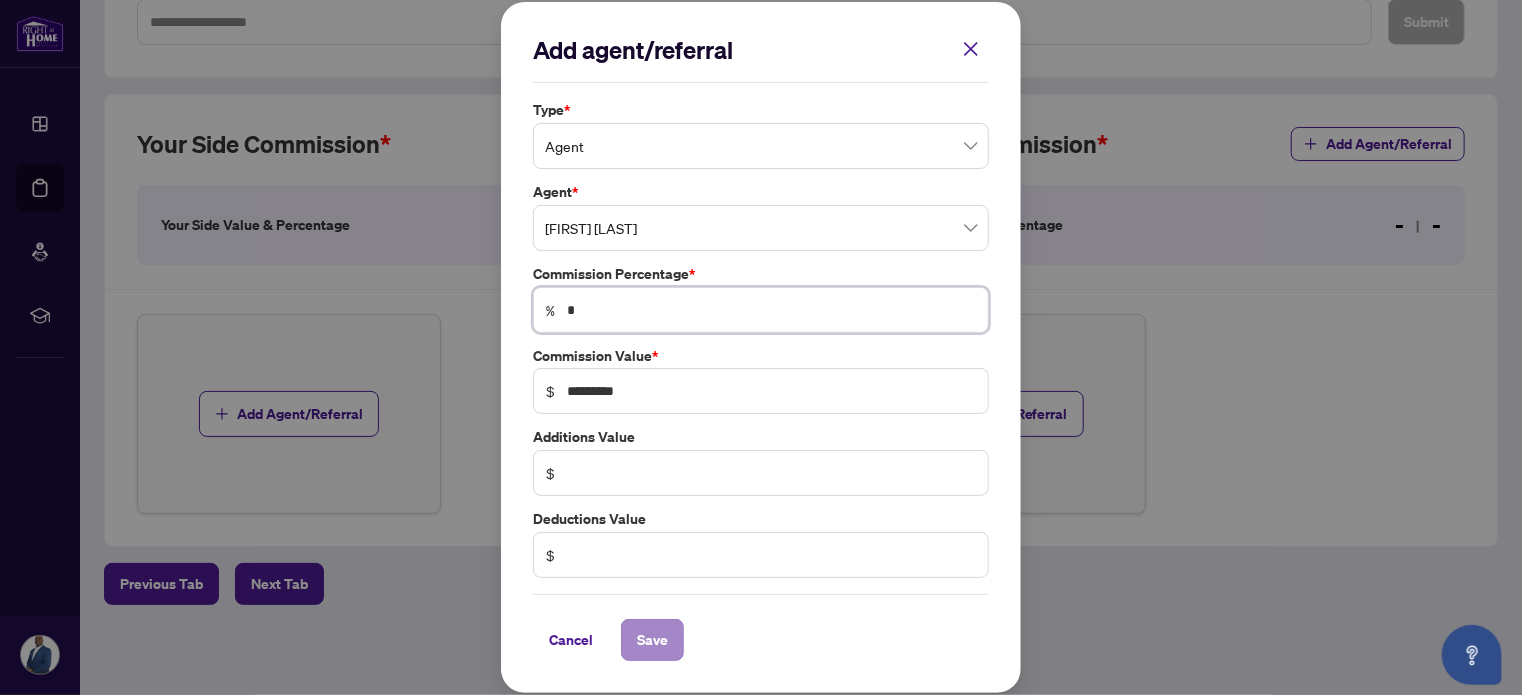 type on "*" 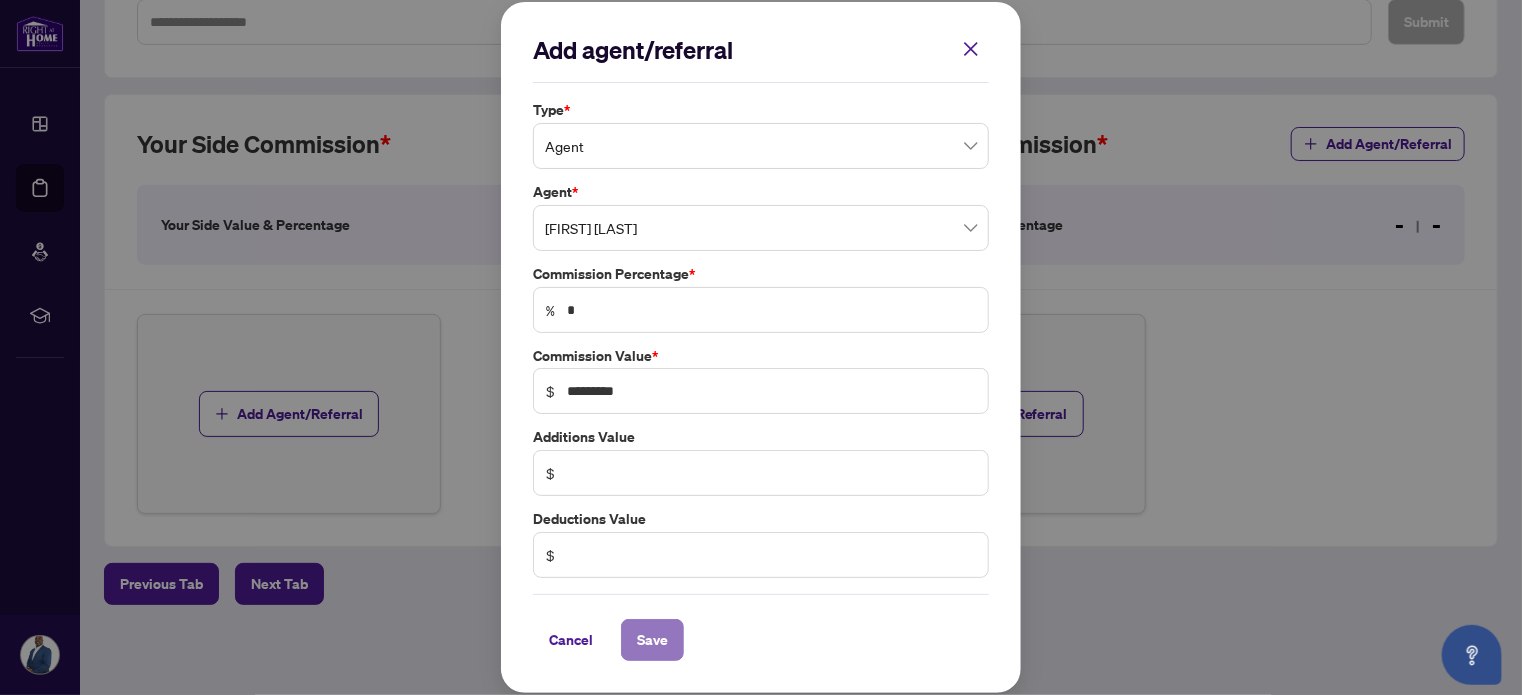 click on "Save" at bounding box center (652, 640) 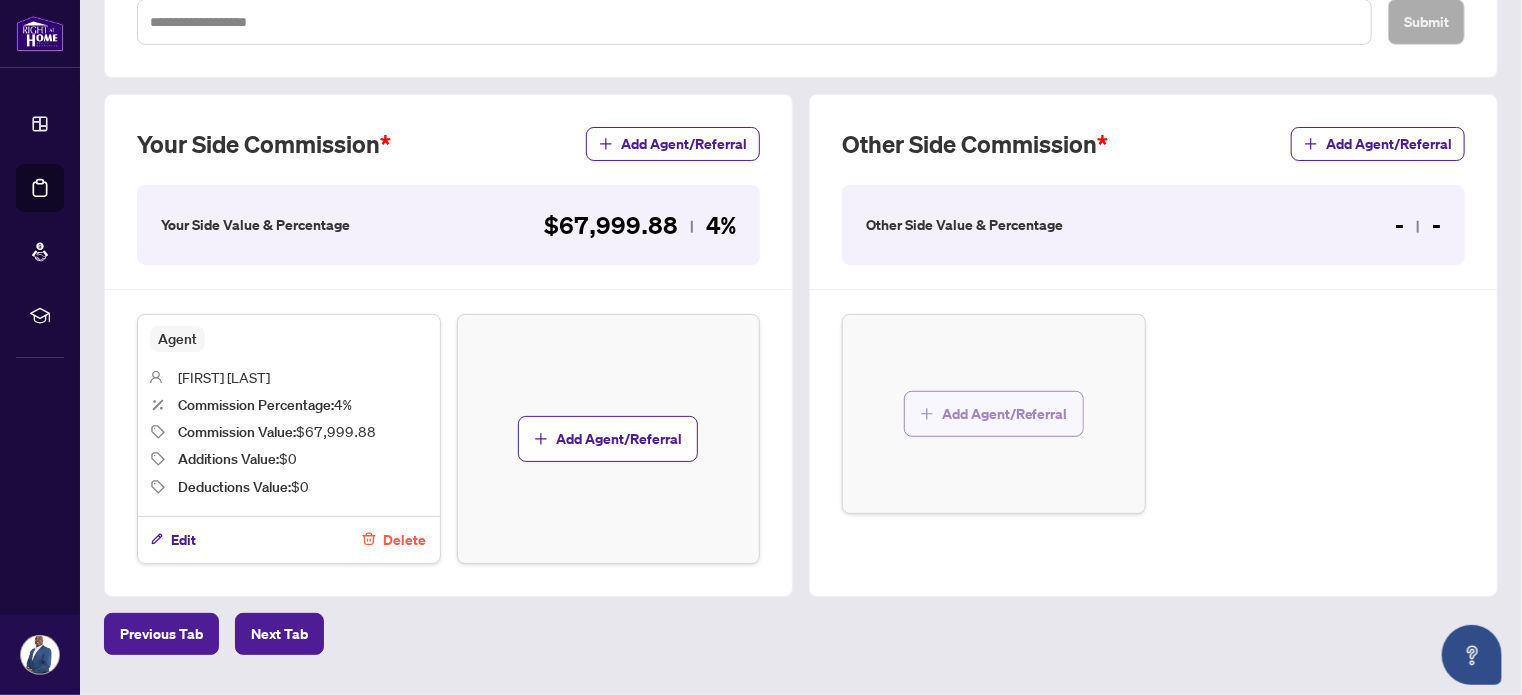 click on "Add Agent/Referral" at bounding box center (1005, 414) 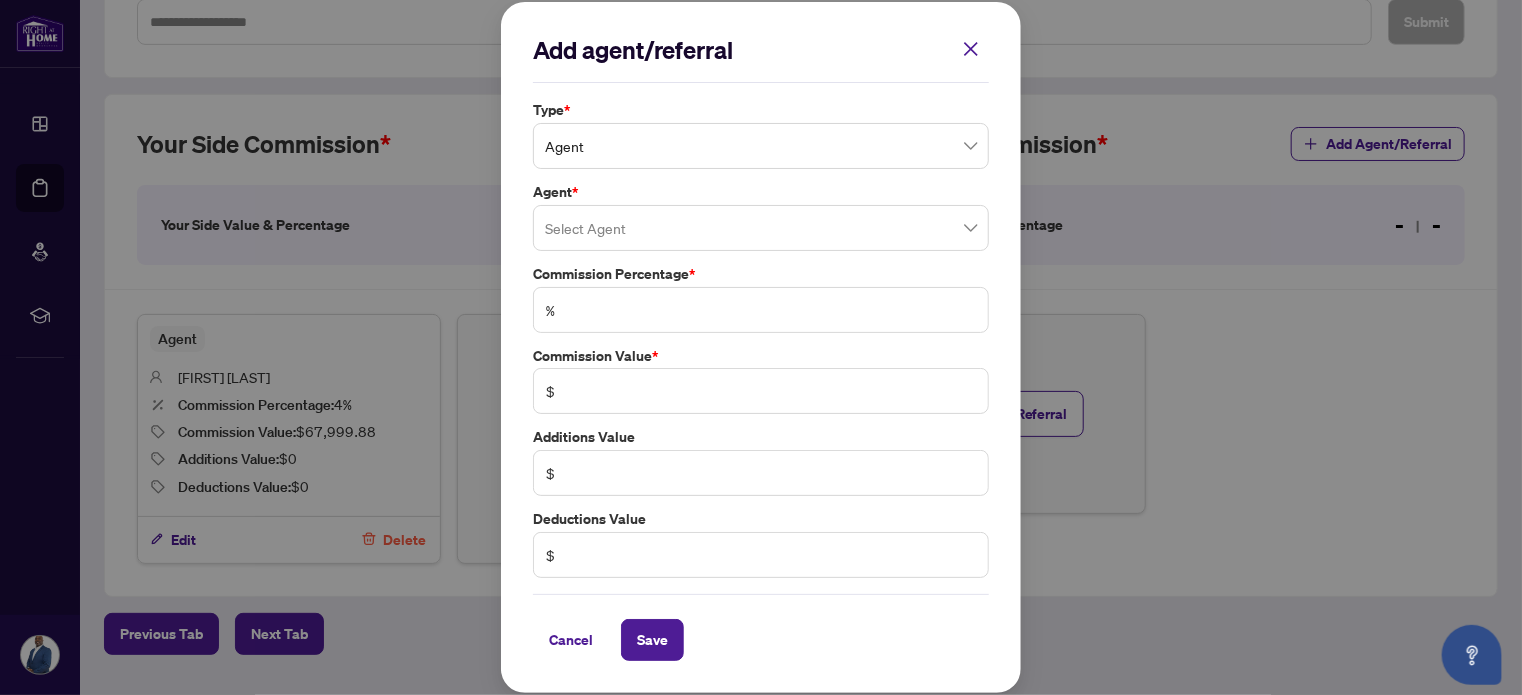 click on "Agent" at bounding box center [761, 146] 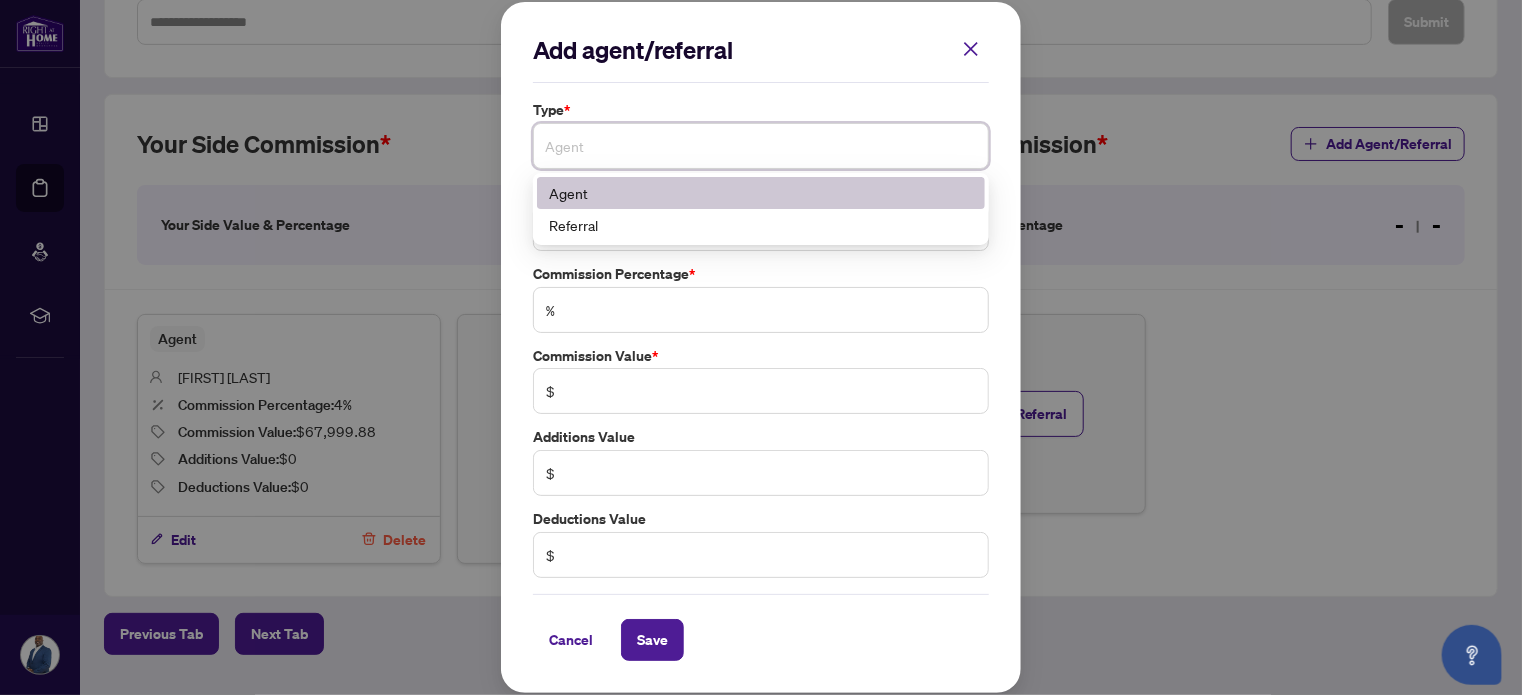 click on "Agent" at bounding box center [761, 193] 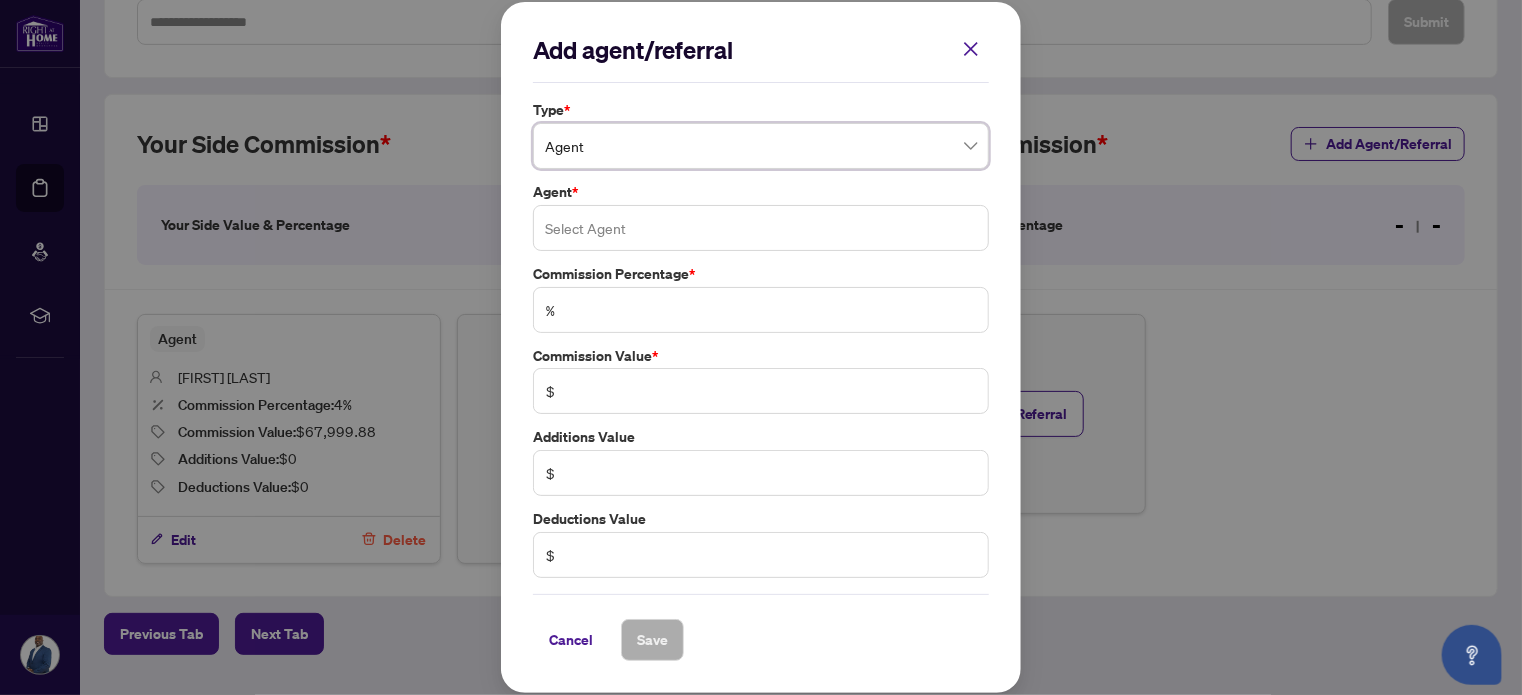click at bounding box center [761, 228] 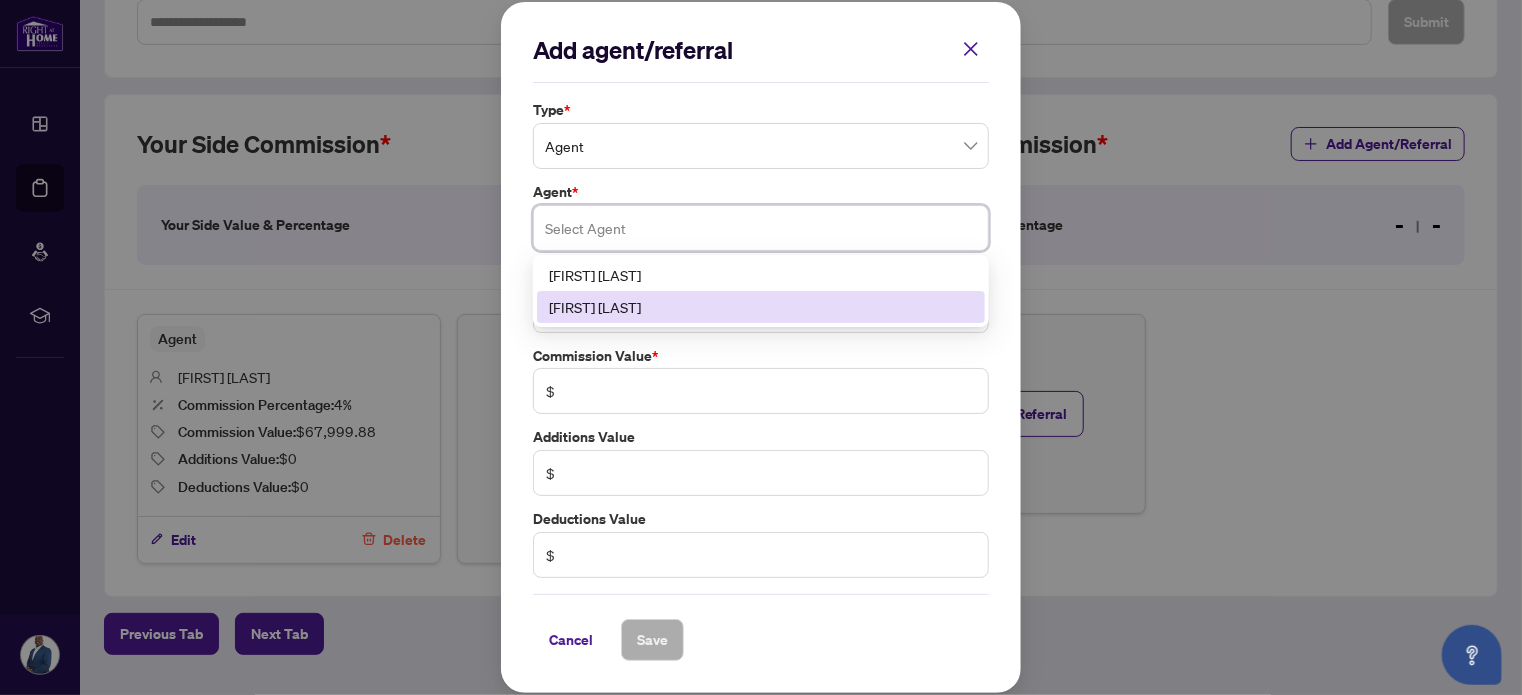 click on "[FIRST] [LAST]" at bounding box center (761, 307) 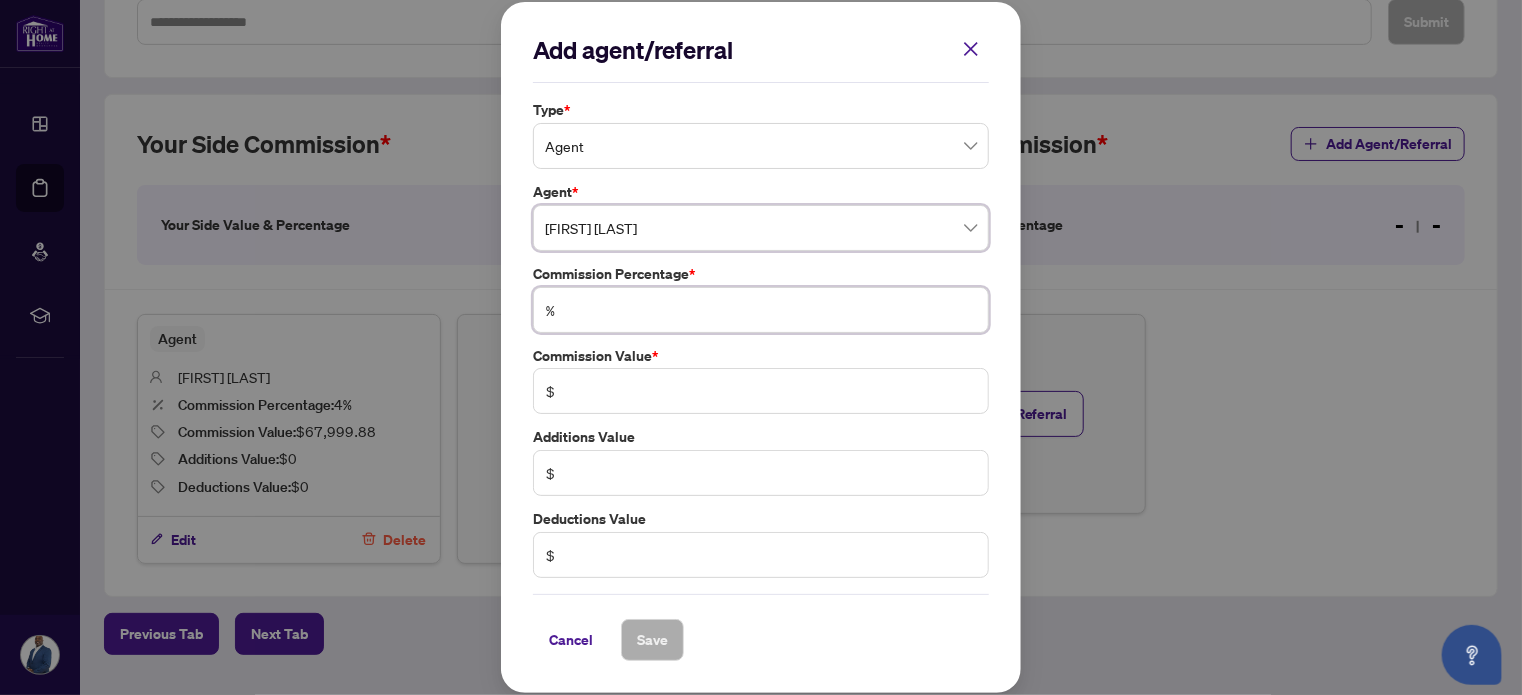 click at bounding box center (771, 310) 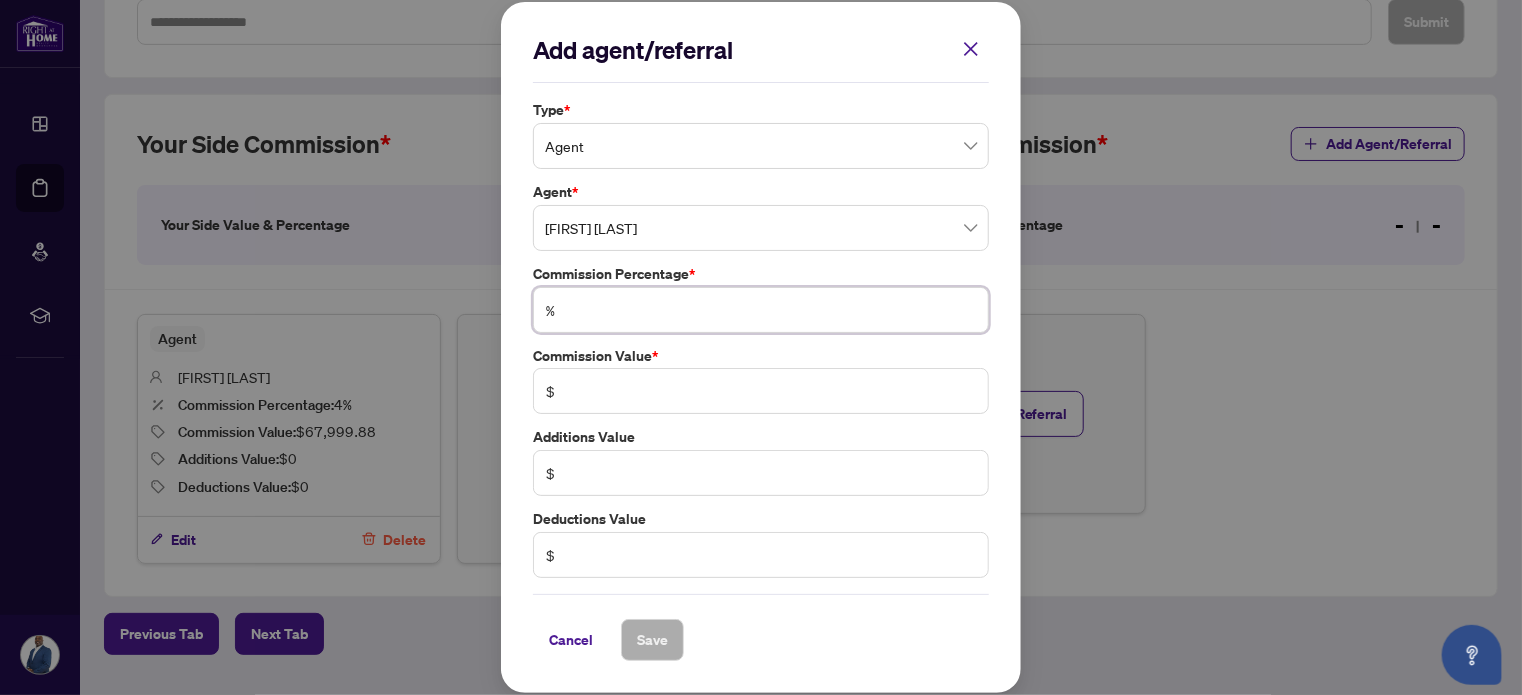 type on "*" 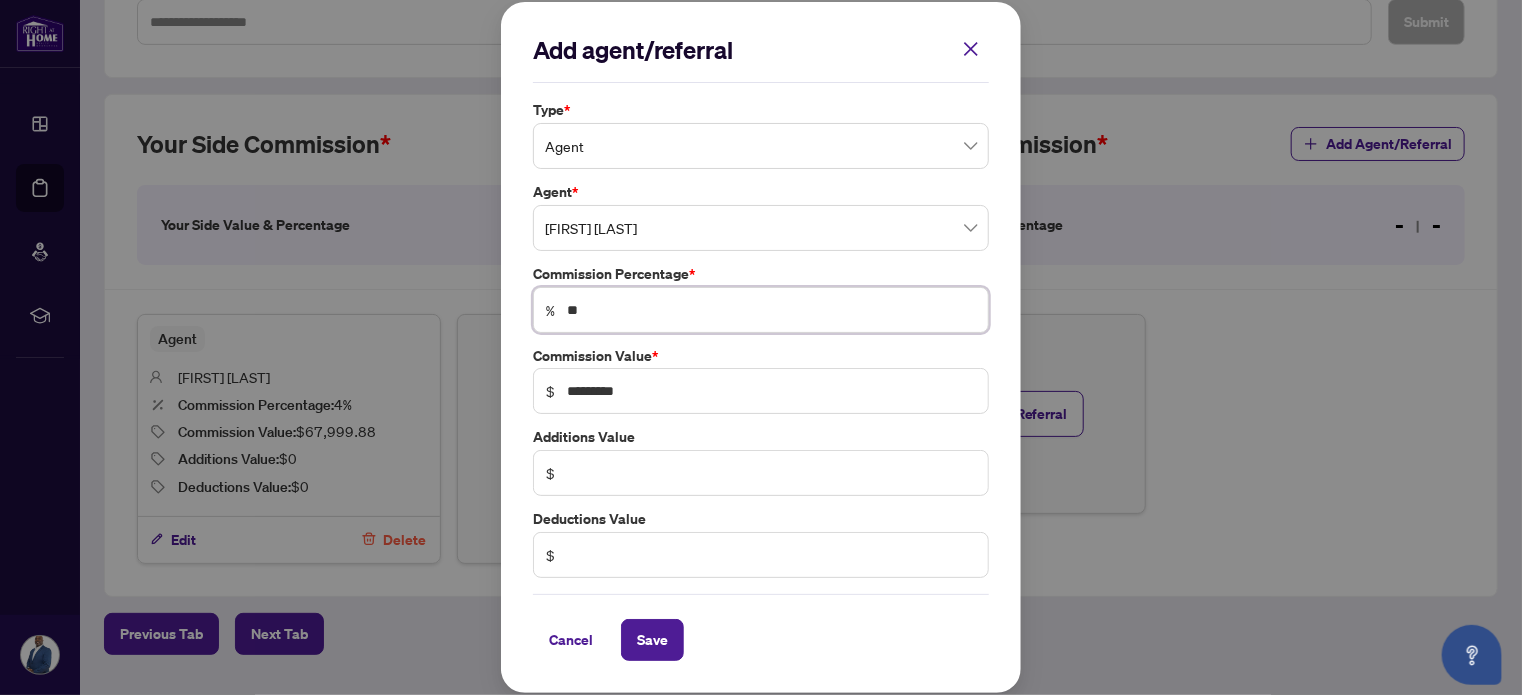 type on "***" 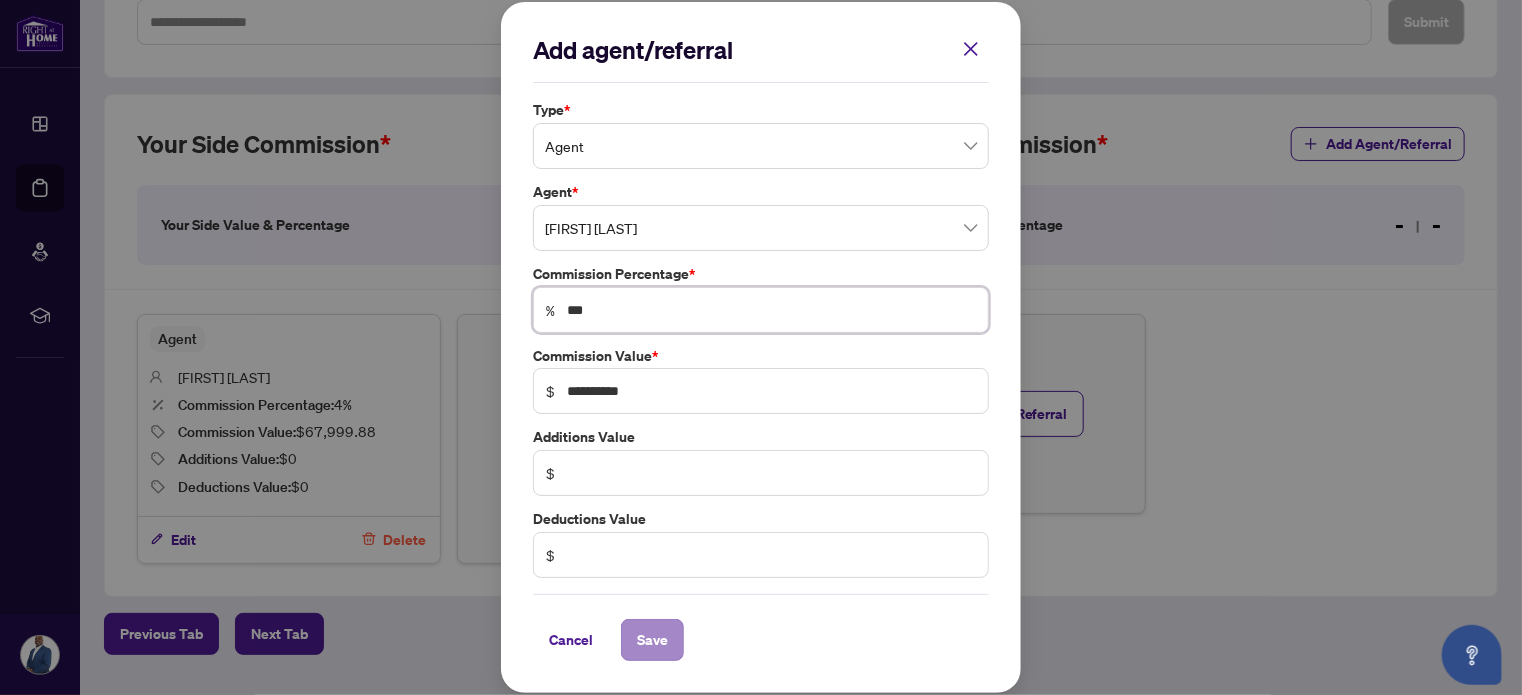 type on "***" 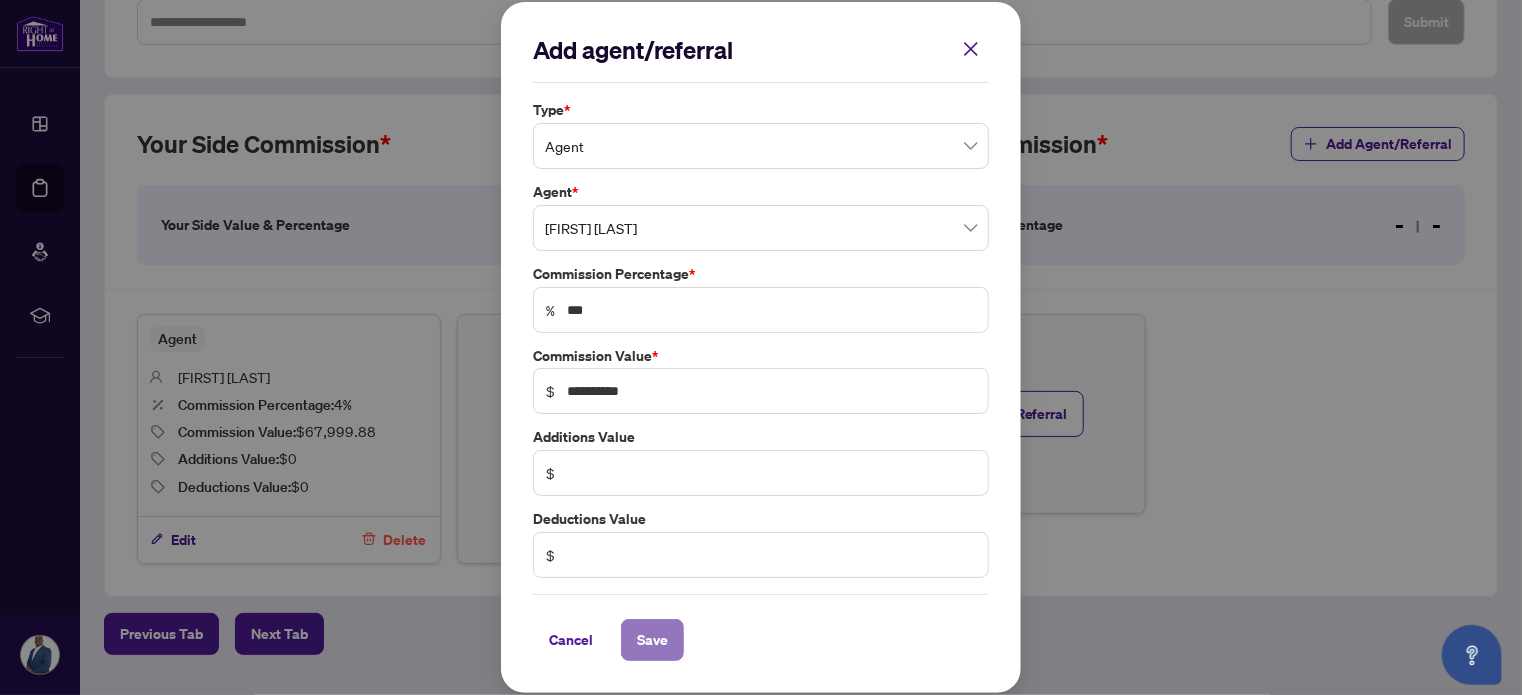 click on "Save" at bounding box center [652, 640] 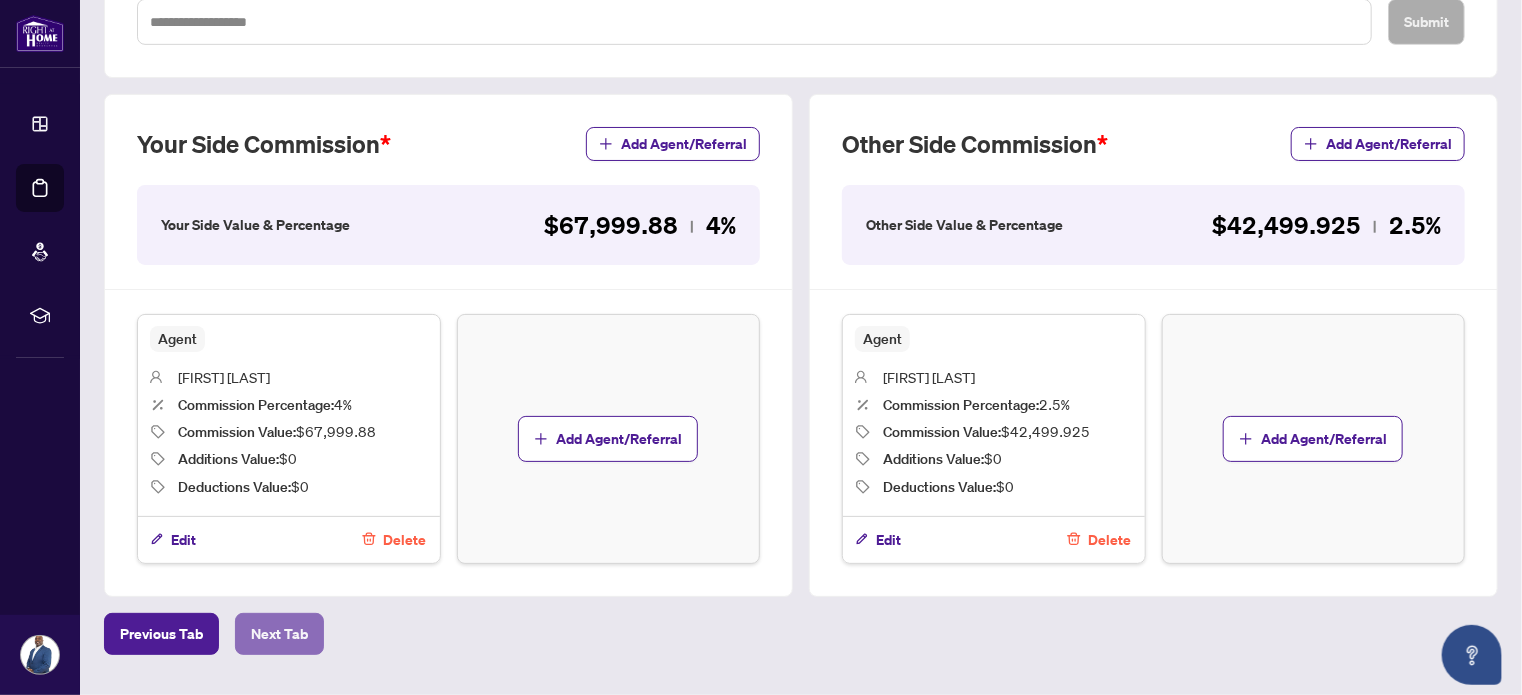 click on "Next Tab" at bounding box center (279, 634) 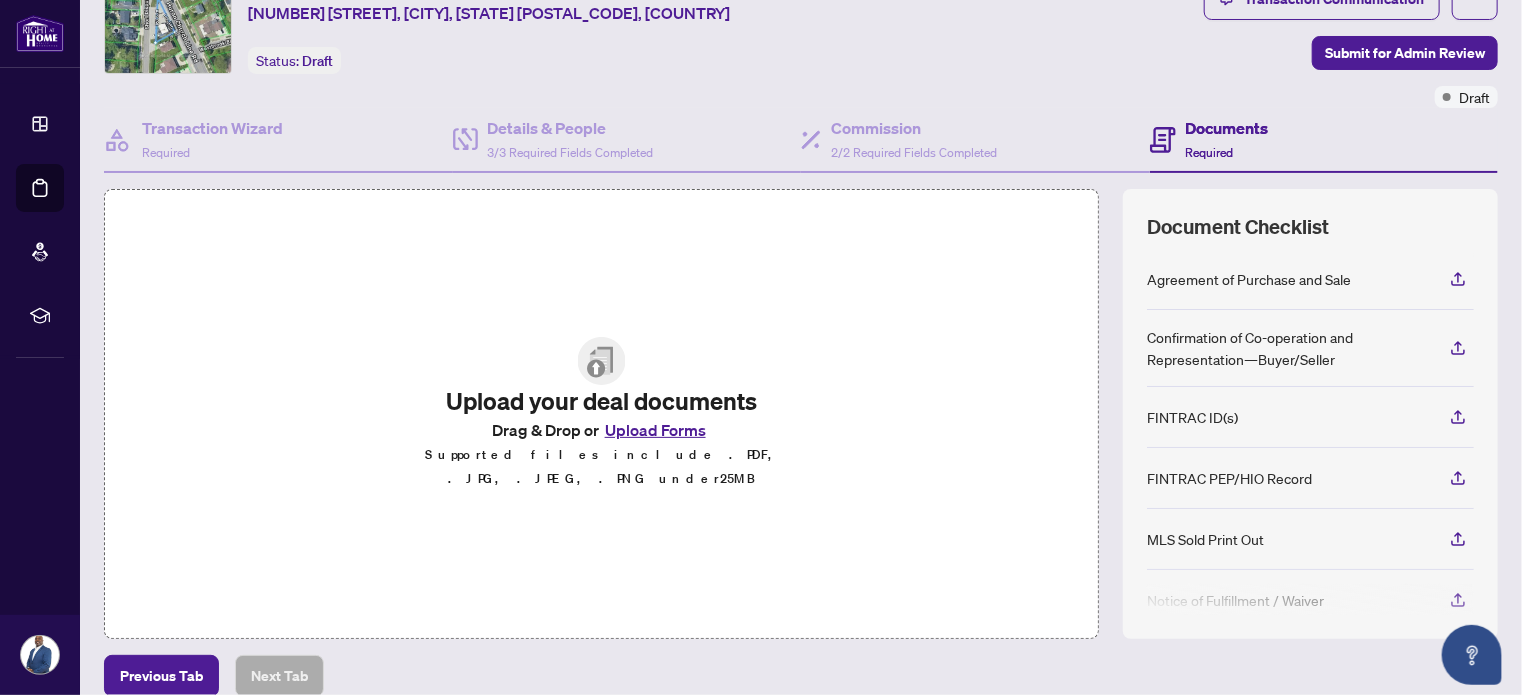 scroll, scrollTop: 100, scrollLeft: 0, axis: vertical 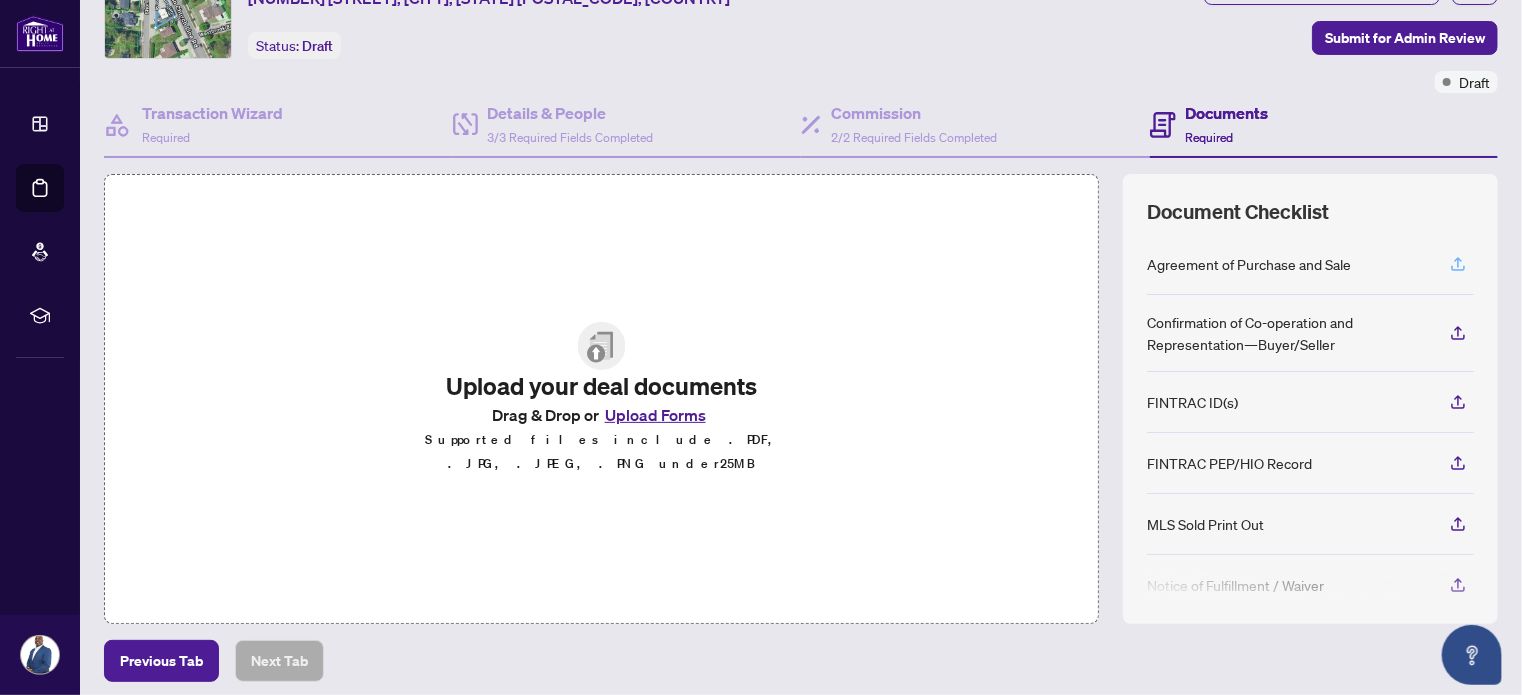 click 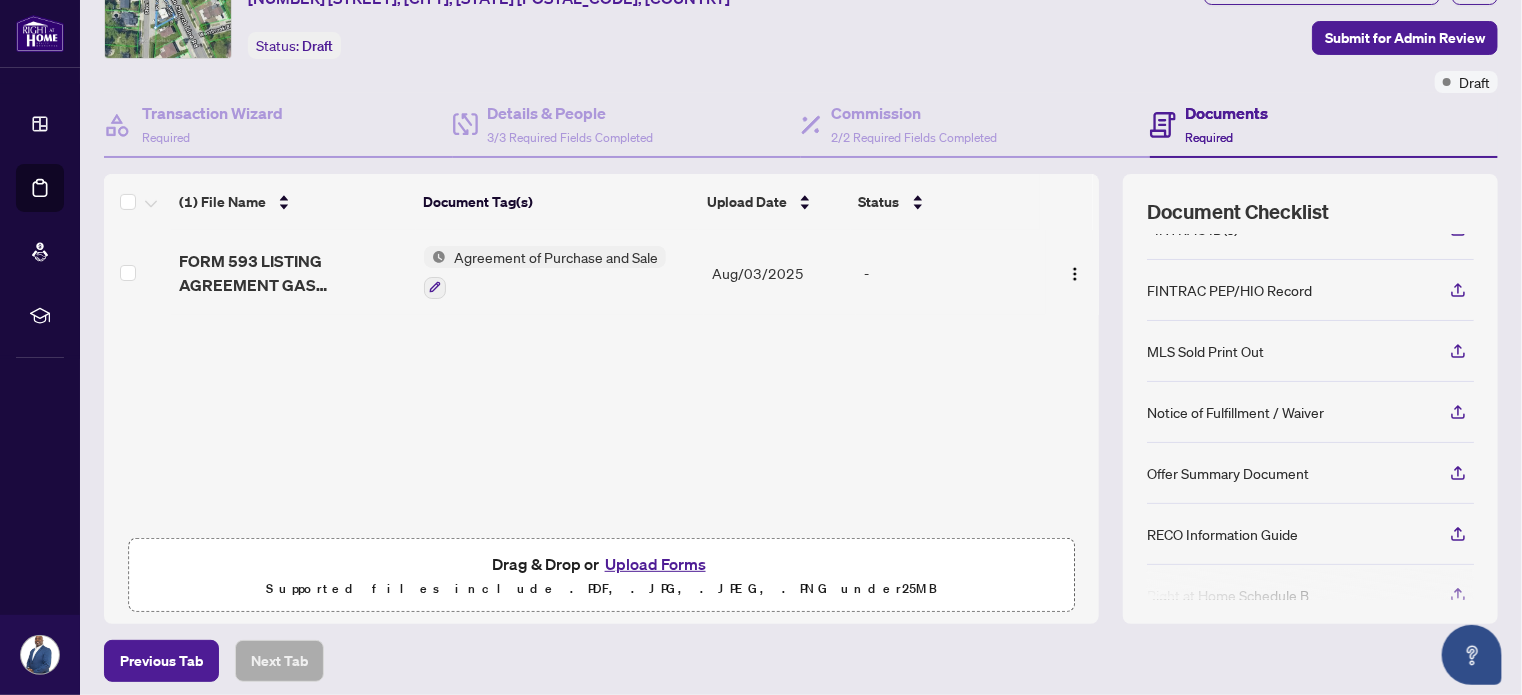 scroll, scrollTop: 195, scrollLeft: 0, axis: vertical 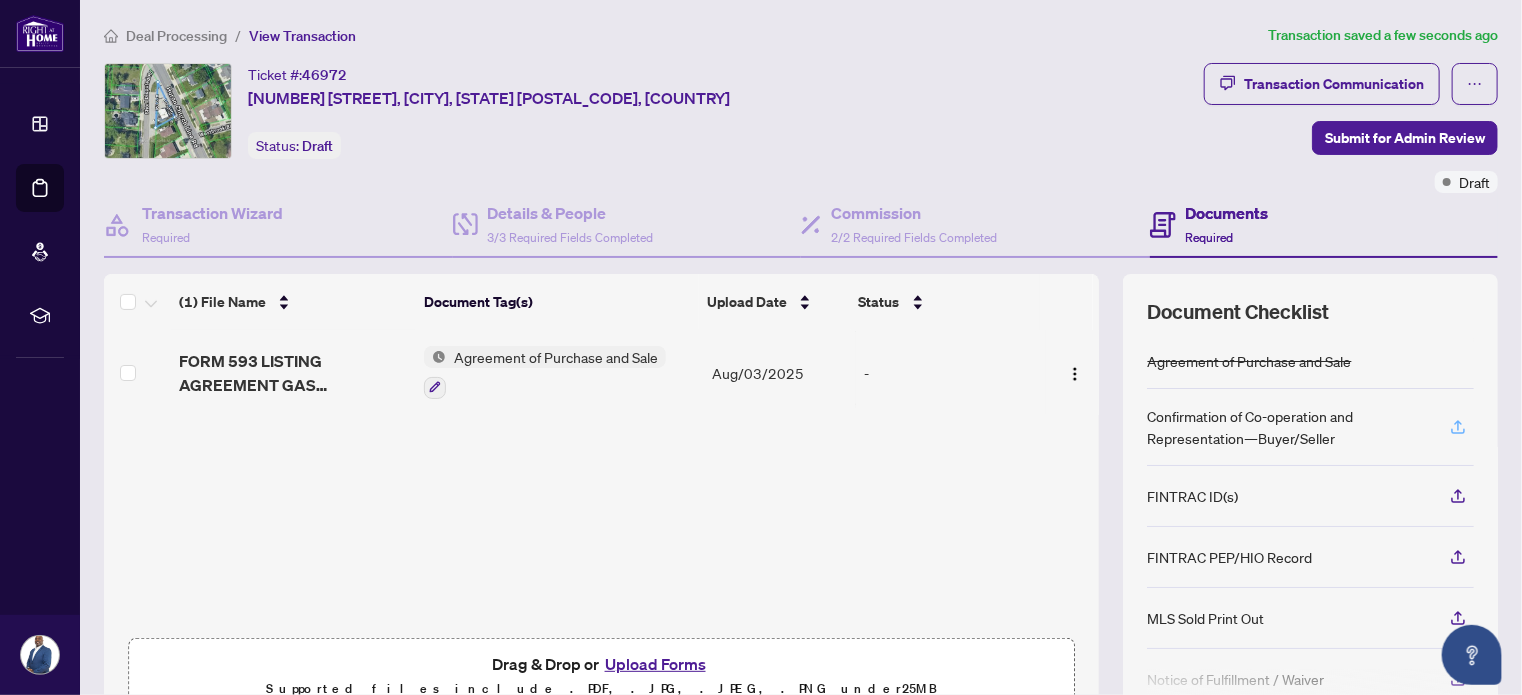 click 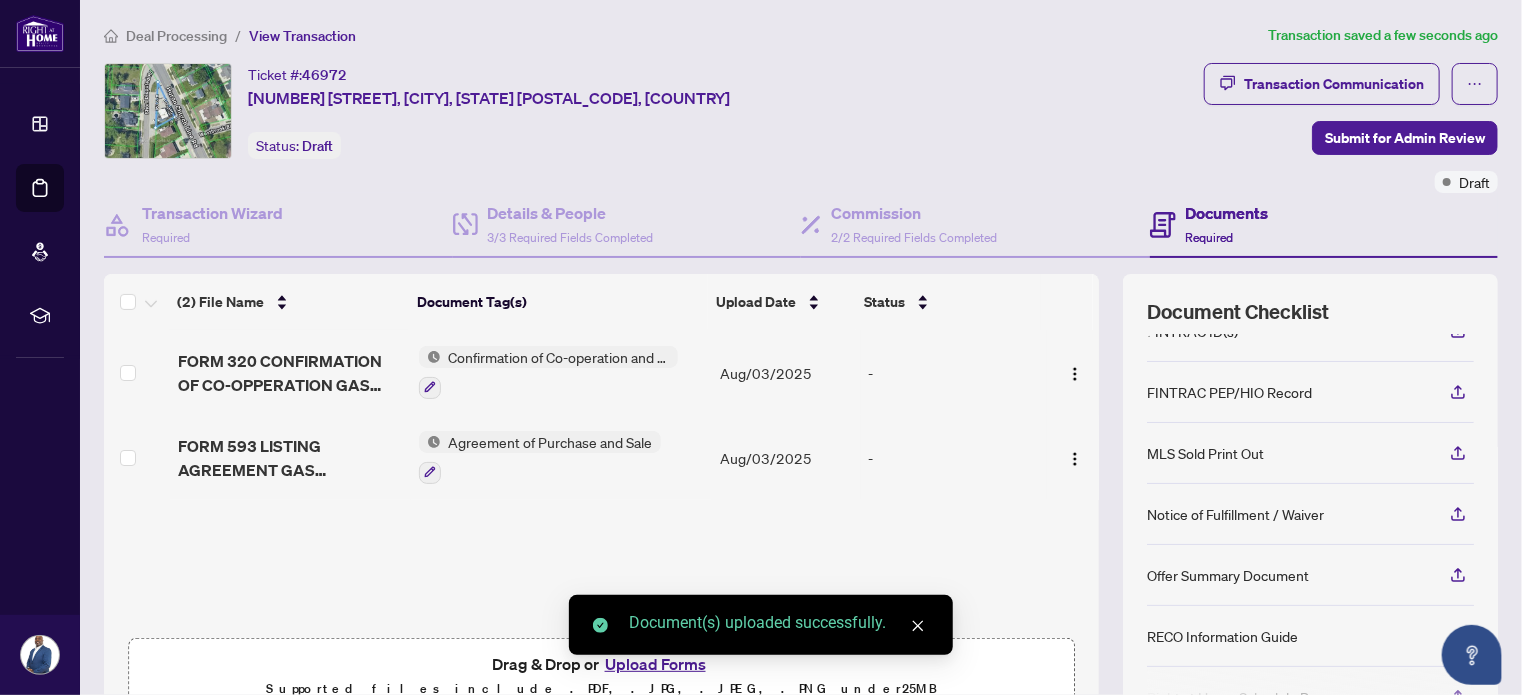 scroll, scrollTop: 195, scrollLeft: 0, axis: vertical 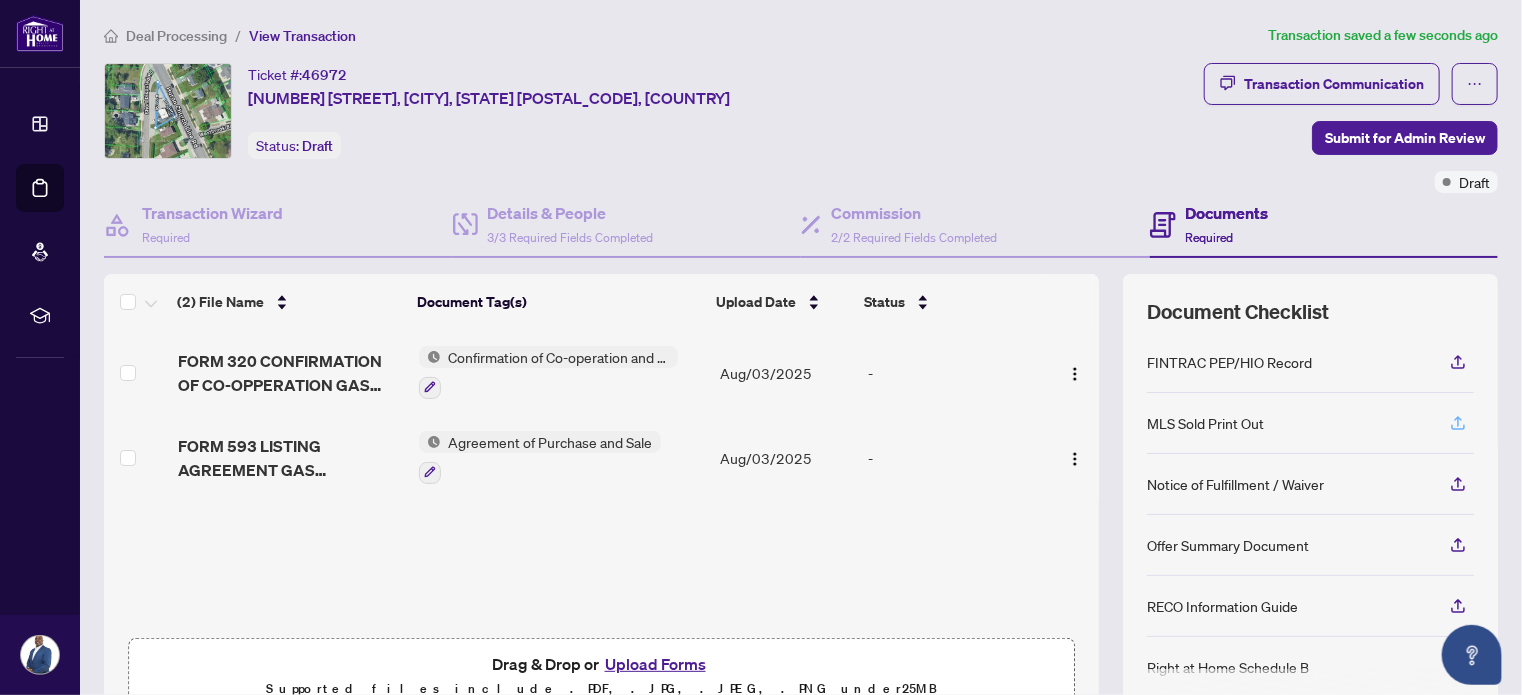click 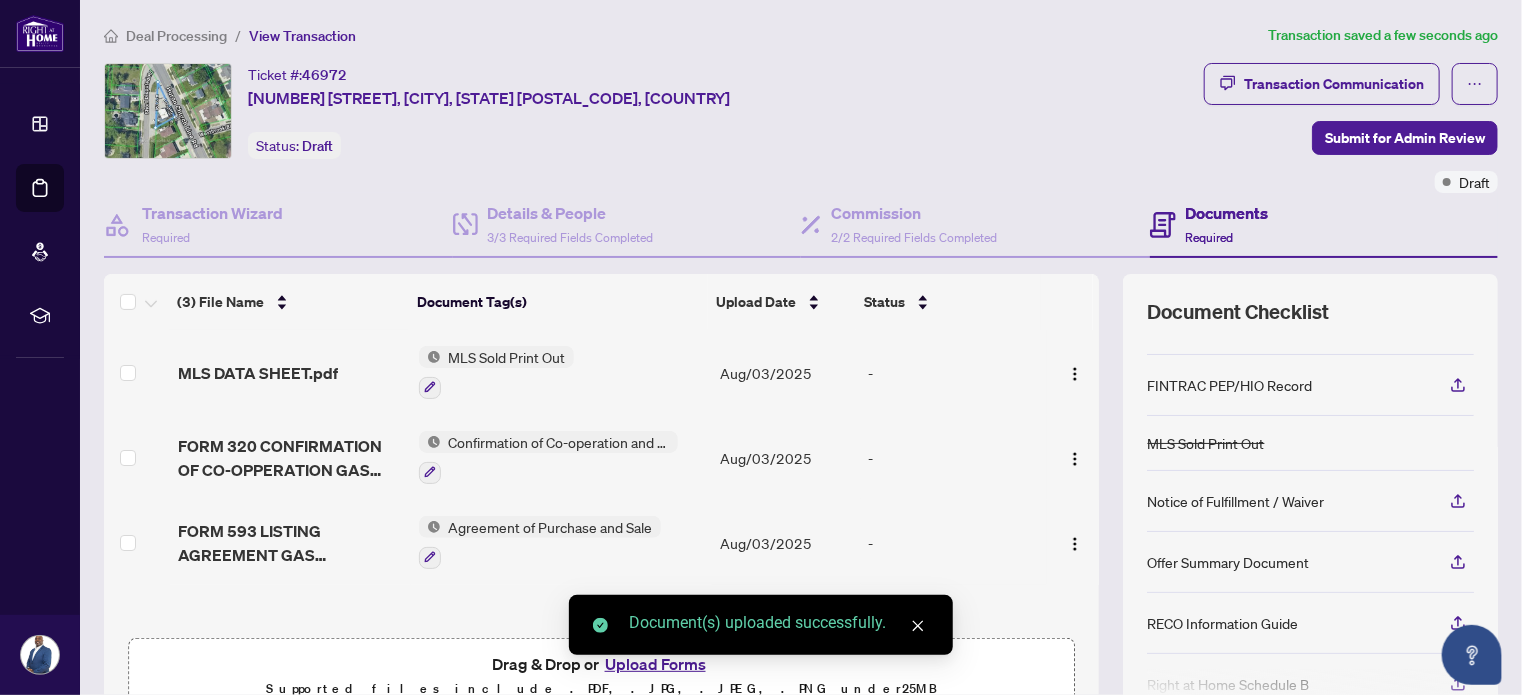 scroll, scrollTop: 189, scrollLeft: 0, axis: vertical 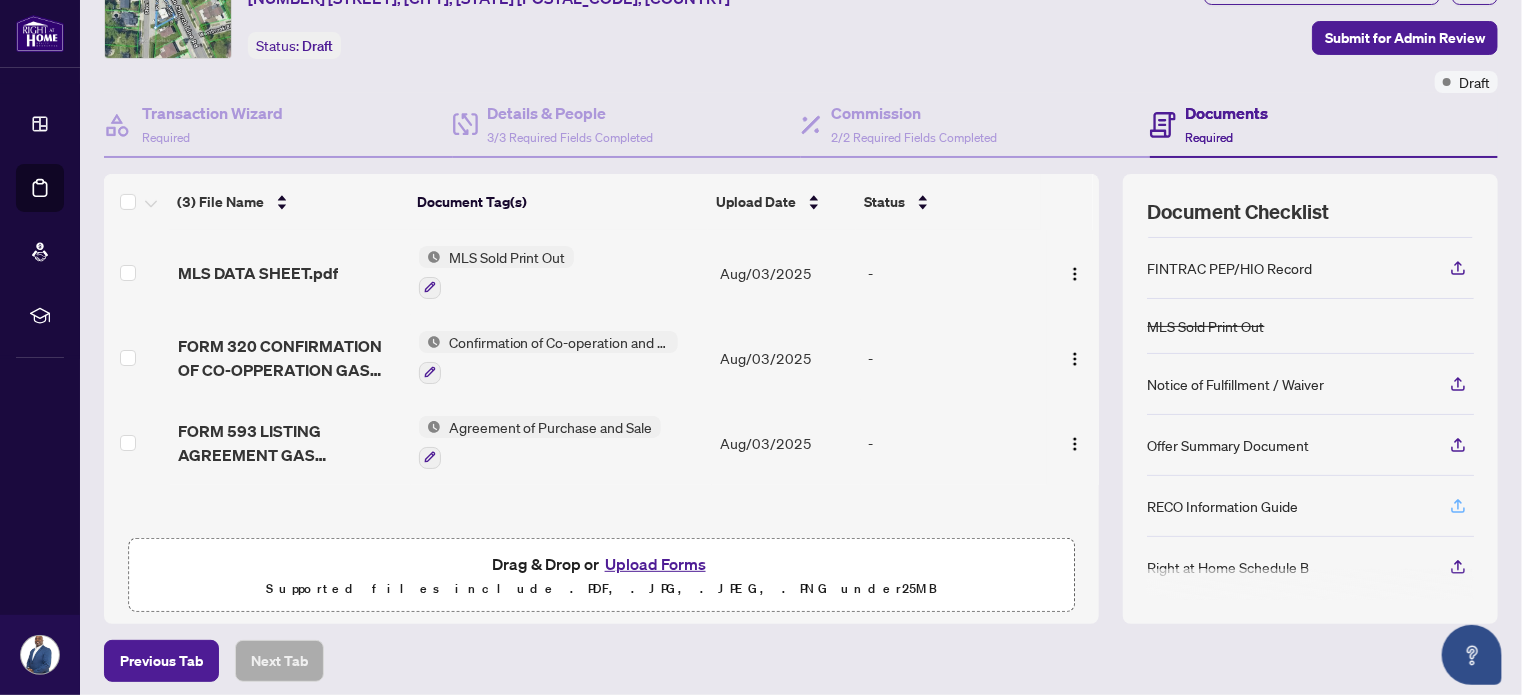 click 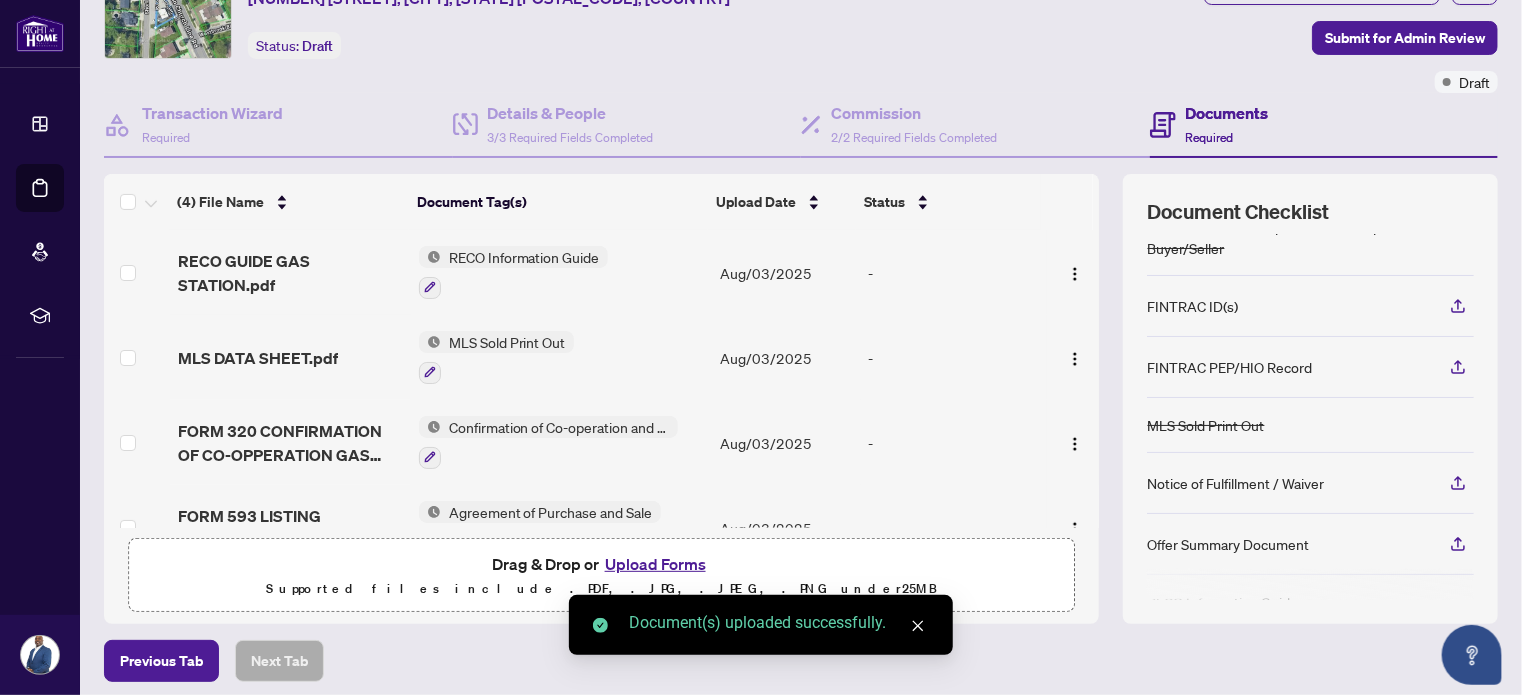 scroll, scrollTop: 184, scrollLeft: 0, axis: vertical 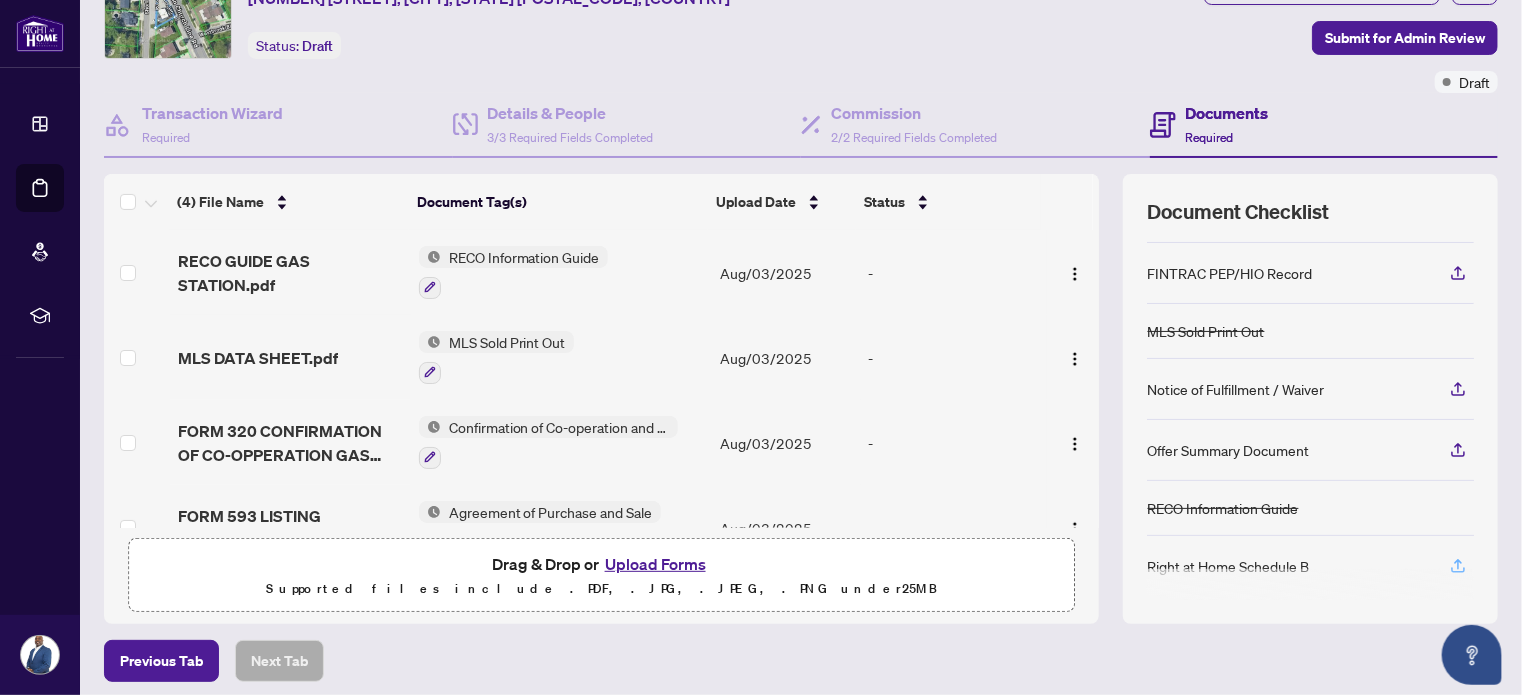 click 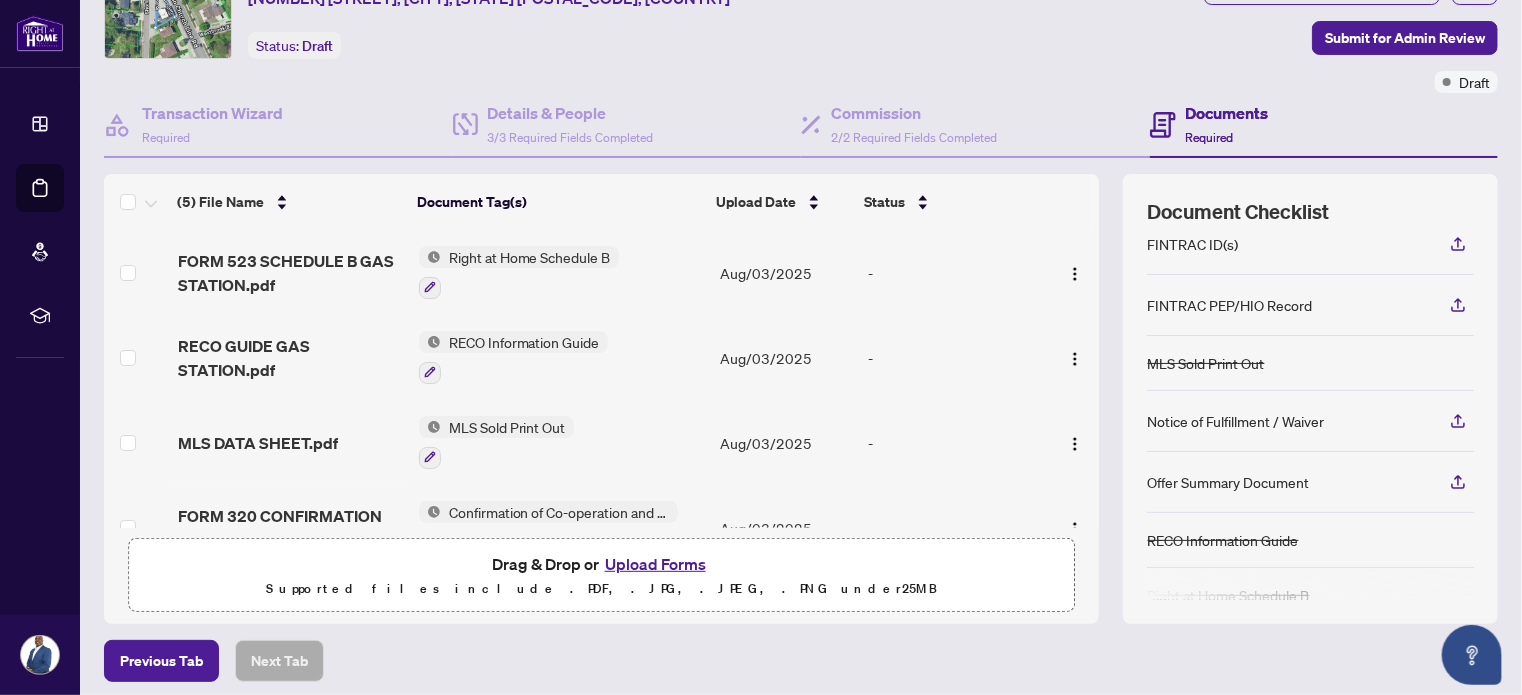 scroll, scrollTop: 178, scrollLeft: 0, axis: vertical 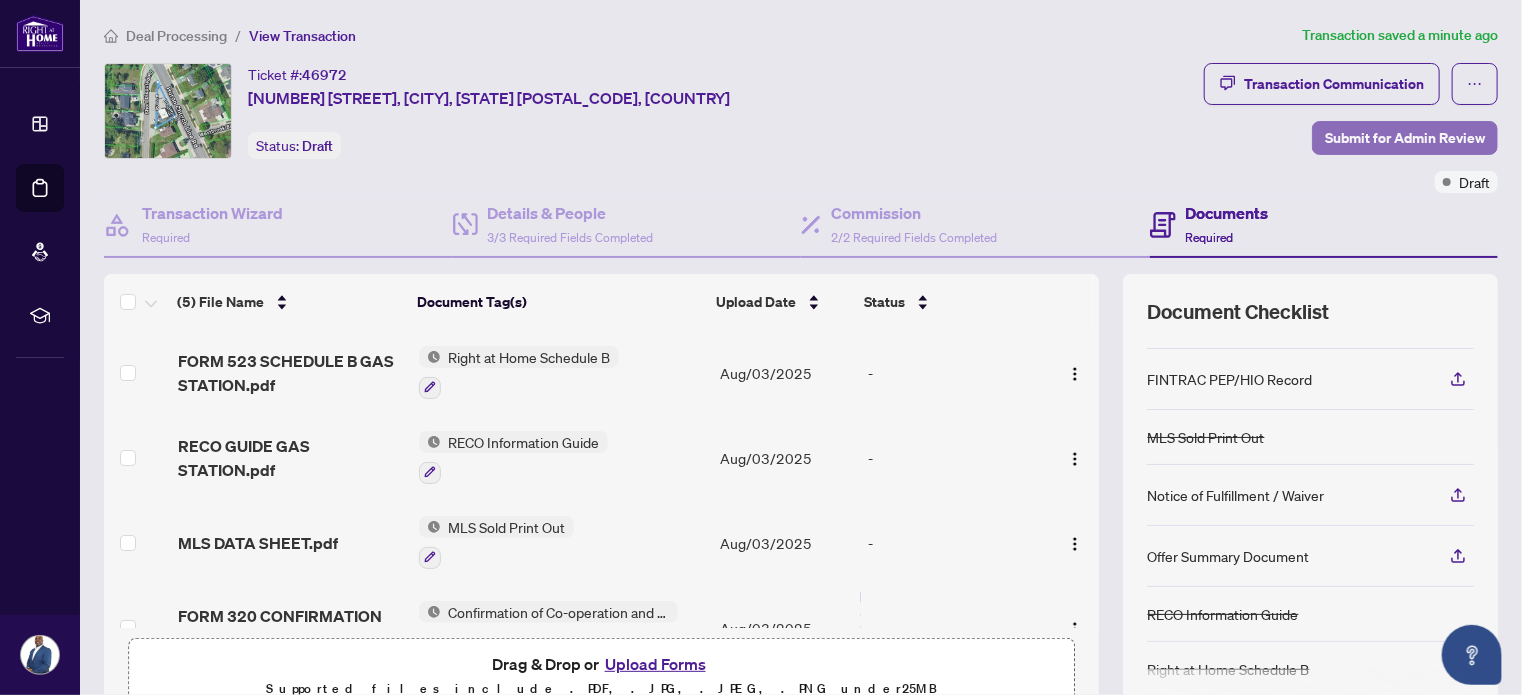 click on "Submit for Admin Review" at bounding box center [1405, 138] 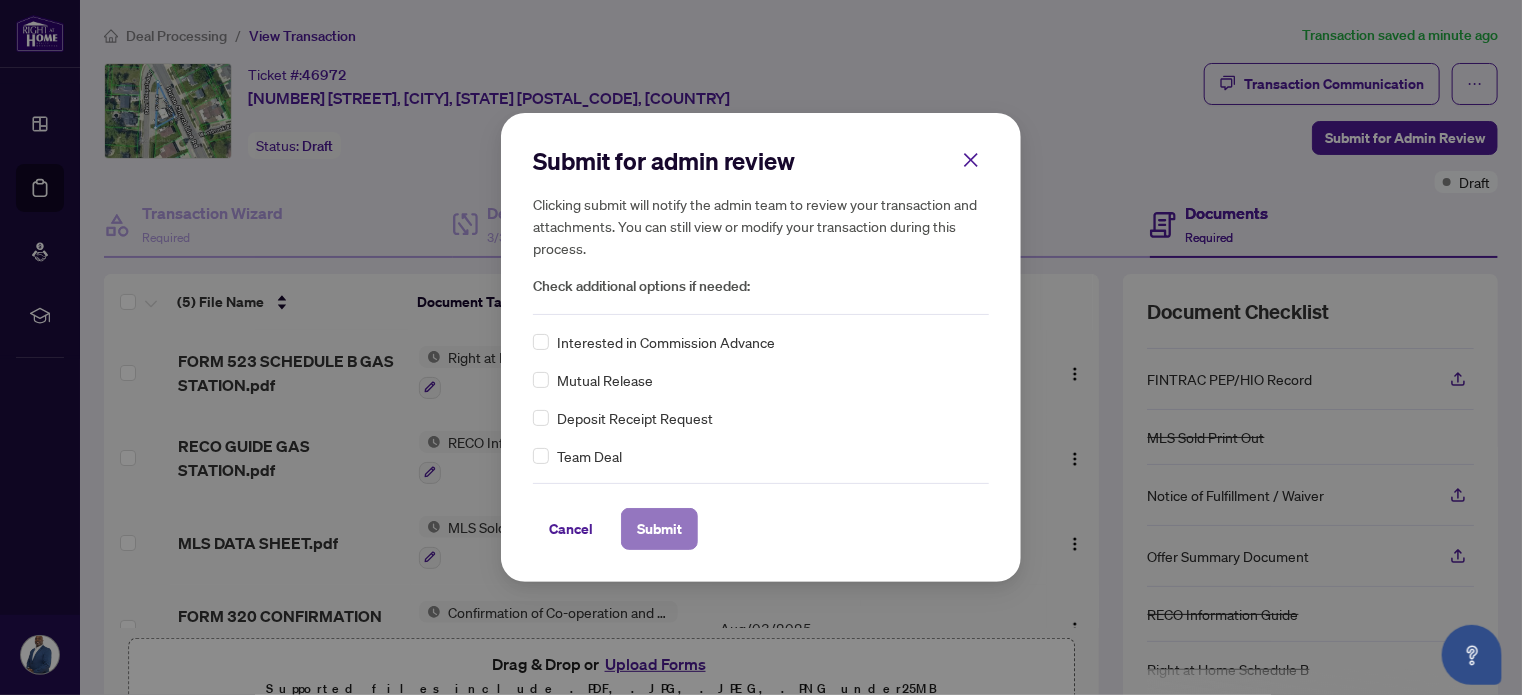 click on "Submit" at bounding box center [659, 529] 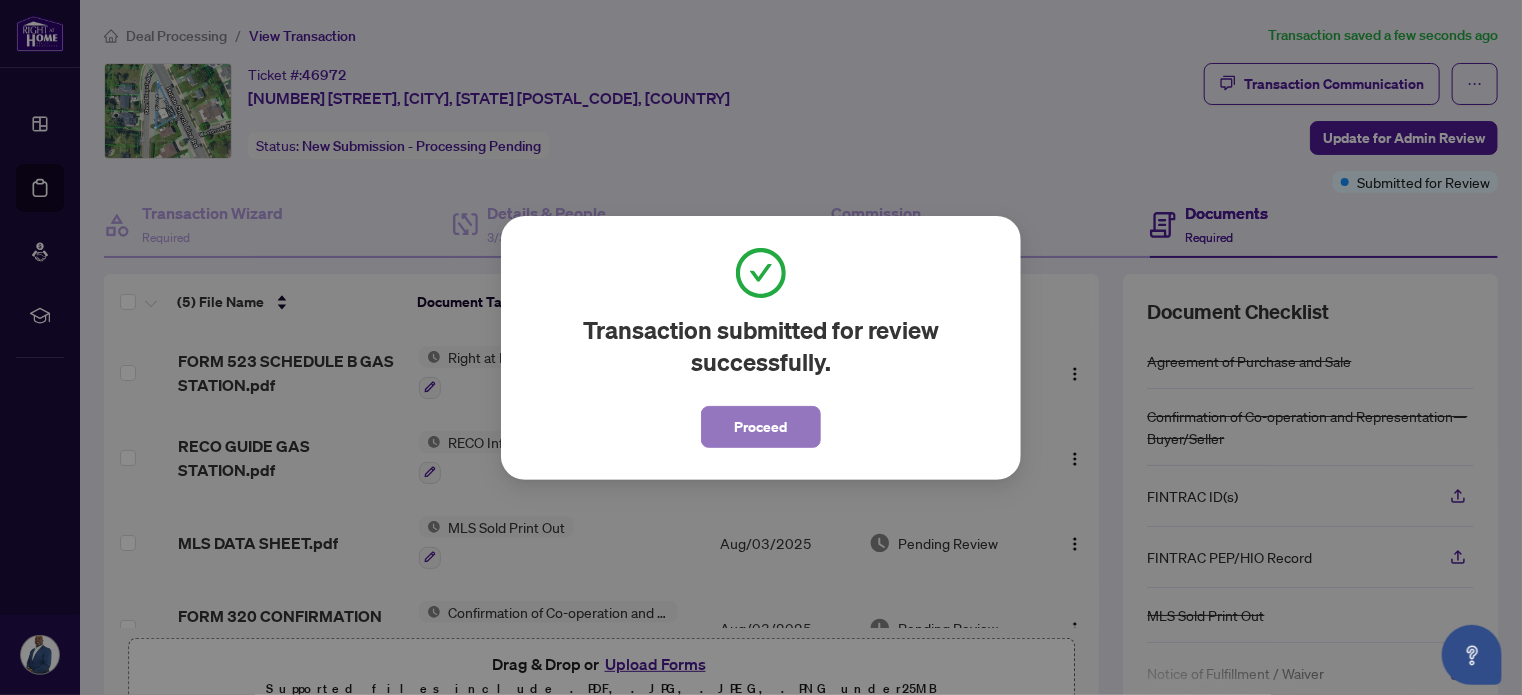 click on "Proceed" at bounding box center [761, 427] 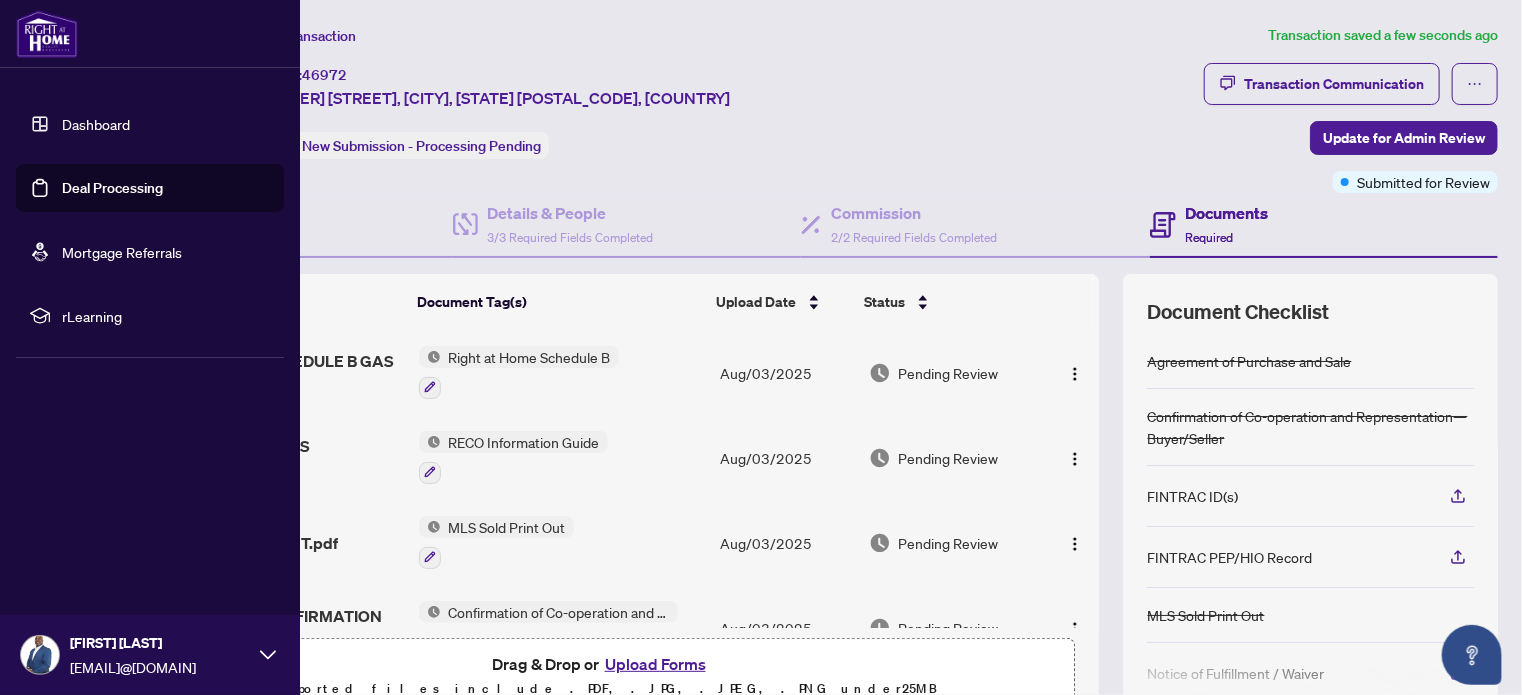 click on "Dashboard" at bounding box center [96, 124] 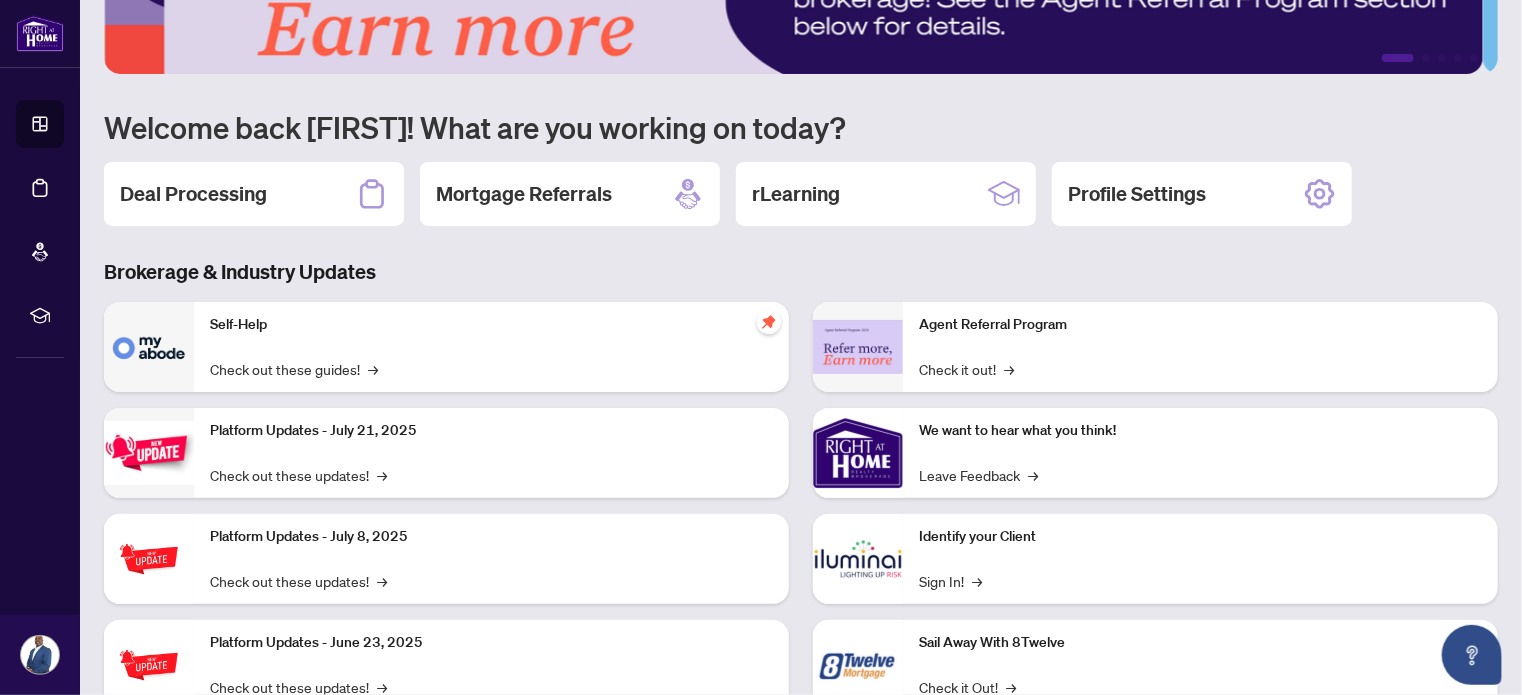 scroll, scrollTop: 67, scrollLeft: 0, axis: vertical 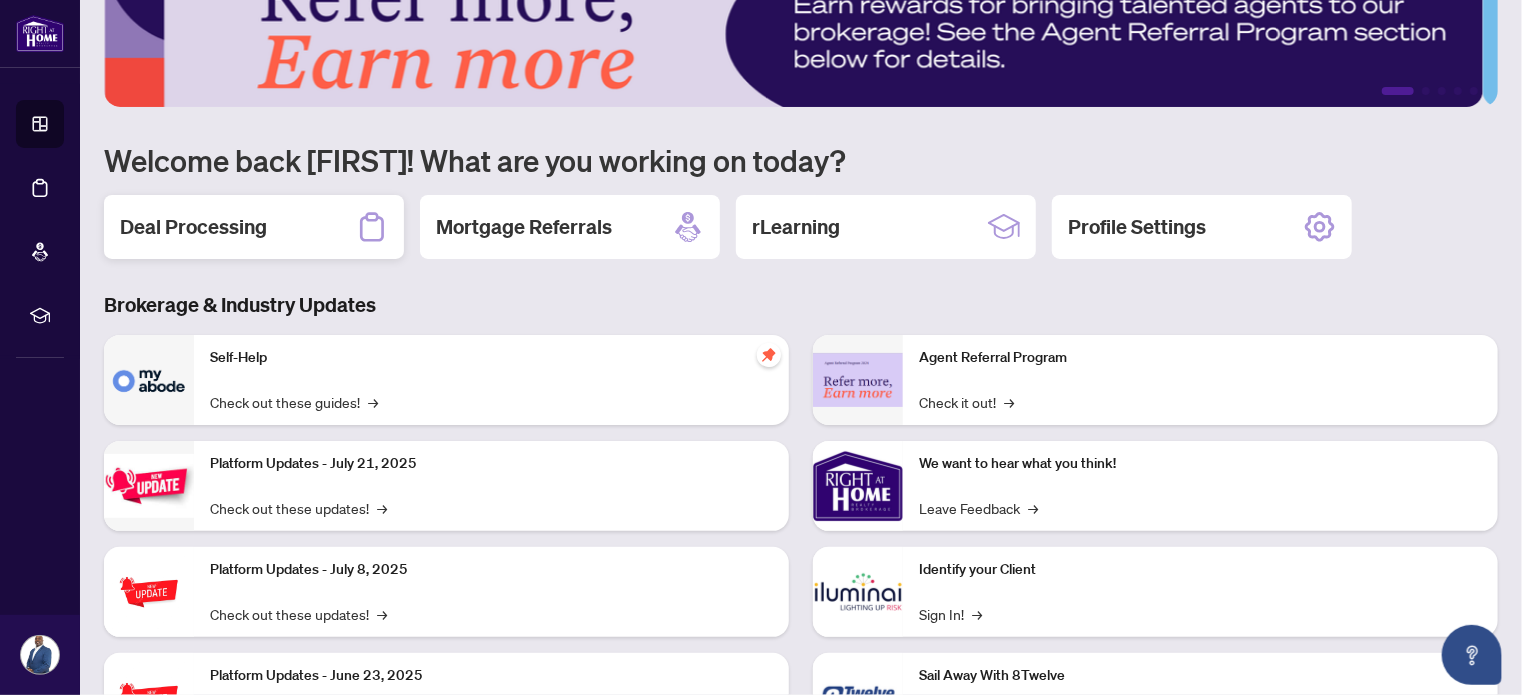 click on "Deal Processing" at bounding box center [193, 227] 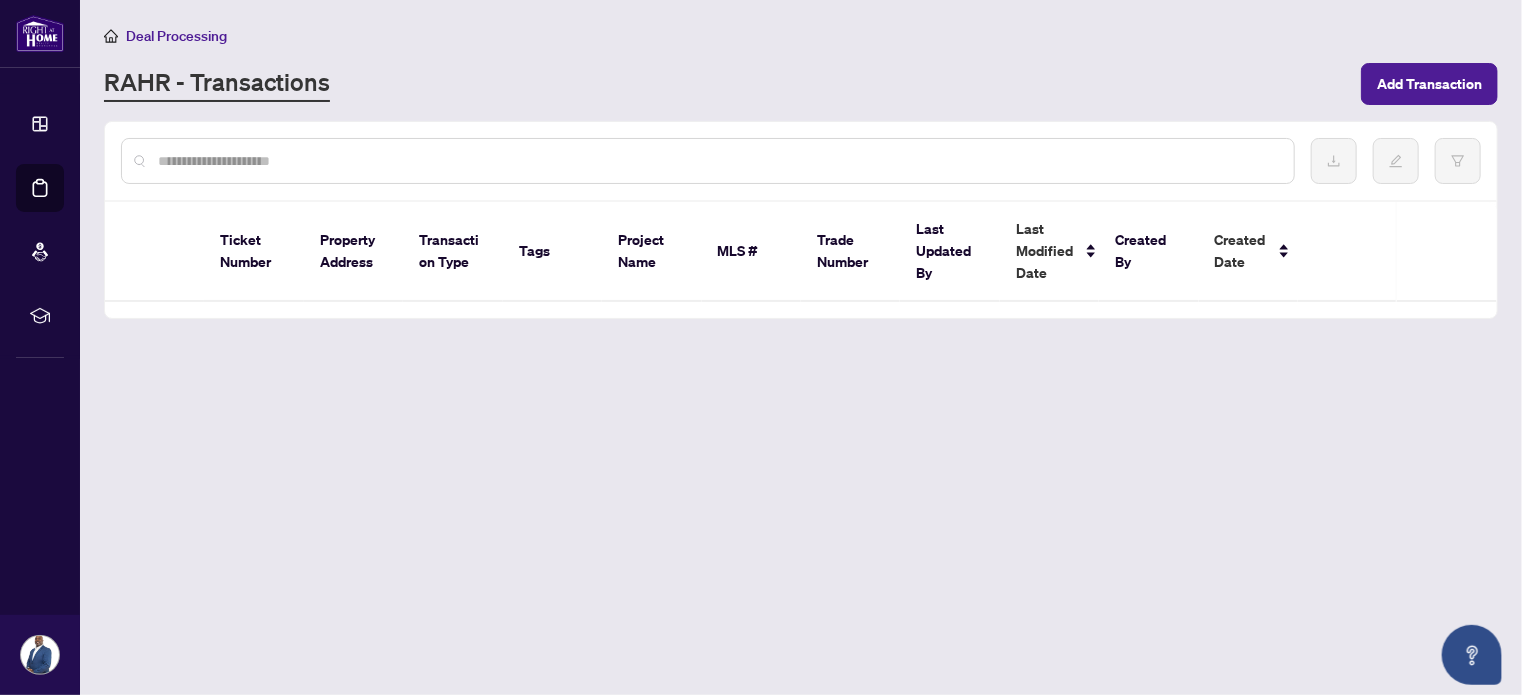 scroll, scrollTop: 0, scrollLeft: 0, axis: both 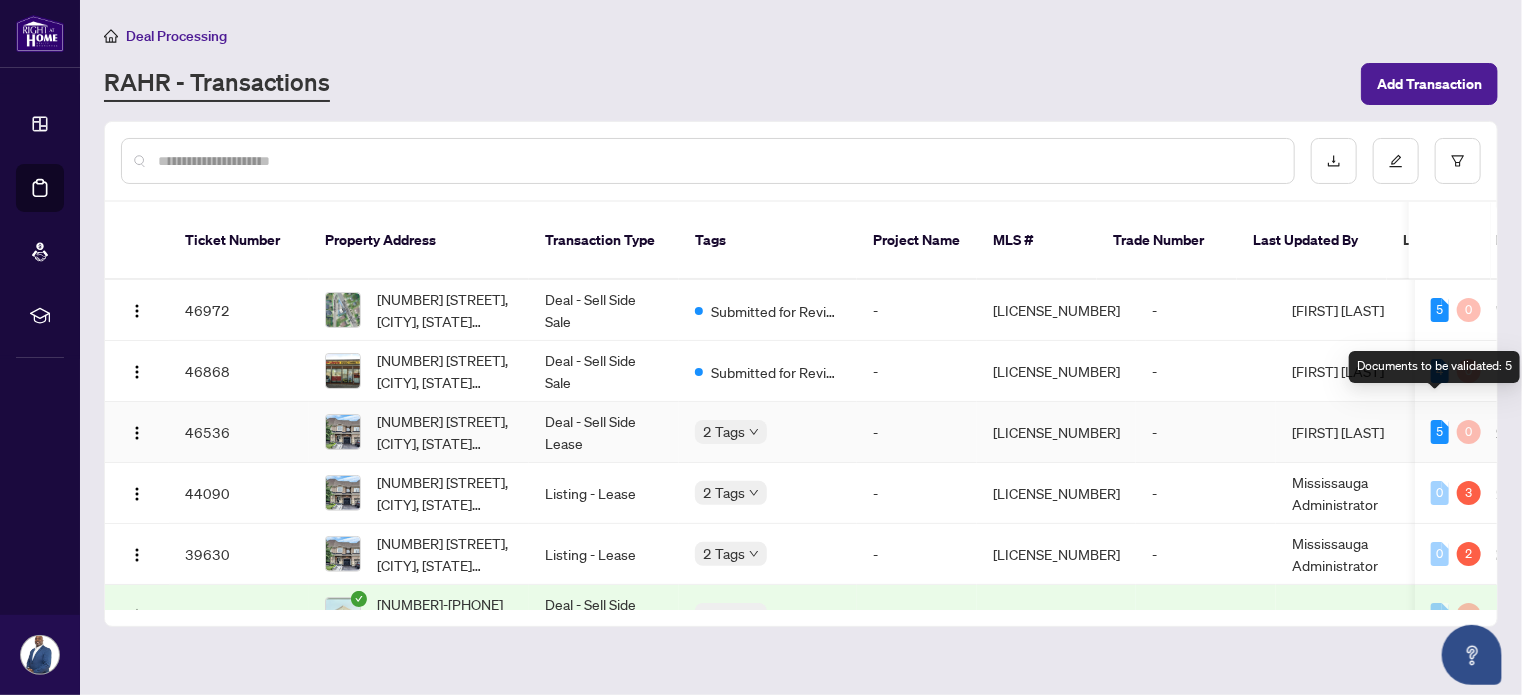 click on "5" at bounding box center [1440, 432] 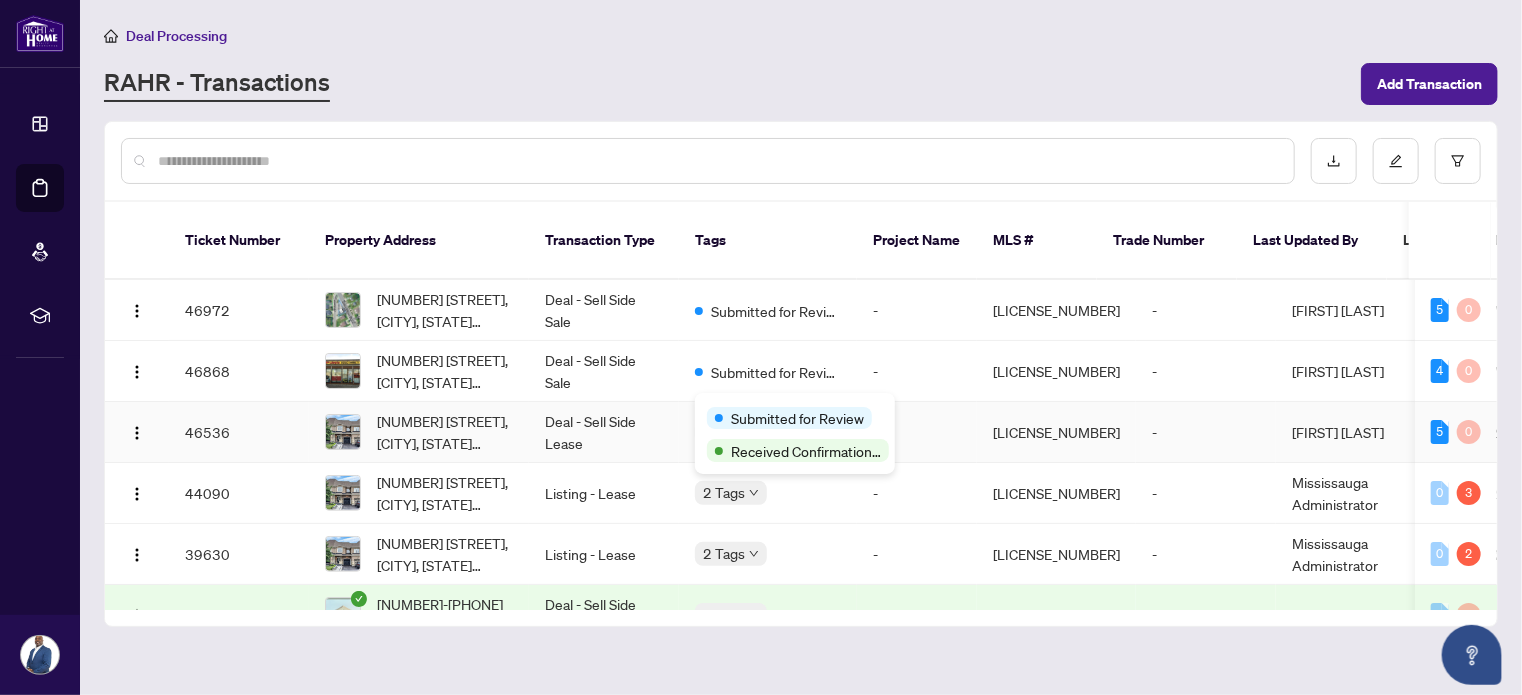 click on "Submitted for Review" at bounding box center (789, 418) 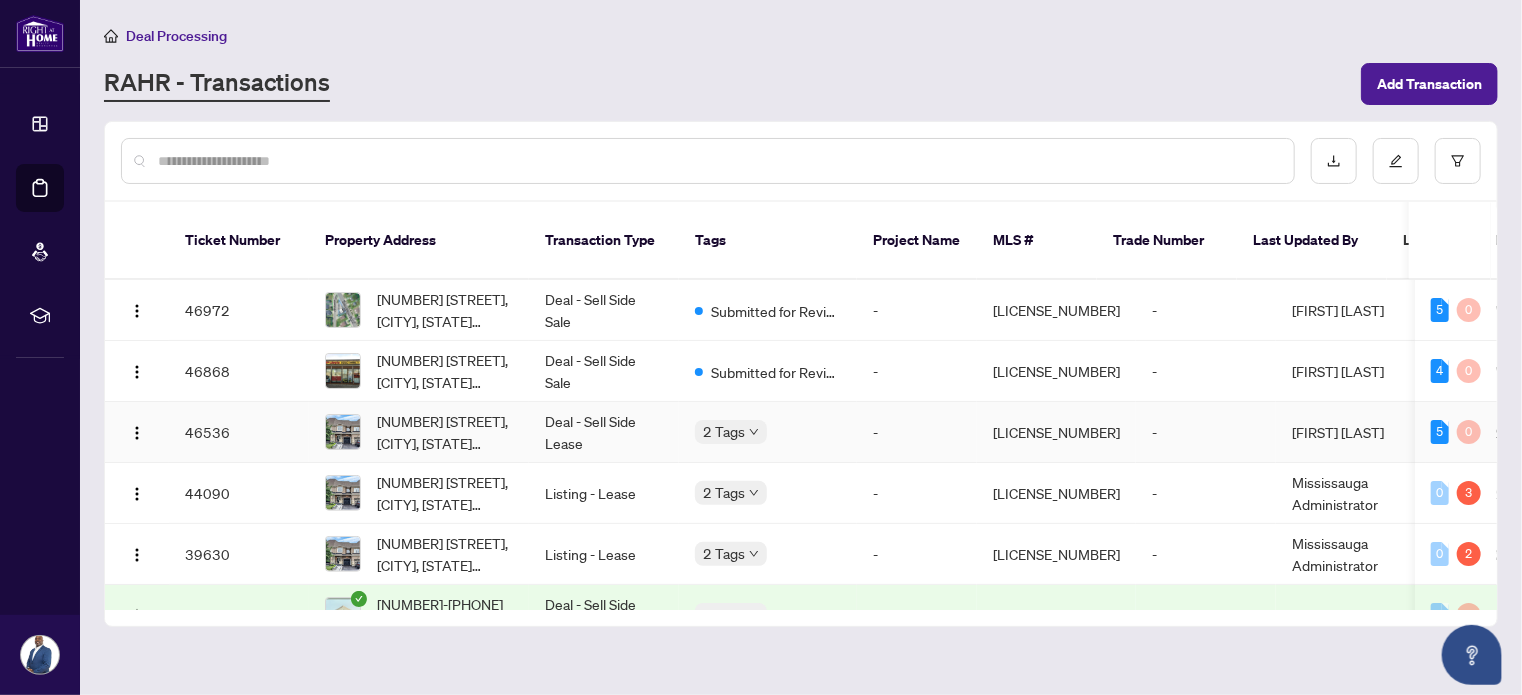 click on "[NUMBER] [STREET], [CITY], [STATE] [POSTAL_CODE], [COUNTRY]" at bounding box center (445, 432) 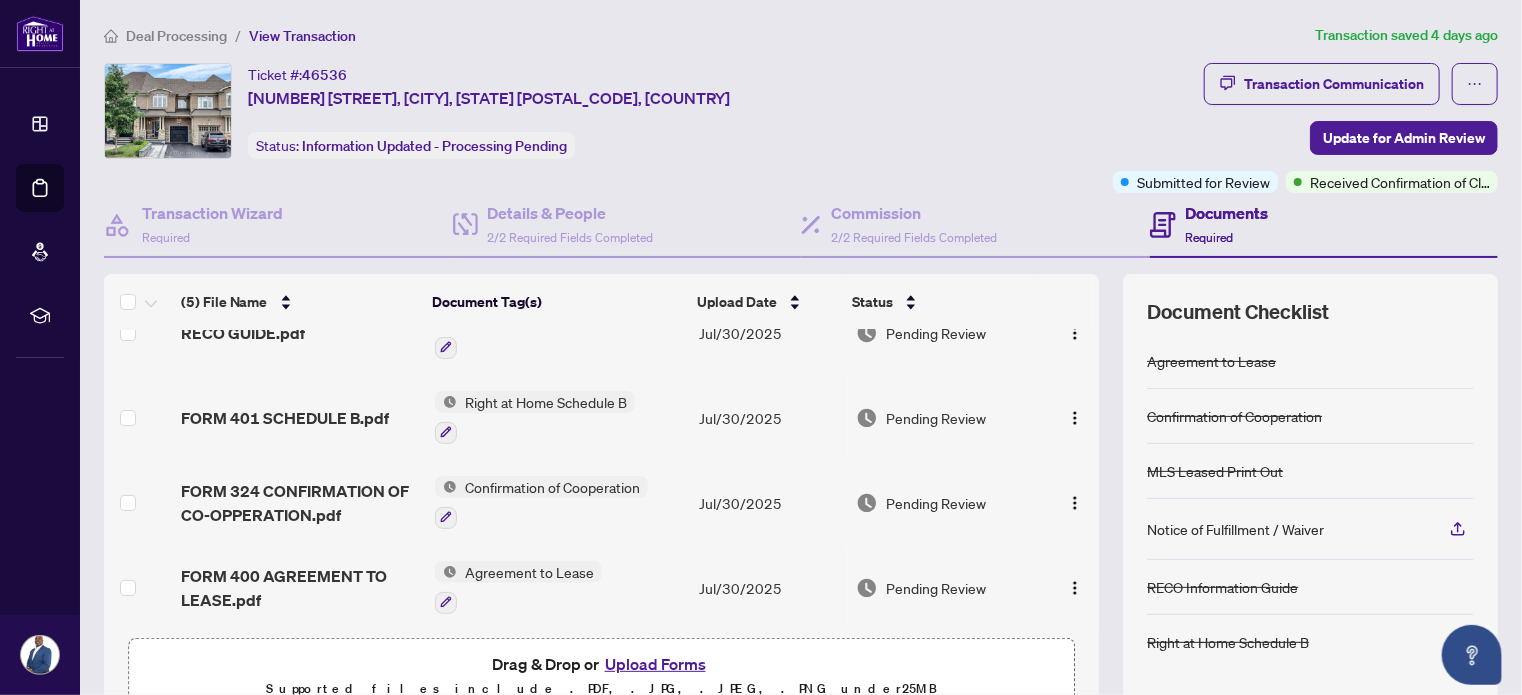 scroll, scrollTop: 130, scrollLeft: 0, axis: vertical 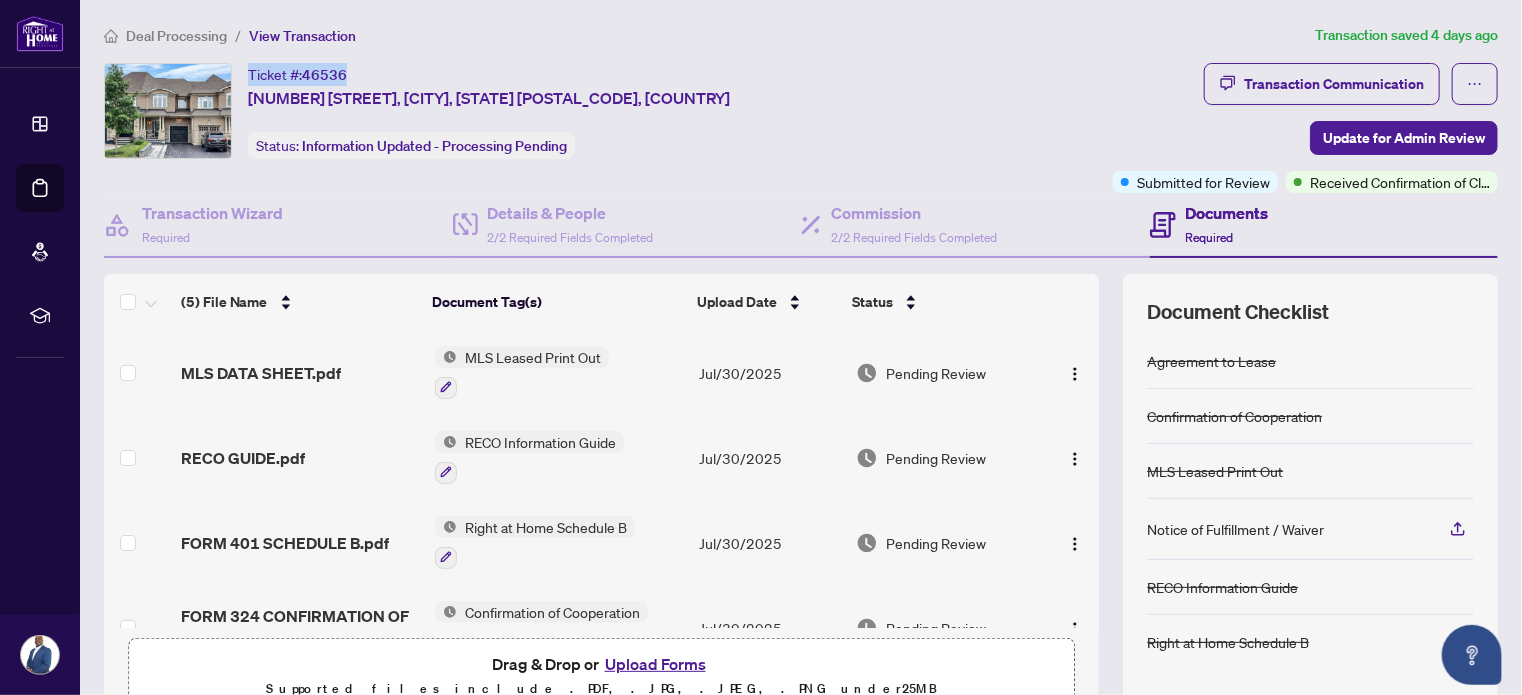 drag, startPoint x: 351, startPoint y: 72, endPoint x: 247, endPoint y: 69, distance: 104.04326 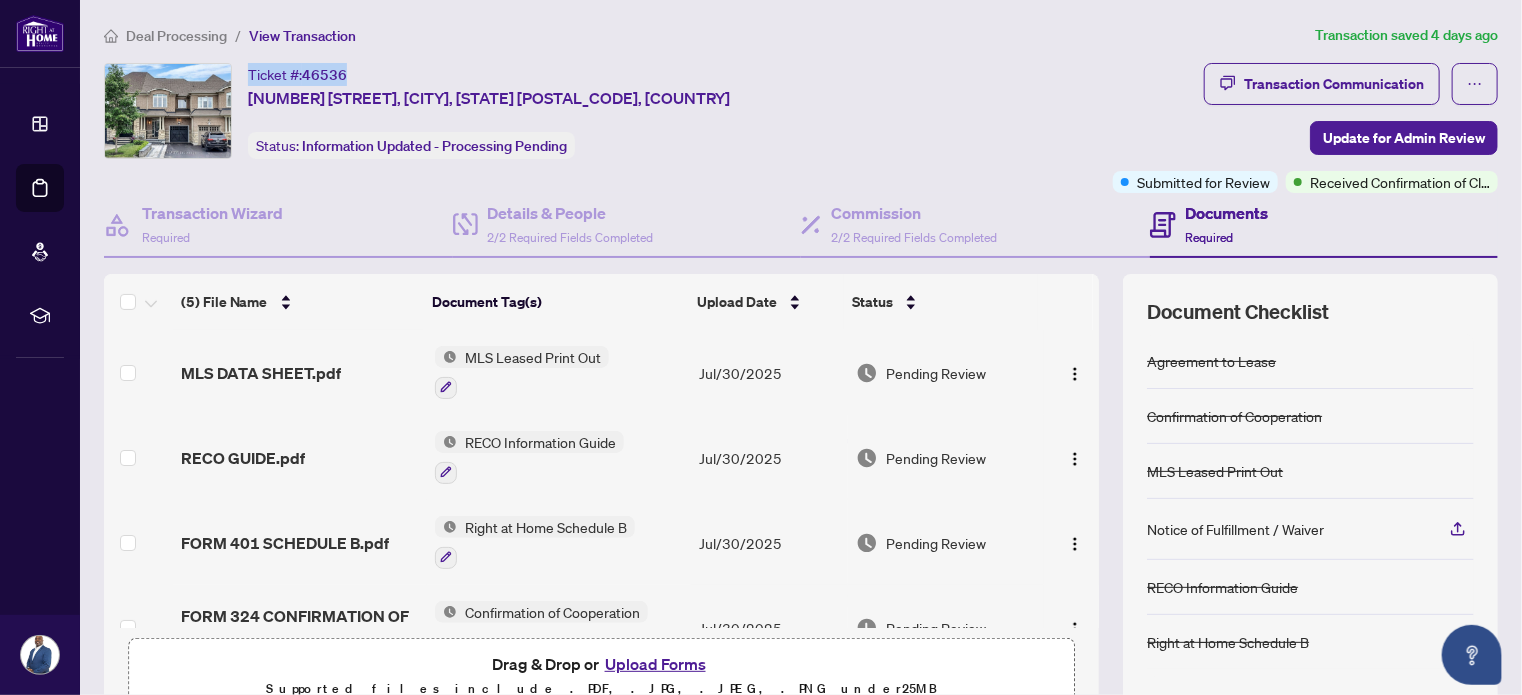 copy on "Ticket #:  [TICKET_NUMBER]" 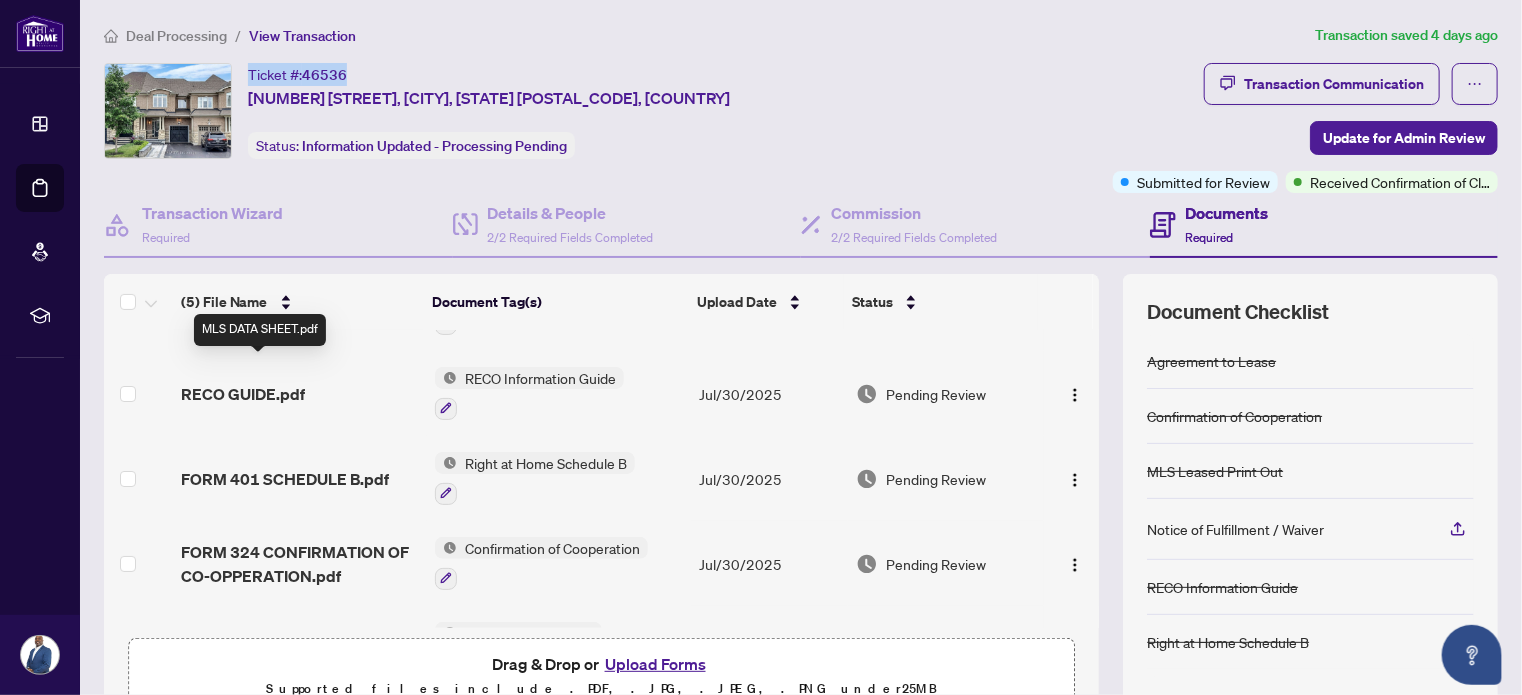 scroll, scrollTop: 130, scrollLeft: 0, axis: vertical 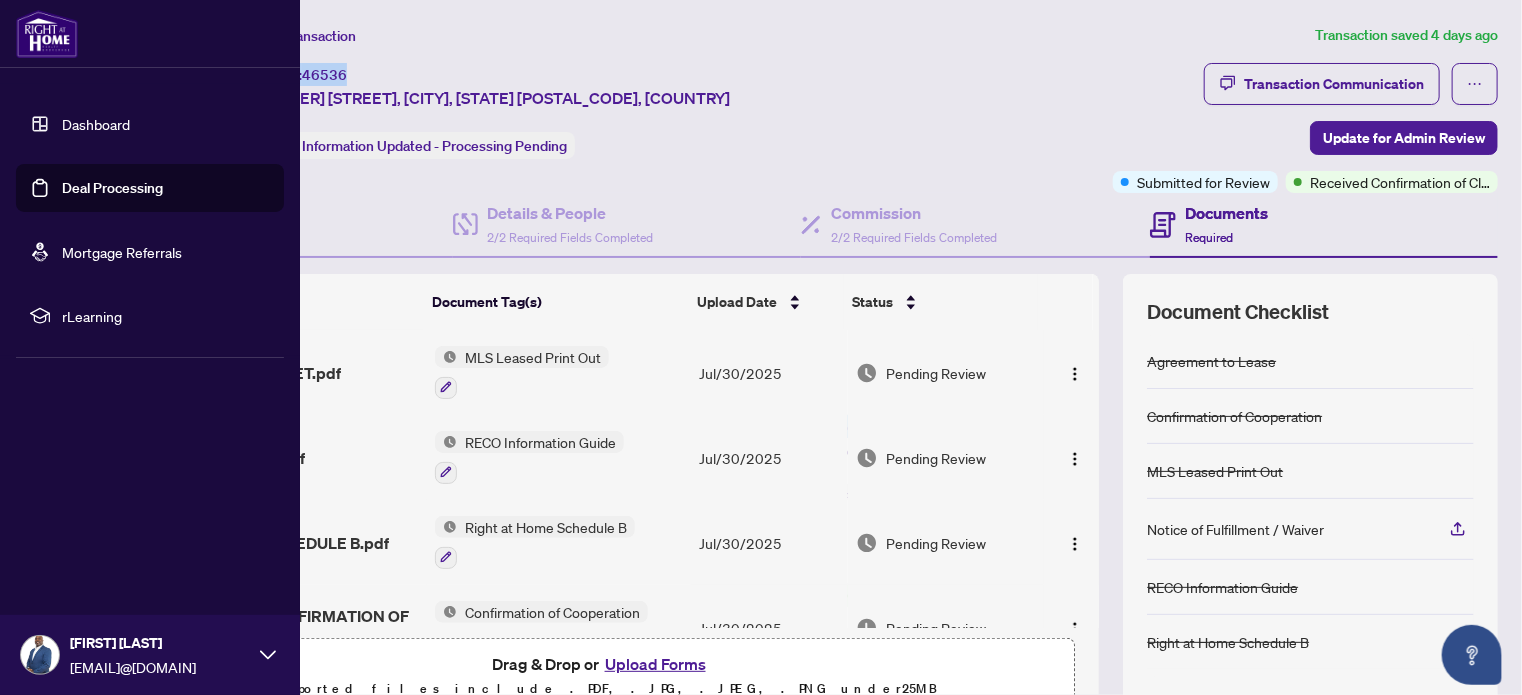 click on "Deal Processing" at bounding box center [112, 188] 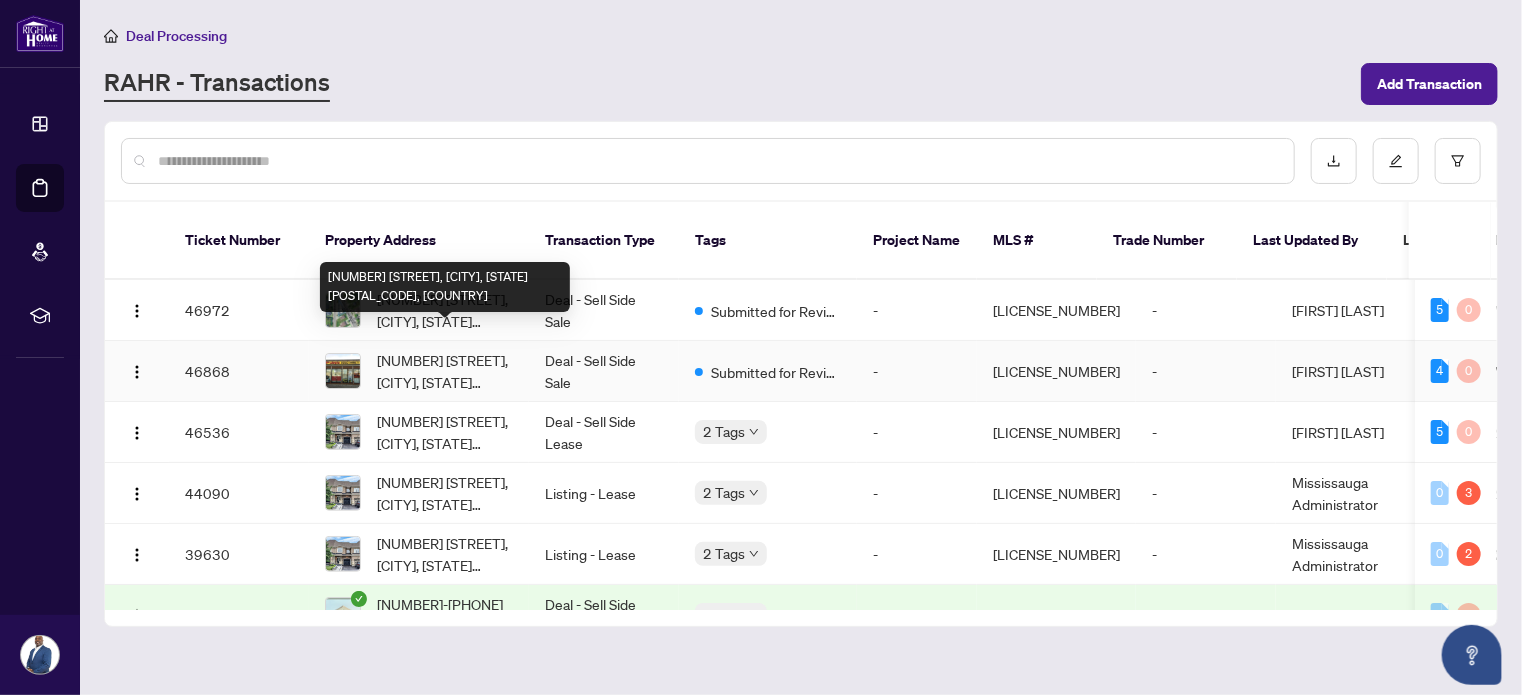 click on "[NUMBER] [STREET], [CITY], [STATE] [POSTAL_CODE], [COUNTRY]" at bounding box center [445, 371] 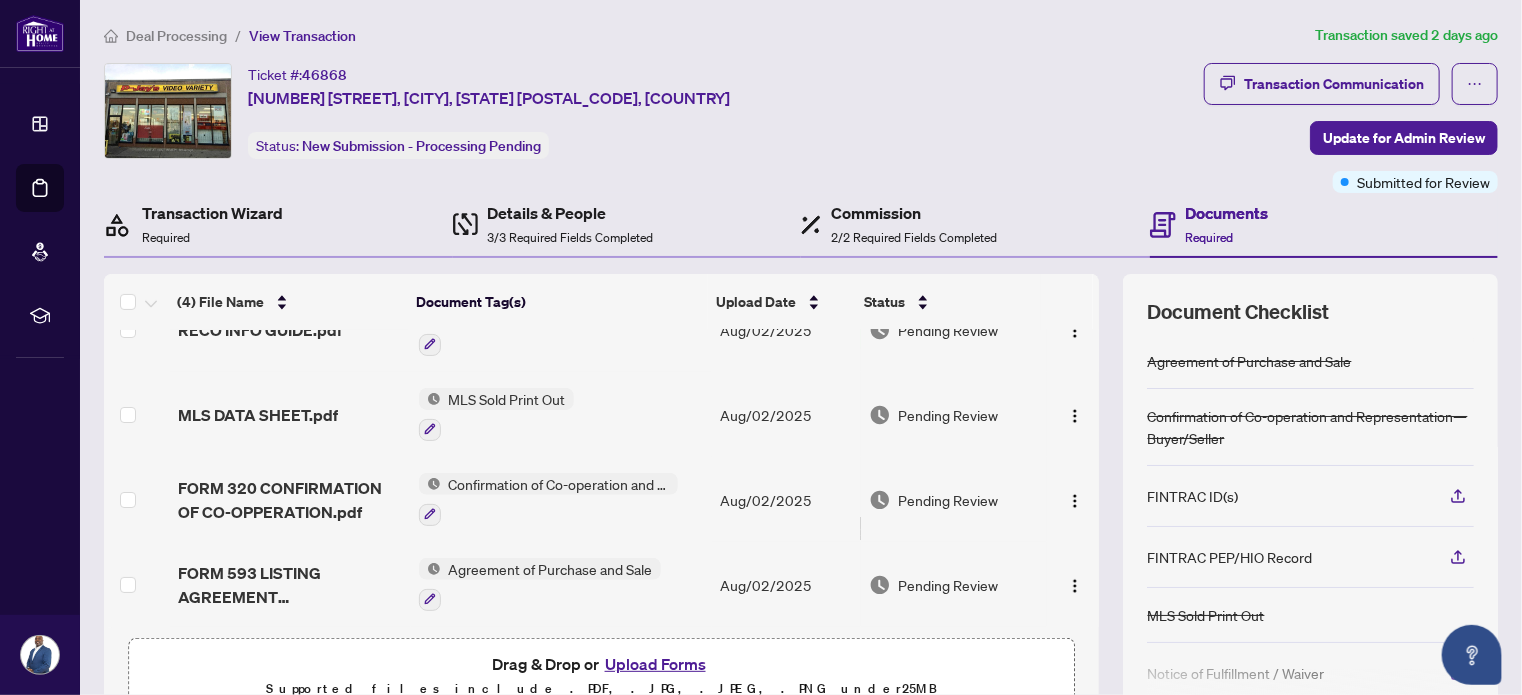scroll, scrollTop: 45, scrollLeft: 0, axis: vertical 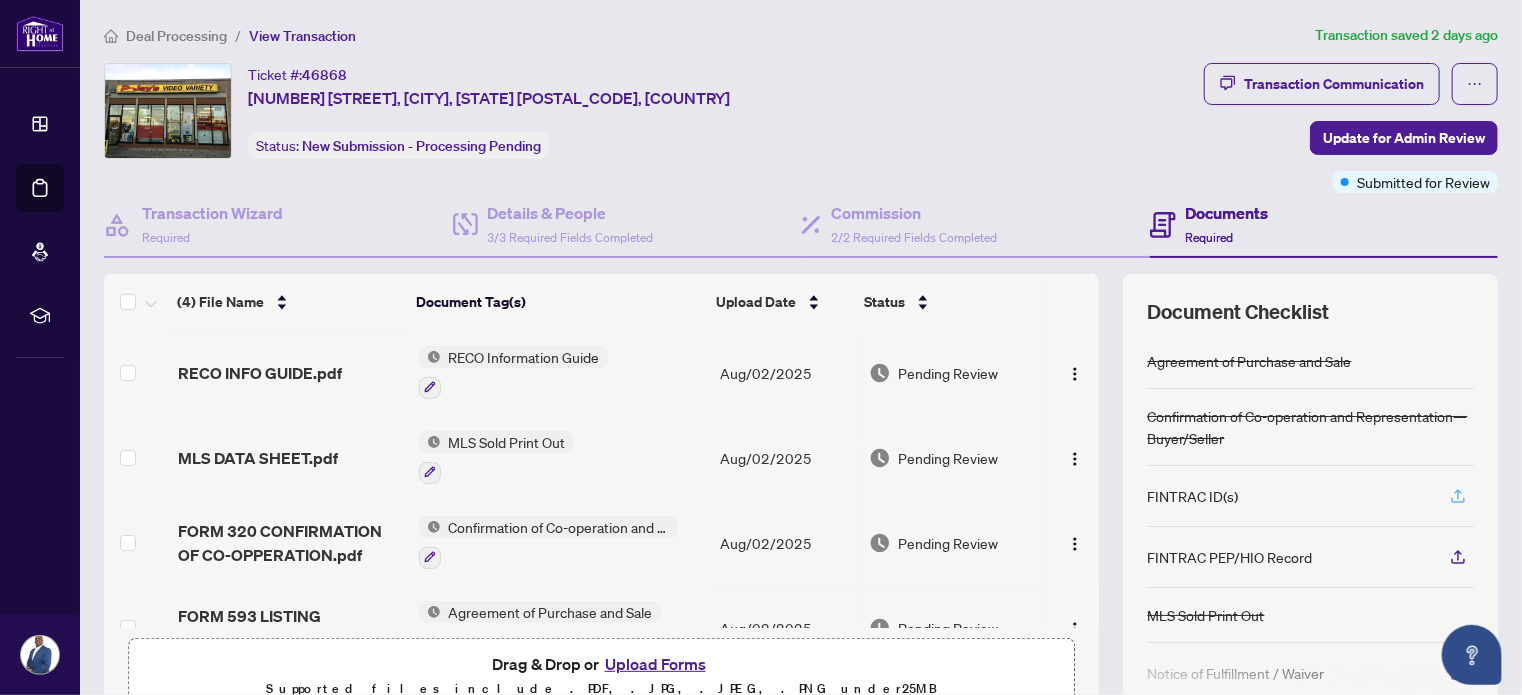 click 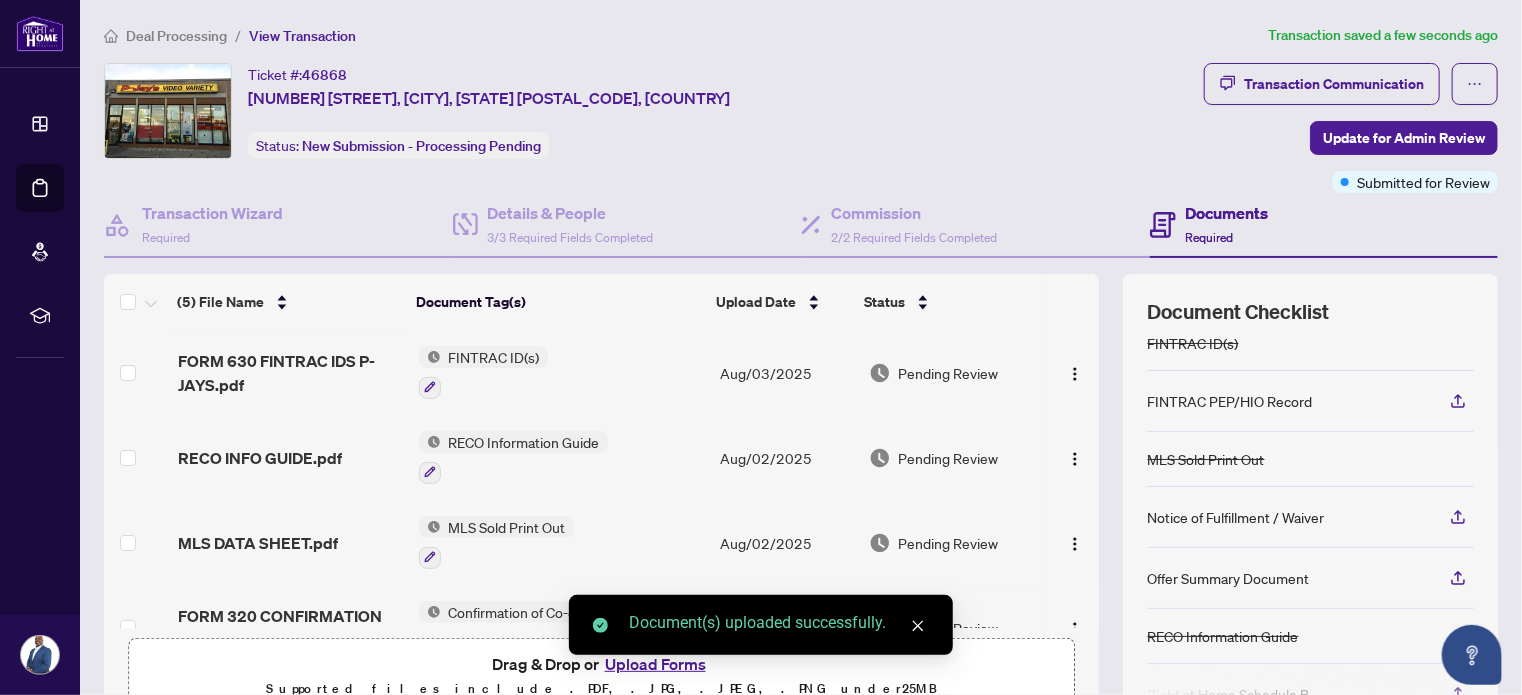 scroll, scrollTop: 178, scrollLeft: 0, axis: vertical 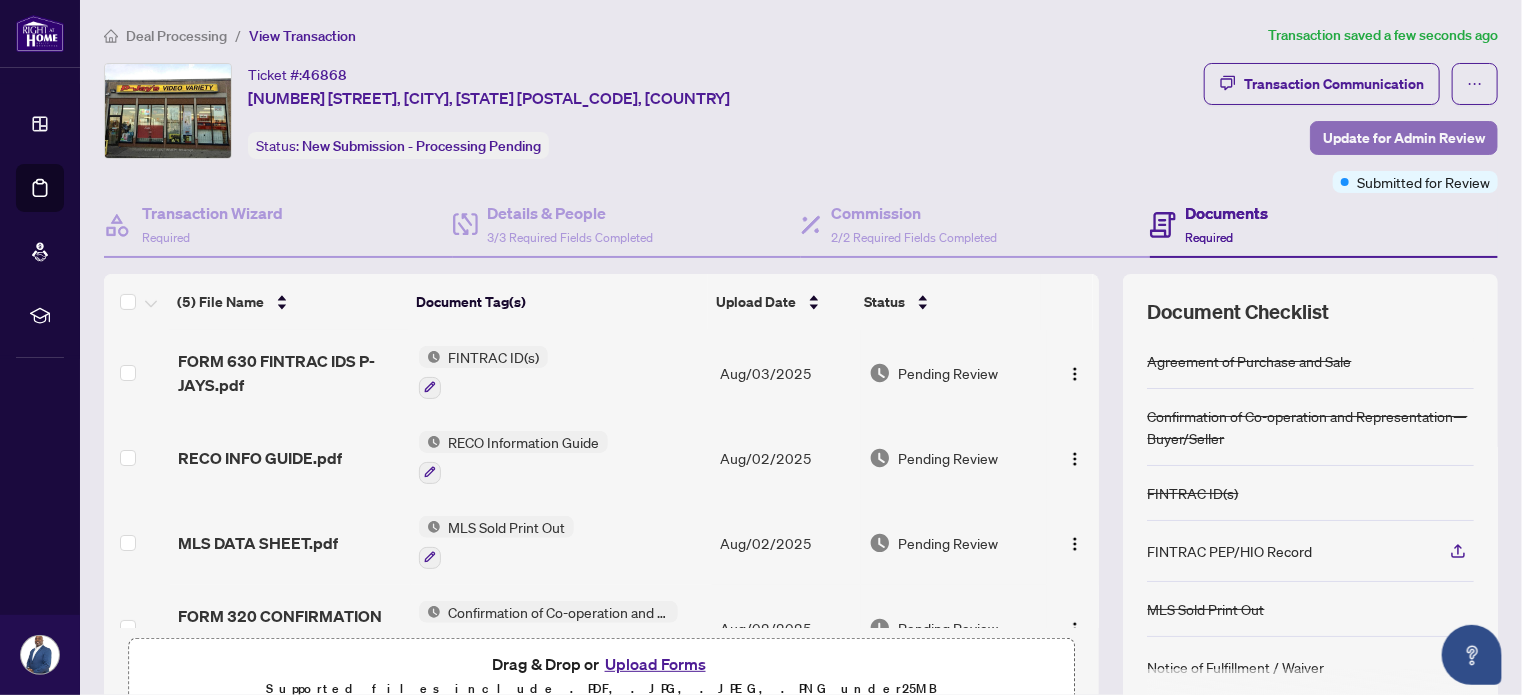 click on "Update for Admin Review" at bounding box center (1404, 138) 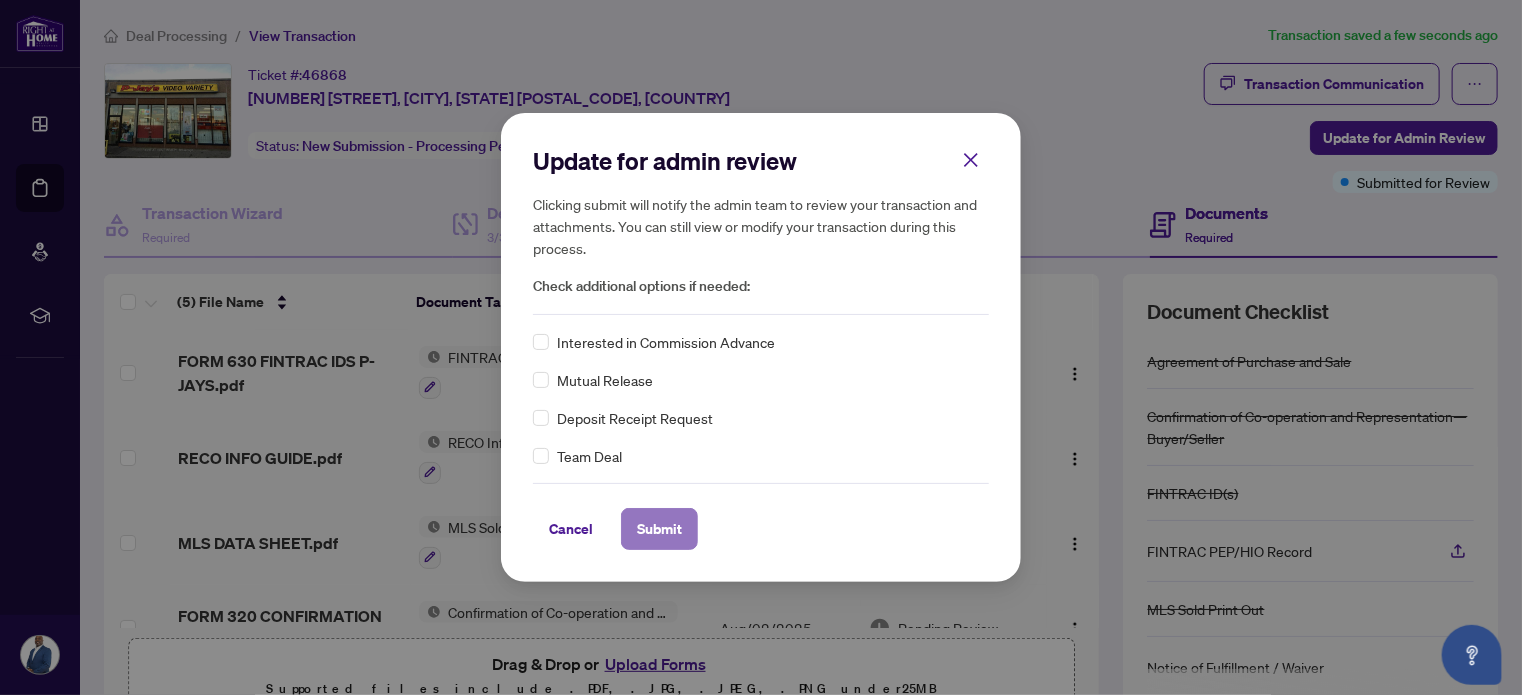 click on "Submit" at bounding box center [659, 529] 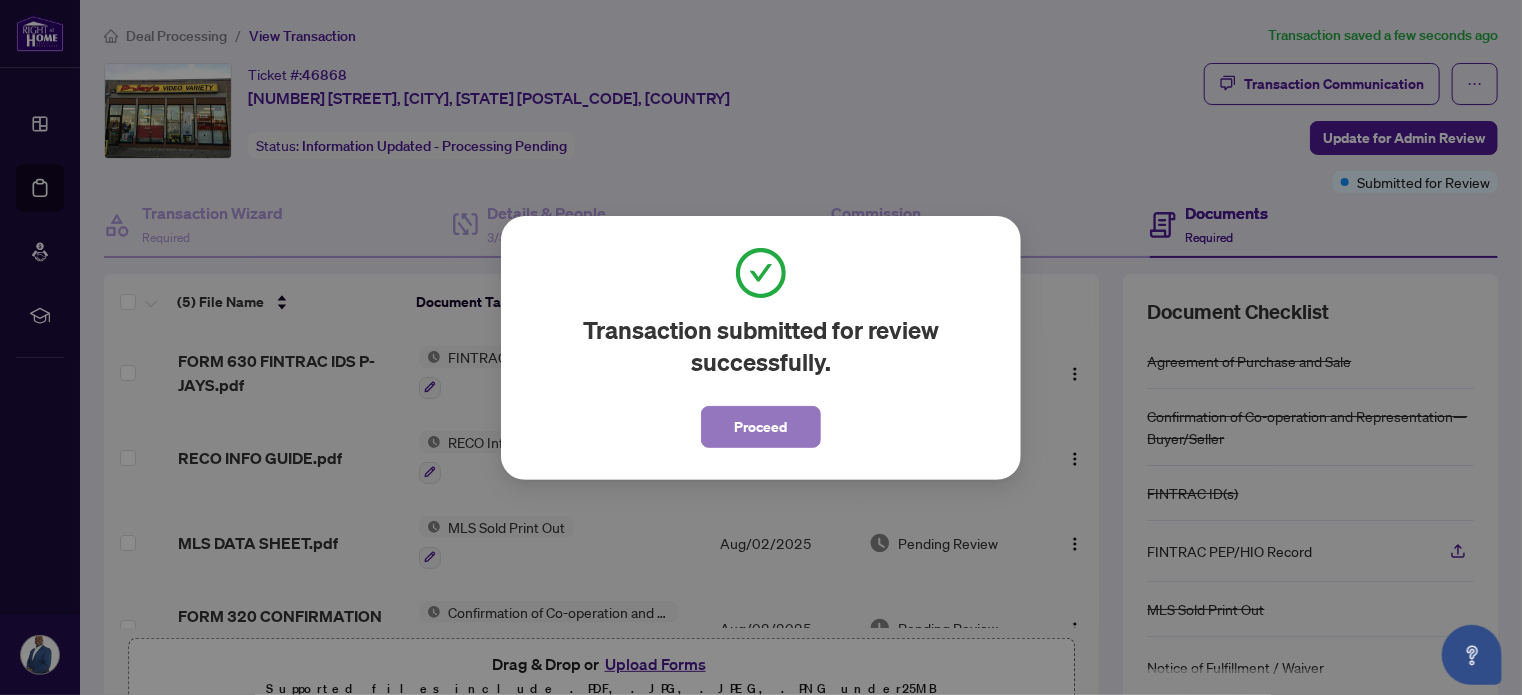 click on "Proceed" at bounding box center [761, 427] 